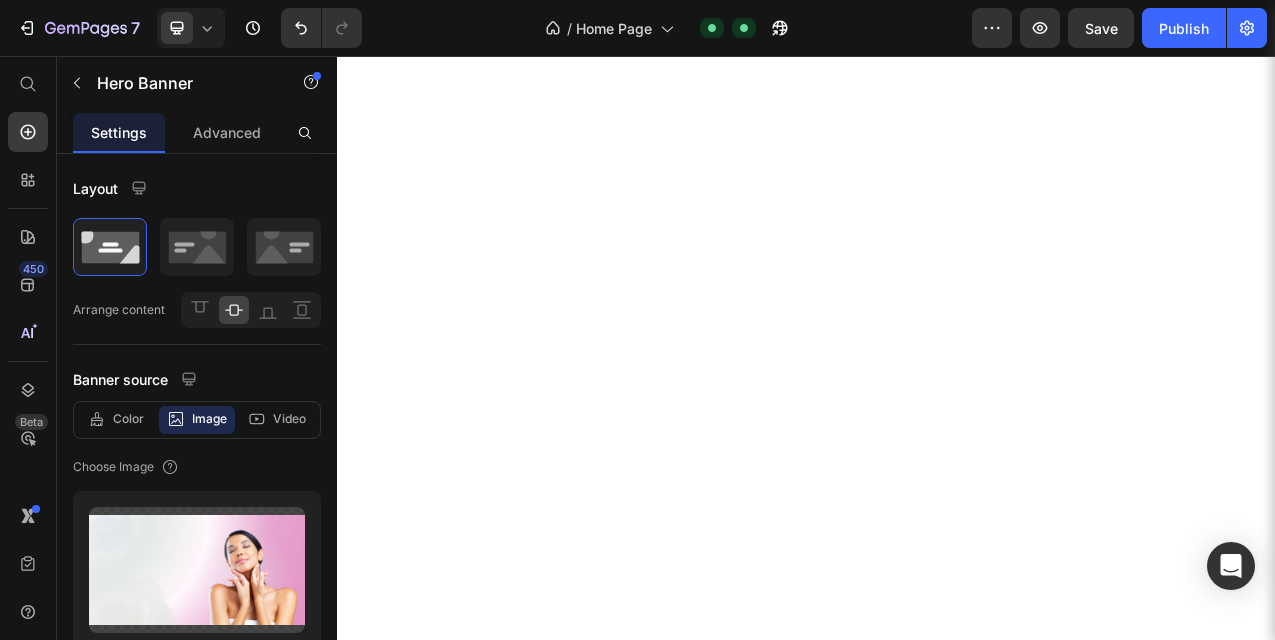 scroll, scrollTop: 0, scrollLeft: 0, axis: both 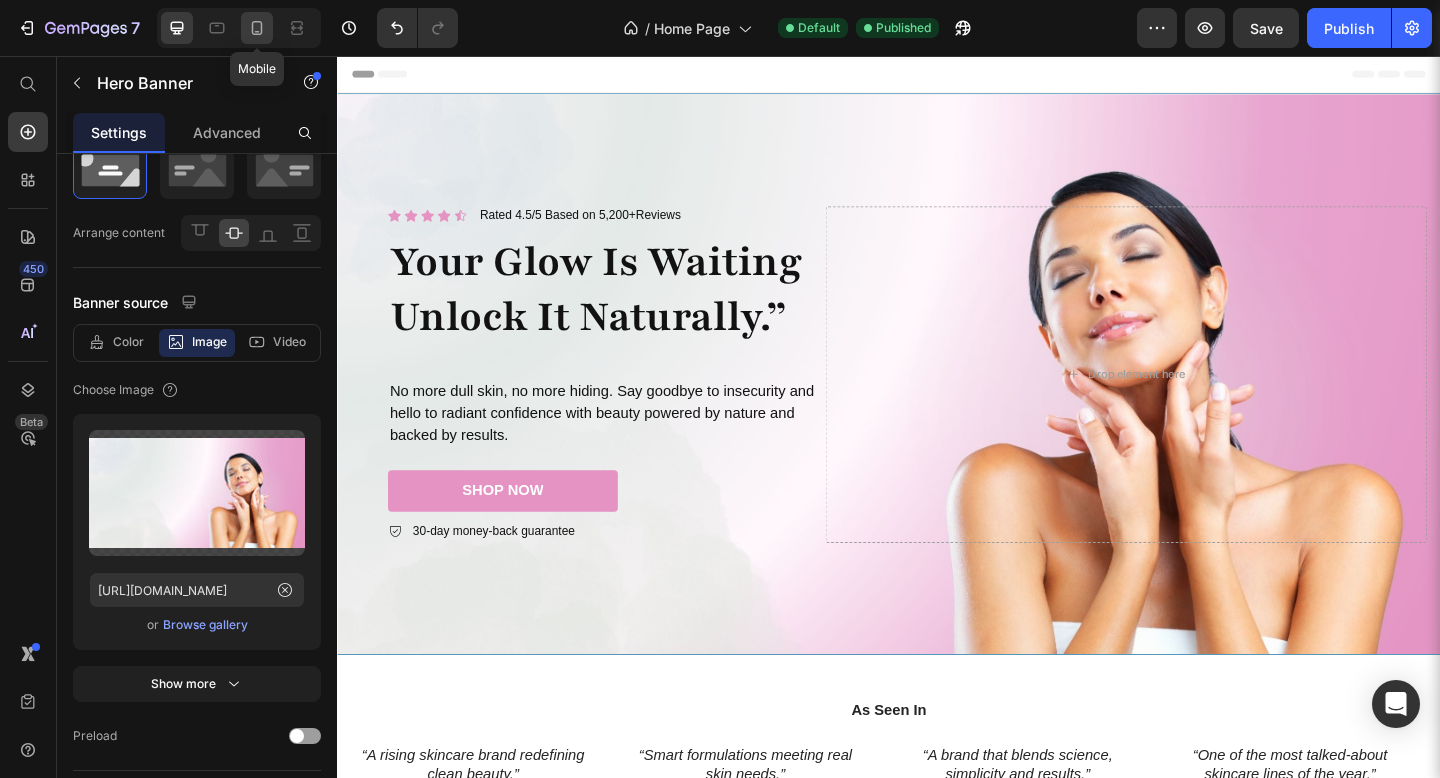click 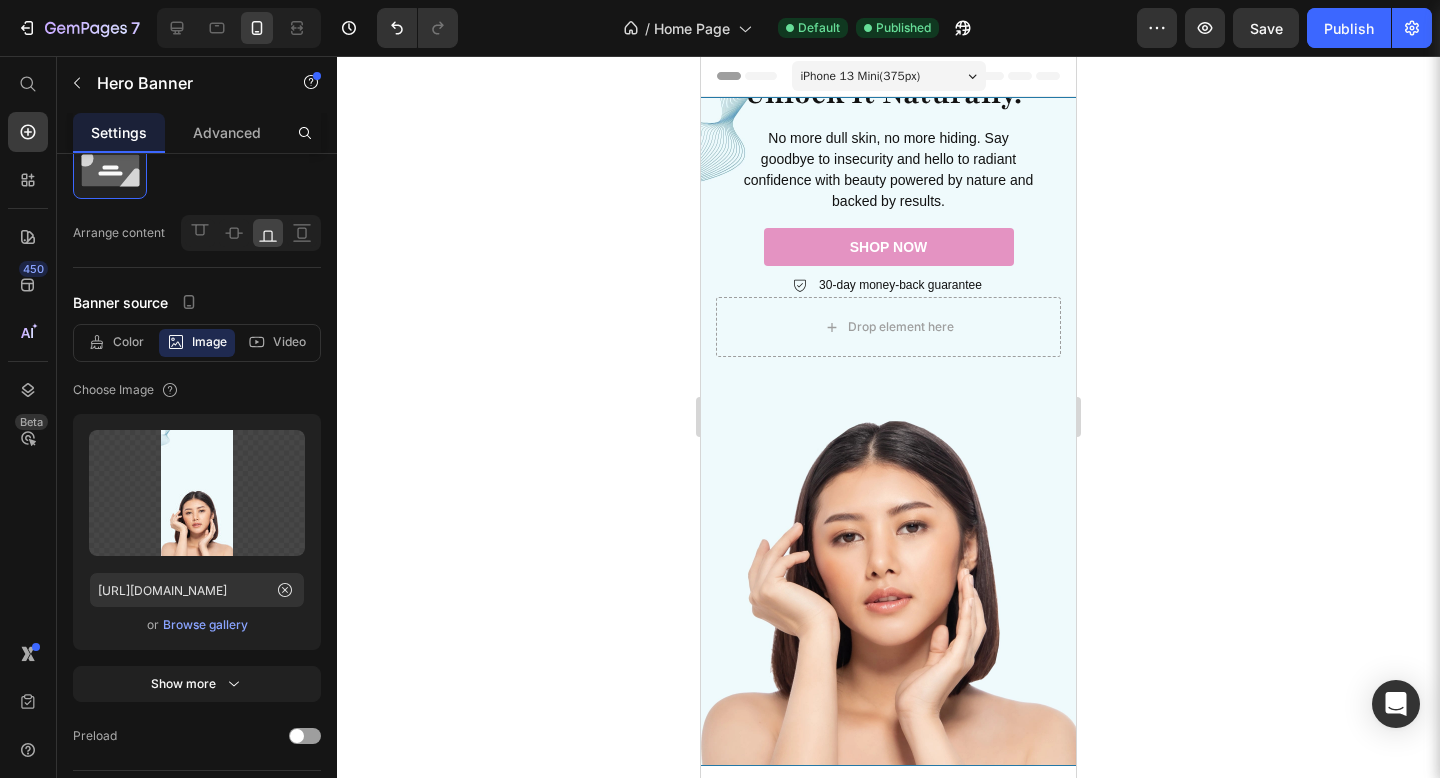 click on "Icon Icon Icon Icon
Icon Icon List Rated 4.5/5 Based on 5,200+Reviews Text Block Row Your Glow Is Waiting Unlock It Naturally.” Heading No more dull skin, no more hiding. Say goodbye to insecurity and hello to radiant confidence with beauty powered by nature and backed by results. Text Block SHOP NOW Button
30-day money-back guarantee  Item List
Drop element here Row" at bounding box center [888, 371] 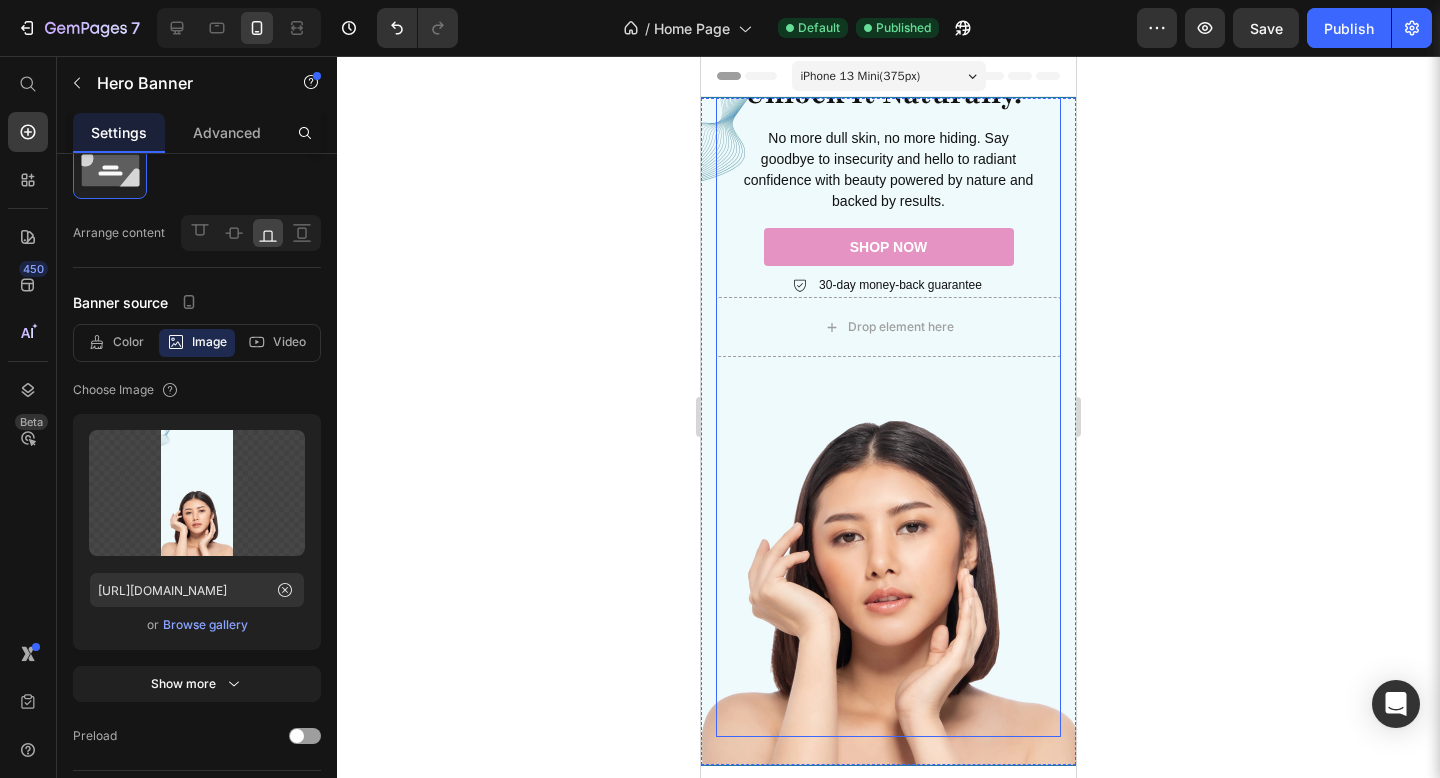 click on "Icon Icon Icon Icon
Icon Icon List Rated 4.5/5 Based on 5,200+Reviews Text Block Row Your Glow Is Waiting Unlock It Naturally.” Heading No more dull skin, no more hiding. Say goodbye to insecurity and hello to radiant confidence with beauty powered by nature and backed by results. Text Block SHOP NOW Button
30-day money-back guarantee  Item List
Drop element here Row" at bounding box center [888, 371] 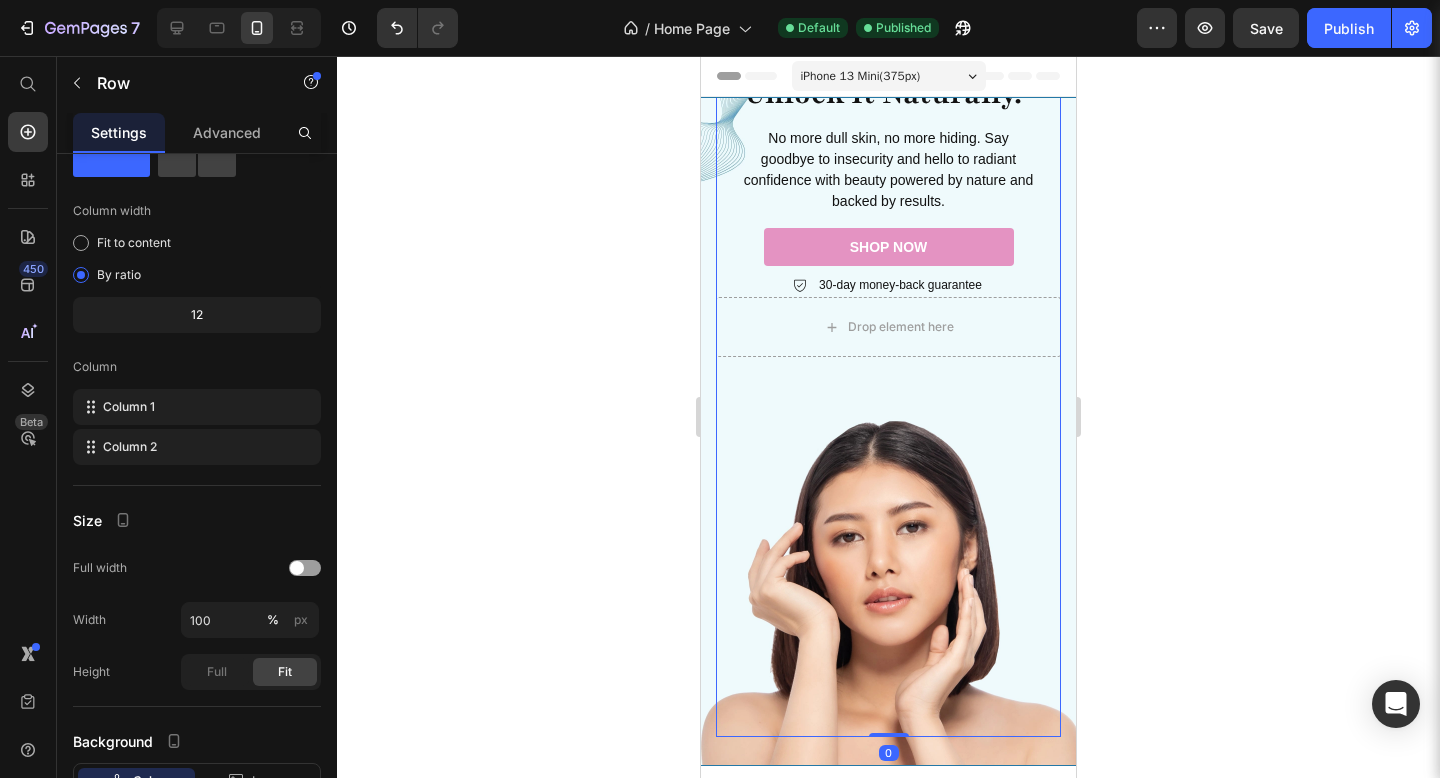scroll, scrollTop: 0, scrollLeft: 0, axis: both 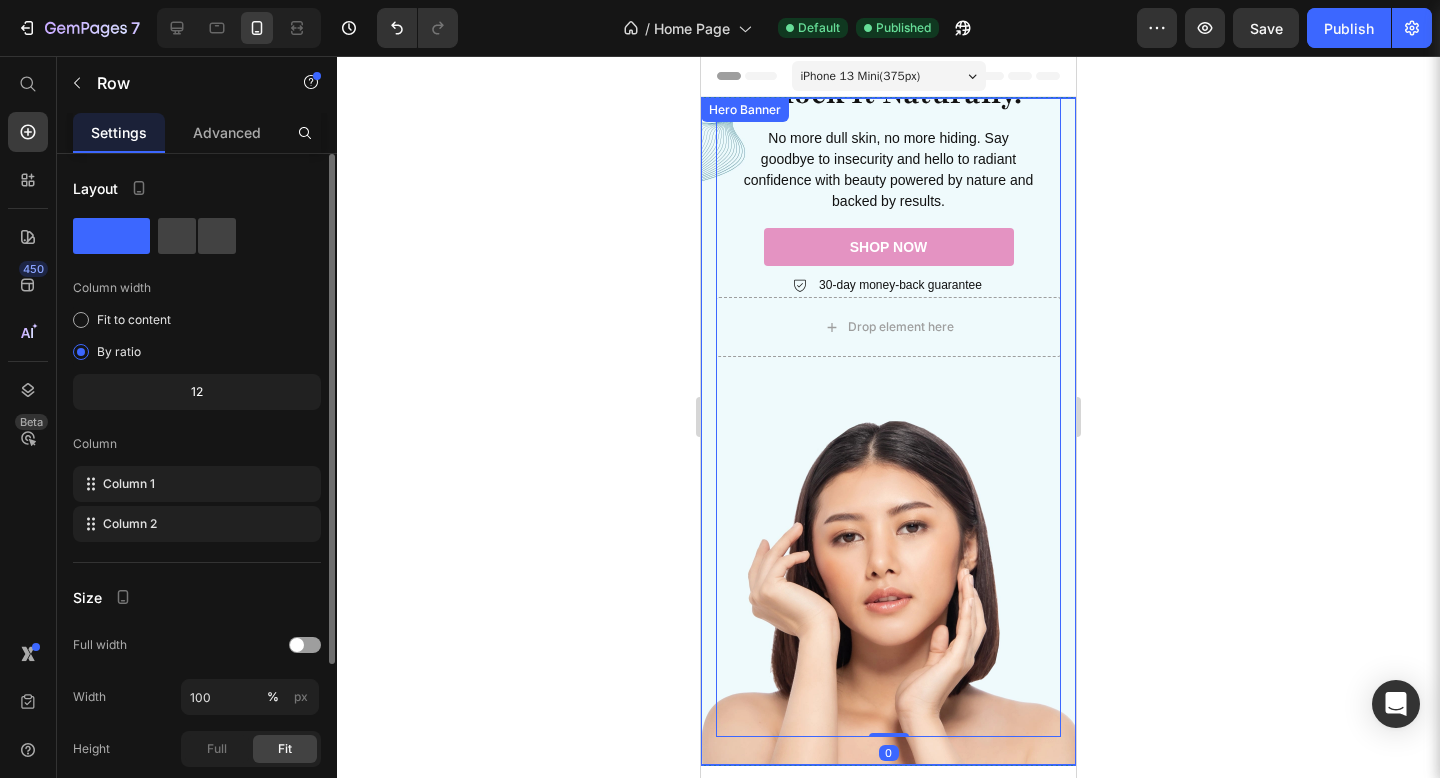click on "Icon Icon Icon Icon
Icon Icon List Rated 4.5/5 Based on 5,200+Reviews Text Block Row Your Glow Is Waiting Unlock It Naturally.” Heading No more dull skin, no more hiding. Say goodbye to insecurity and hello to radiant confidence with beauty powered by nature and backed by results. Text Block SHOP NOW Button
30-day money-back guarantee  Item List
Drop element here Row   0" at bounding box center [888, 371] 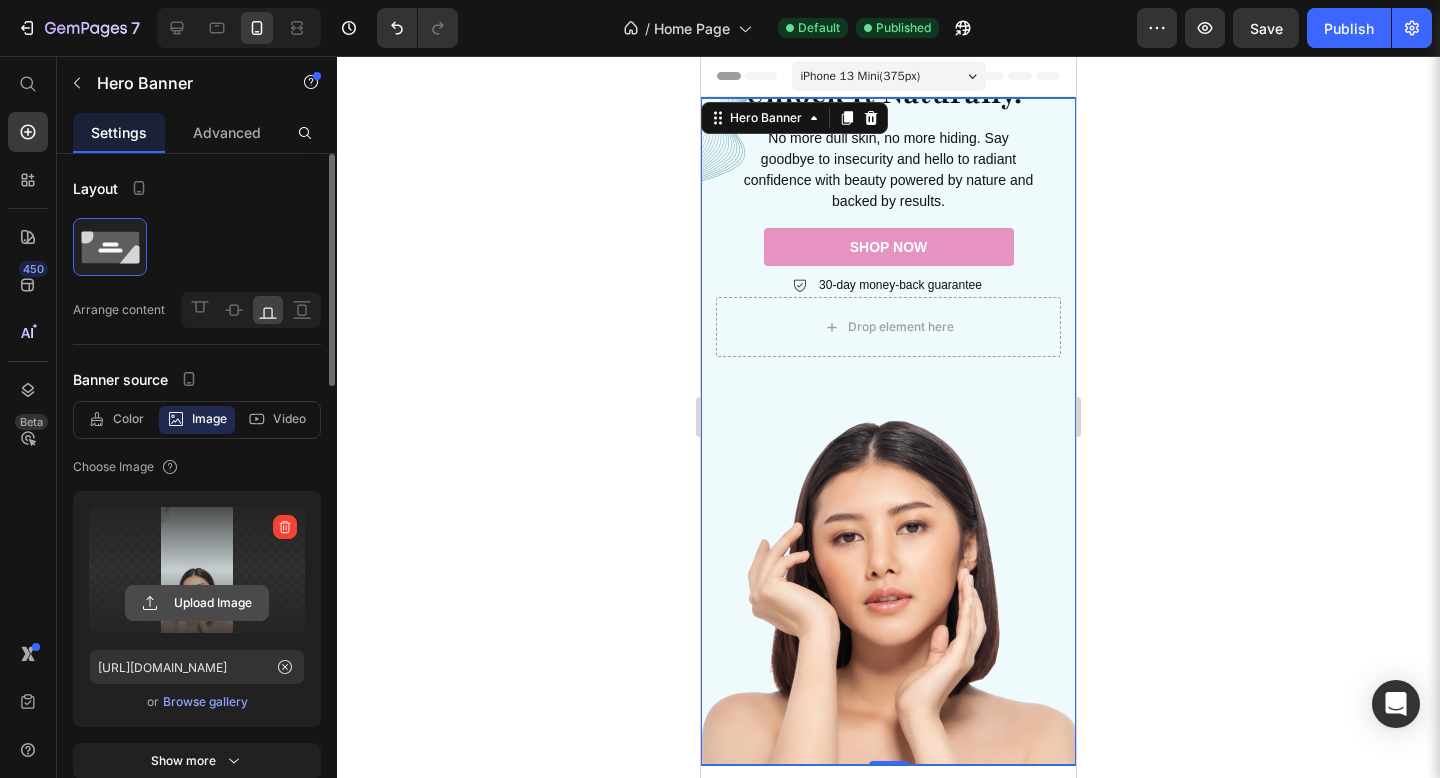 click 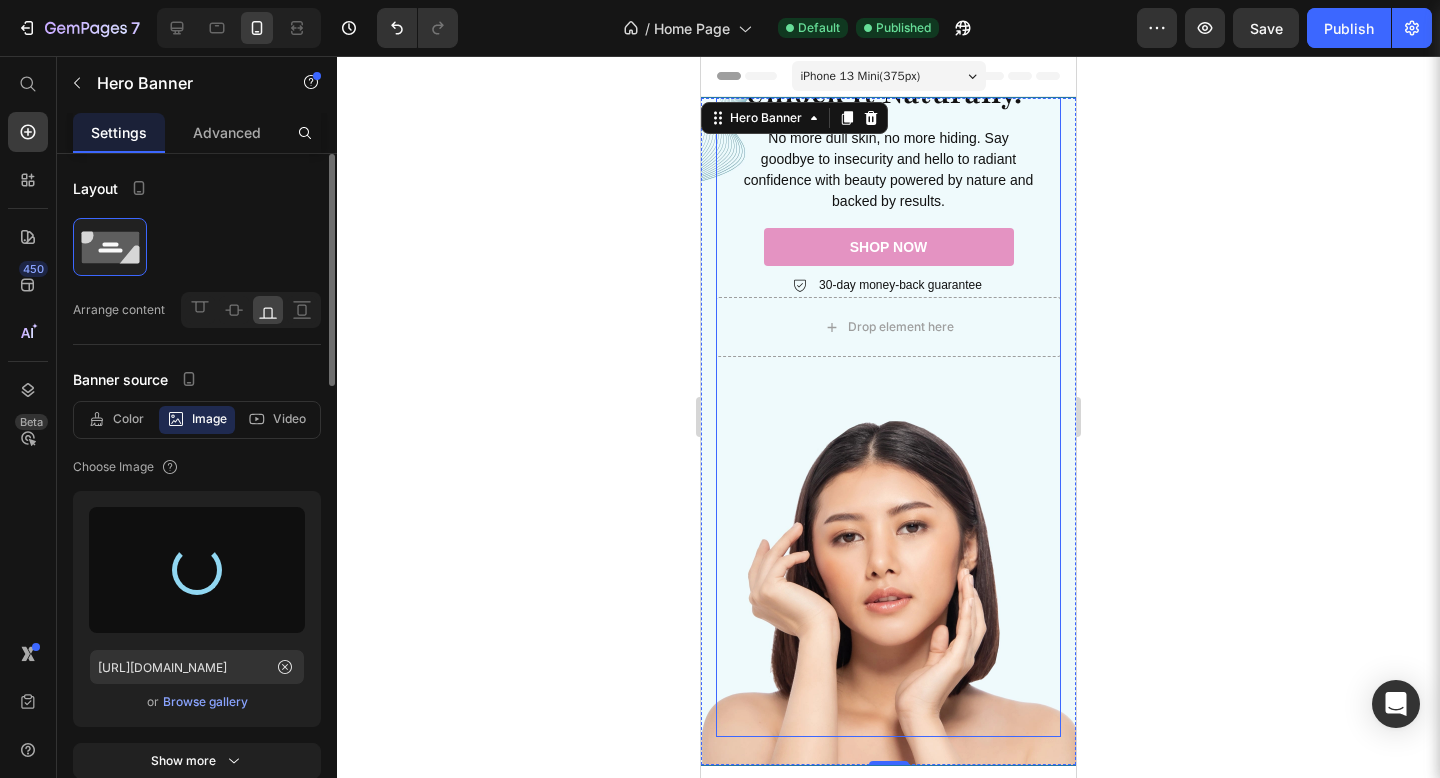 type on "[URL][DOMAIN_NAME]" 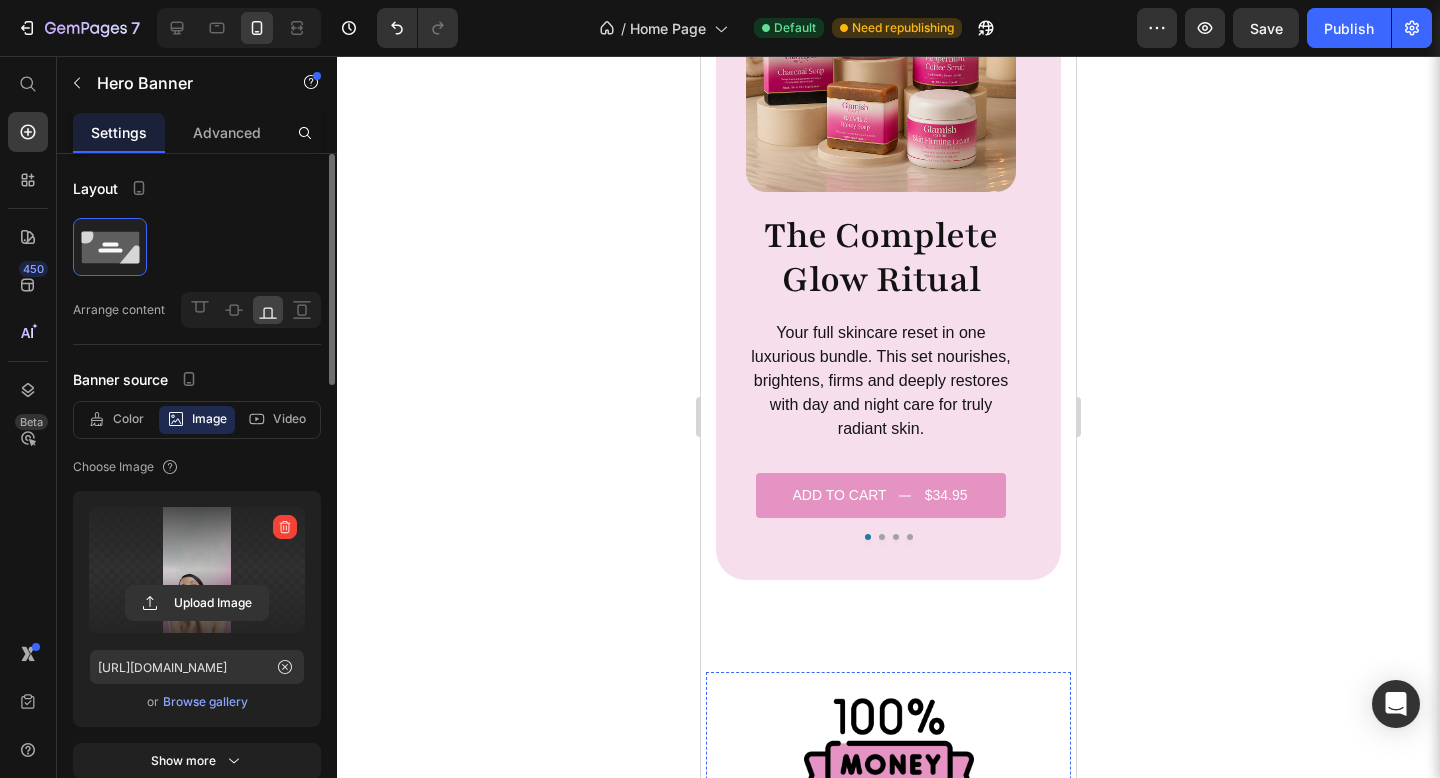 scroll, scrollTop: 6508, scrollLeft: 0, axis: vertical 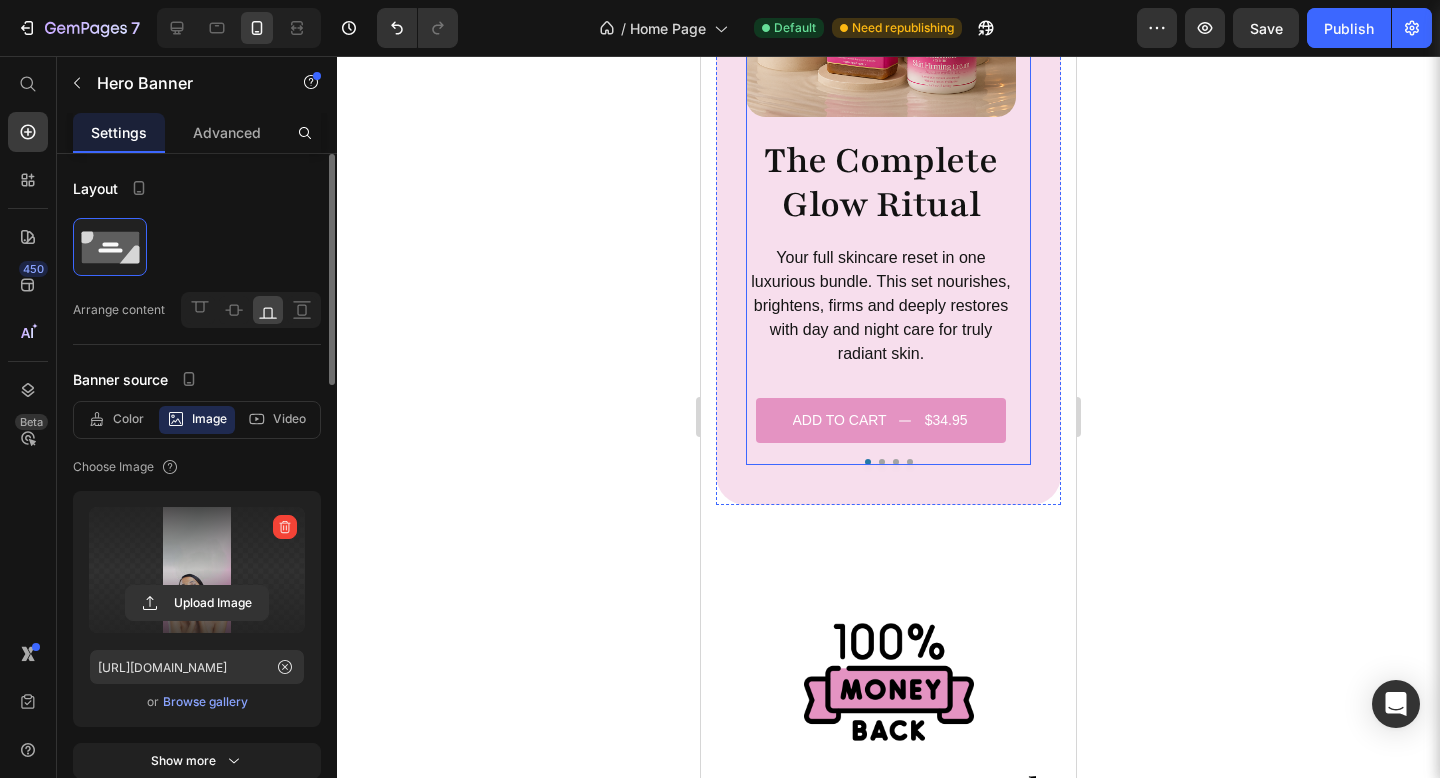 click at bounding box center [882, 462] 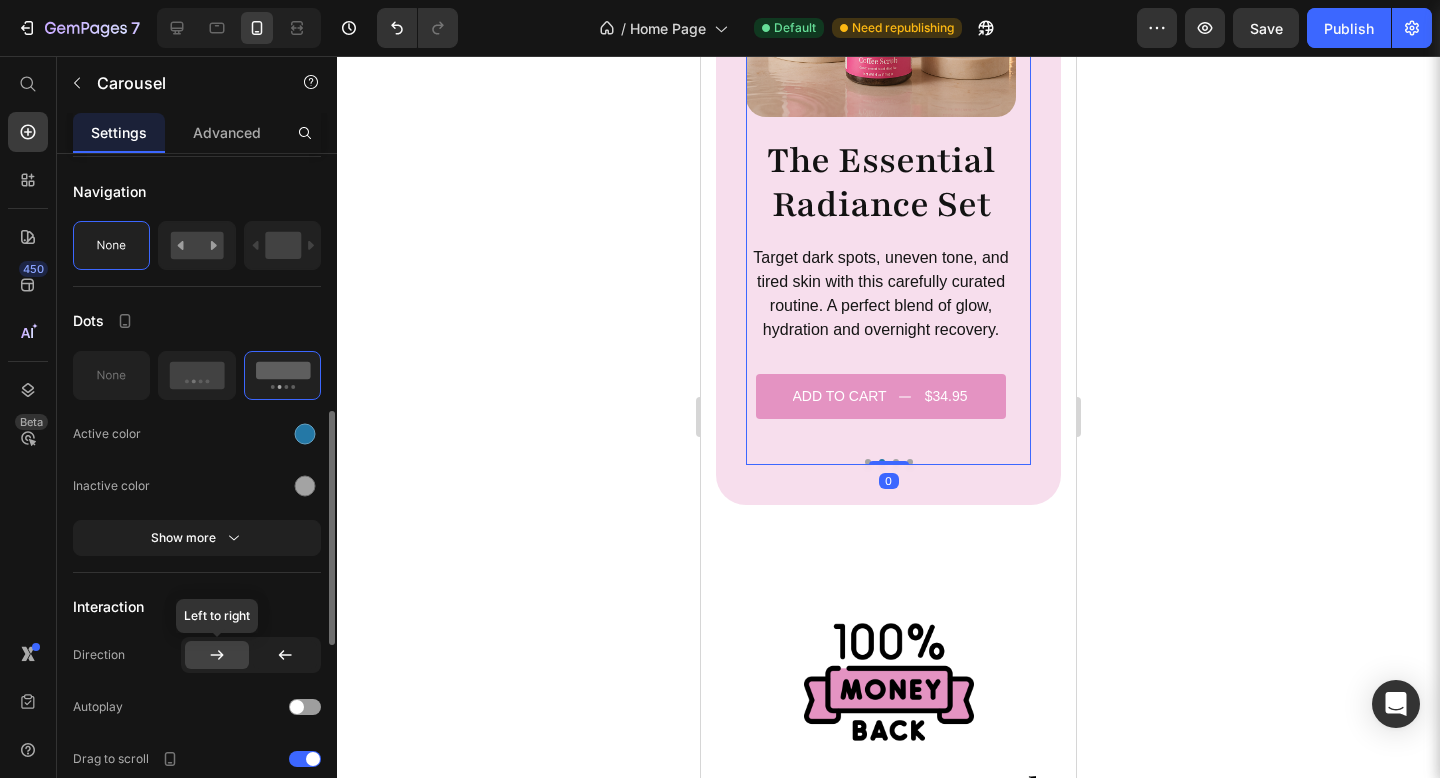 scroll, scrollTop: 556, scrollLeft: 0, axis: vertical 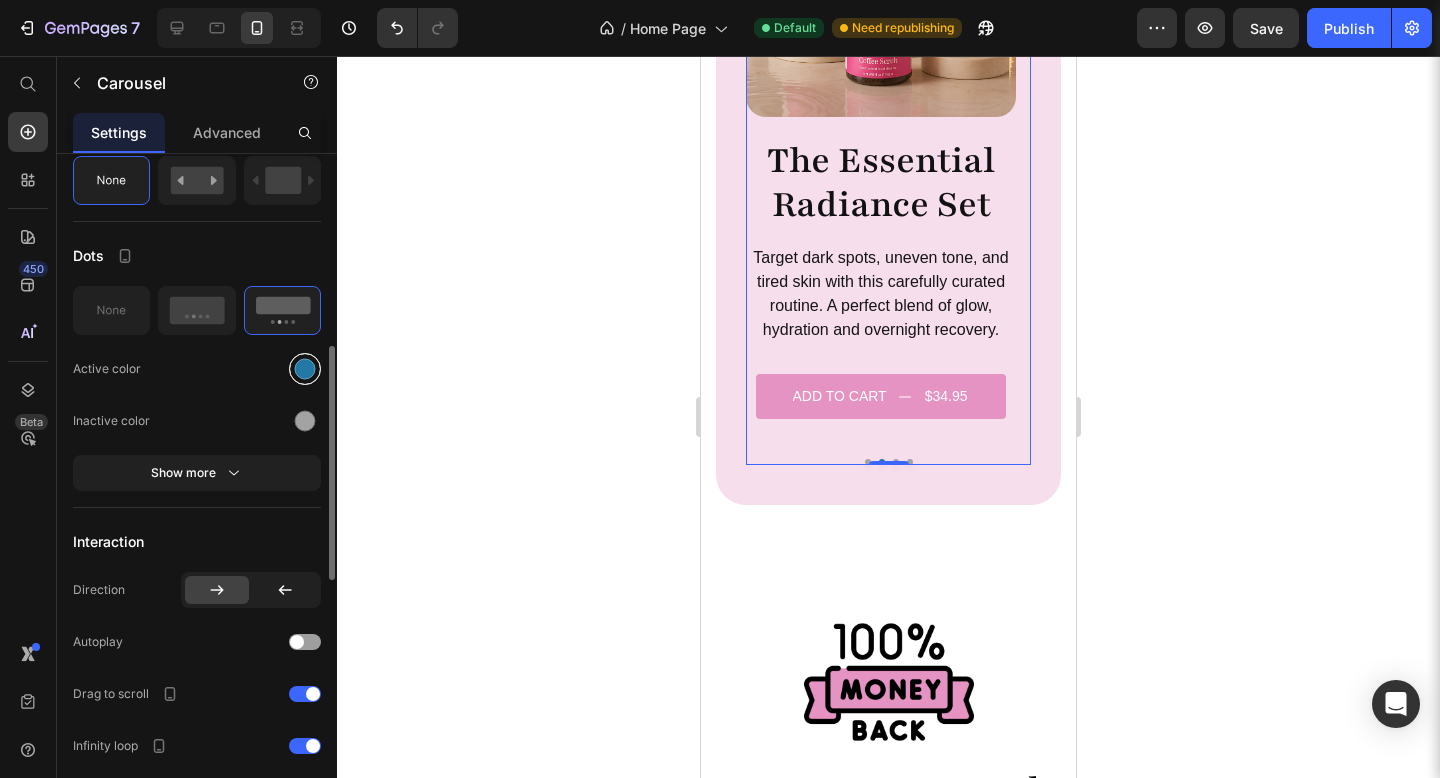 click at bounding box center (305, 368) 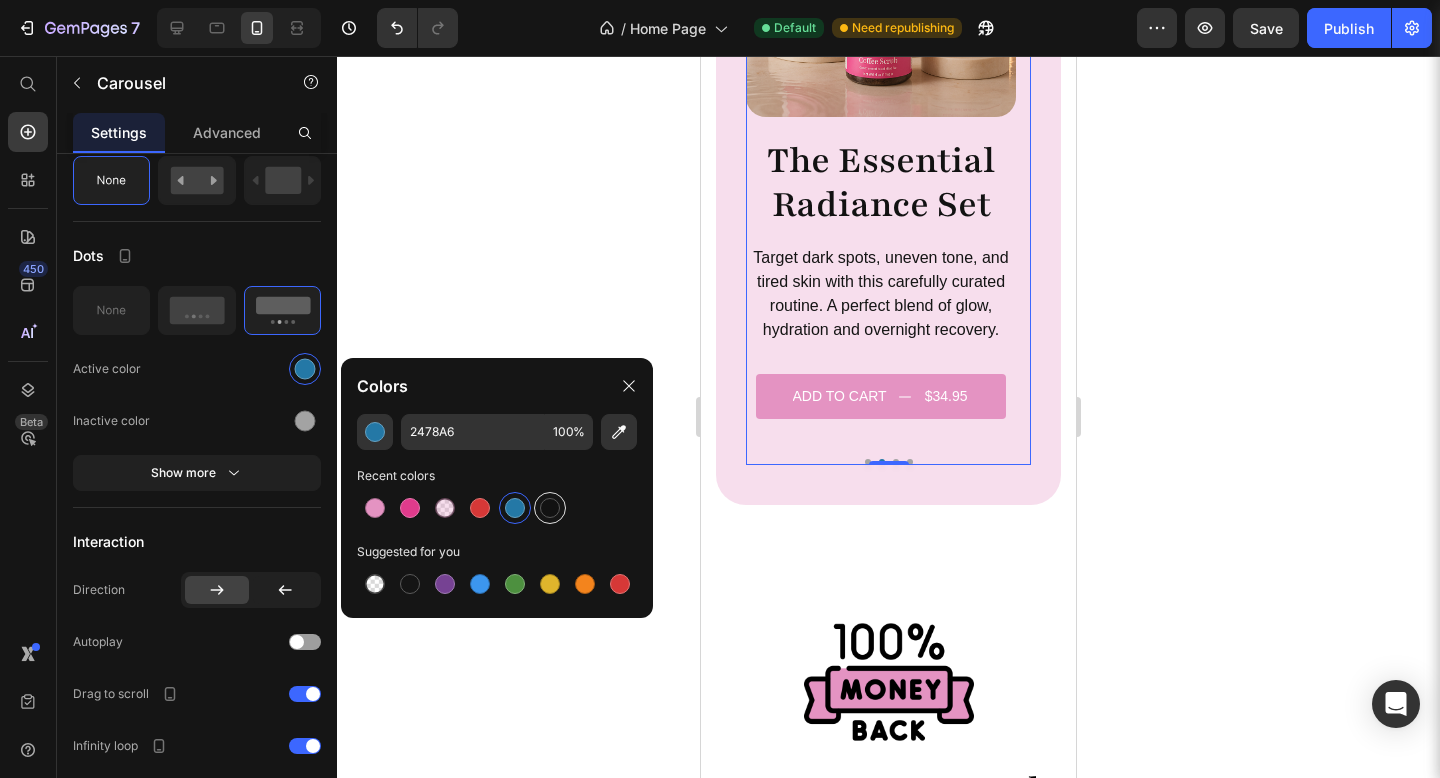click at bounding box center [550, 508] 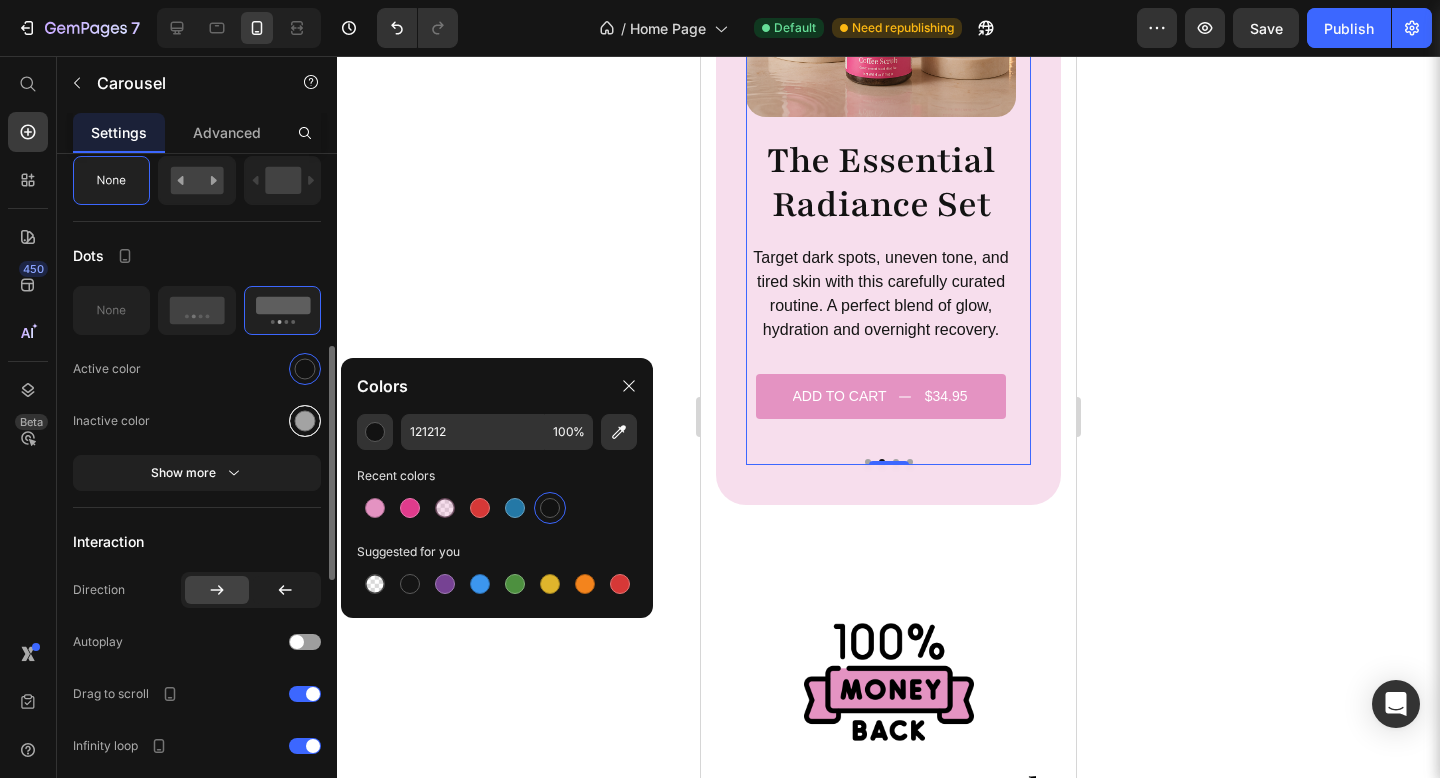 click at bounding box center [305, 420] 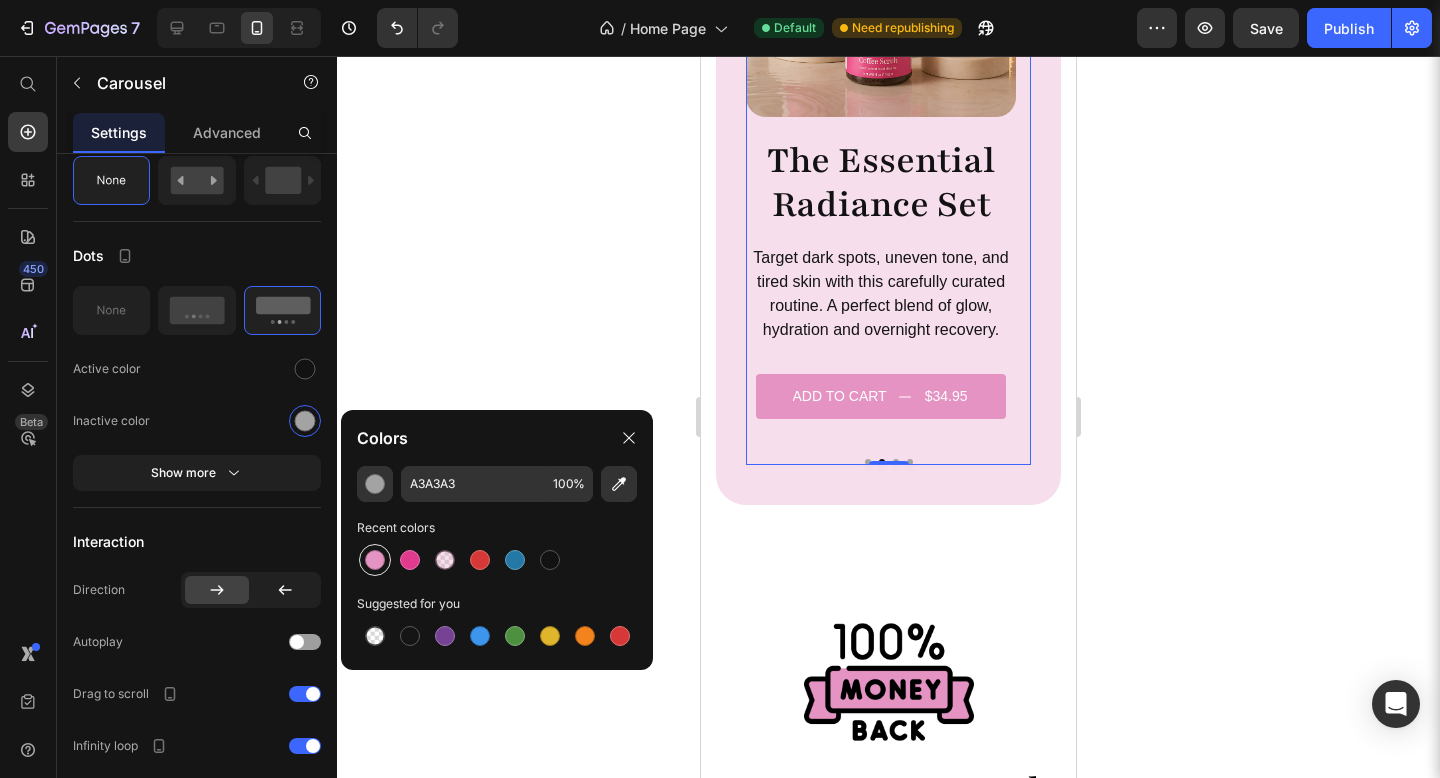 click at bounding box center (375, 560) 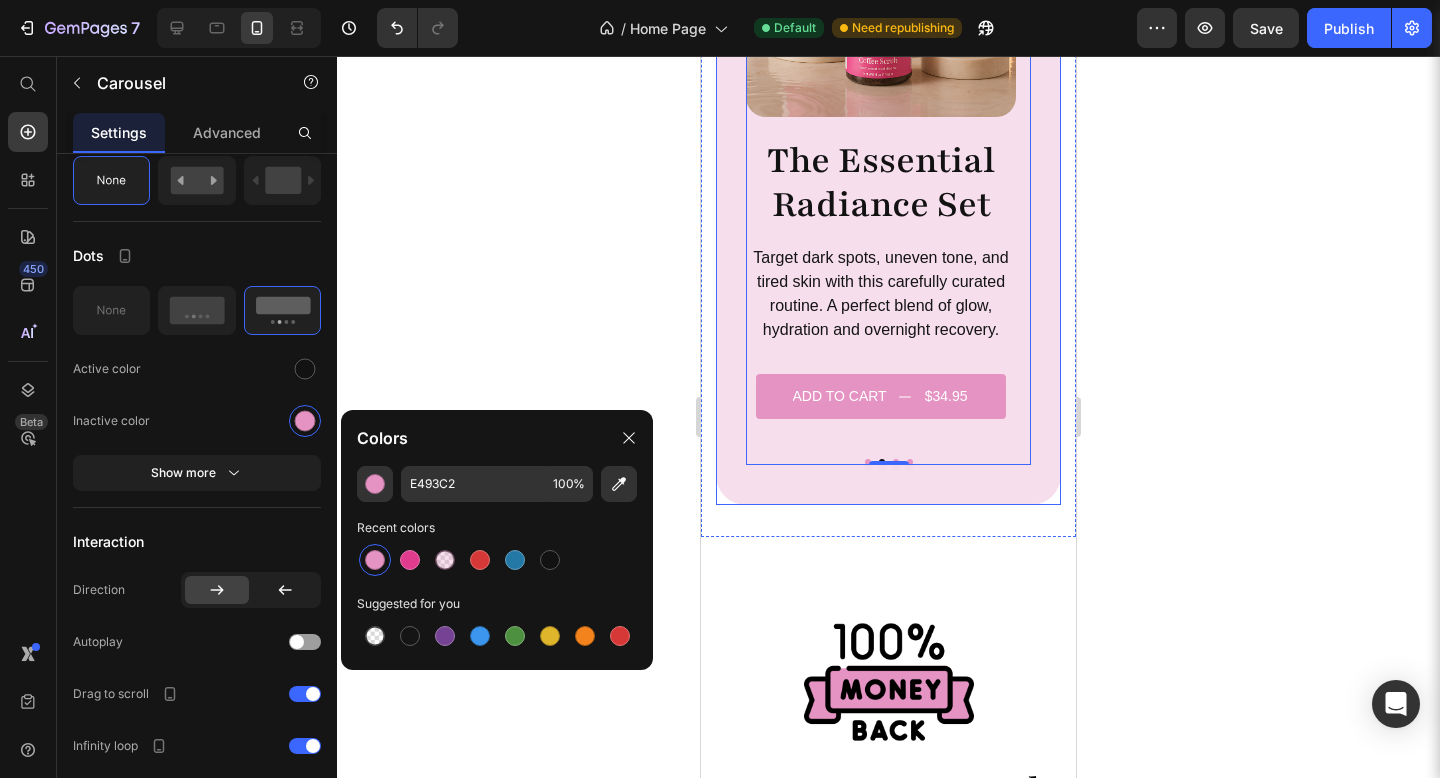 click on "Image The Complete Glow Ritual Heading Your full skincare reset in one luxurious bundle. This set nourishes, brightens, firms and deeply restores with day and night care for truly radiant skin. Text Block Add to cart
$34.95 Add to Cart Product Row Image The Essential Radiance Set Heading Target dark spots, uneven tone, and tired skin with this carefully curated routine. A perfect blend of glow, hydration and overnight recovery. Text Block Add to cart
$34.95 Add to Cart Product Row Image The Repair and Brighten Set Heading Double cleanse, deep restore. With extra [MEDICAL_DATA] Turmeric Soap and rich nourishment from Tallow Cream, this set helps repair and brighten tired or troubled skin. Text Block Add to cart
$34.95 Add to Cart Product Row Image The Repair and Brighten Set Heading Double cleanse, deep restore. With extra [MEDICAL_DATA] Turmeric Soap and rich nourishment from Tallow Cream, this set helps repair and brighten tired or troubled skin. Text Block Add to cart
$34.95 Add to Cart Row" at bounding box center (888, 156) 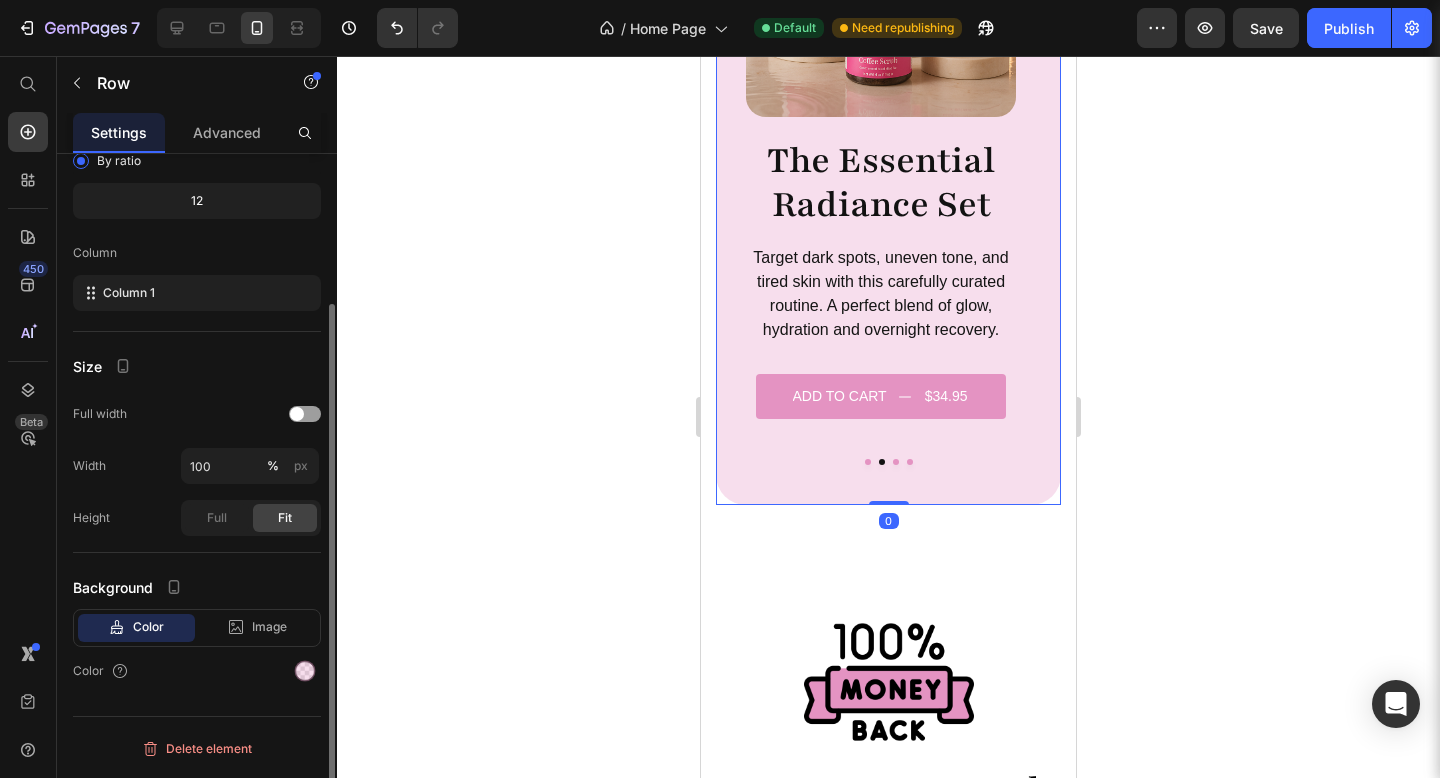 scroll, scrollTop: 0, scrollLeft: 0, axis: both 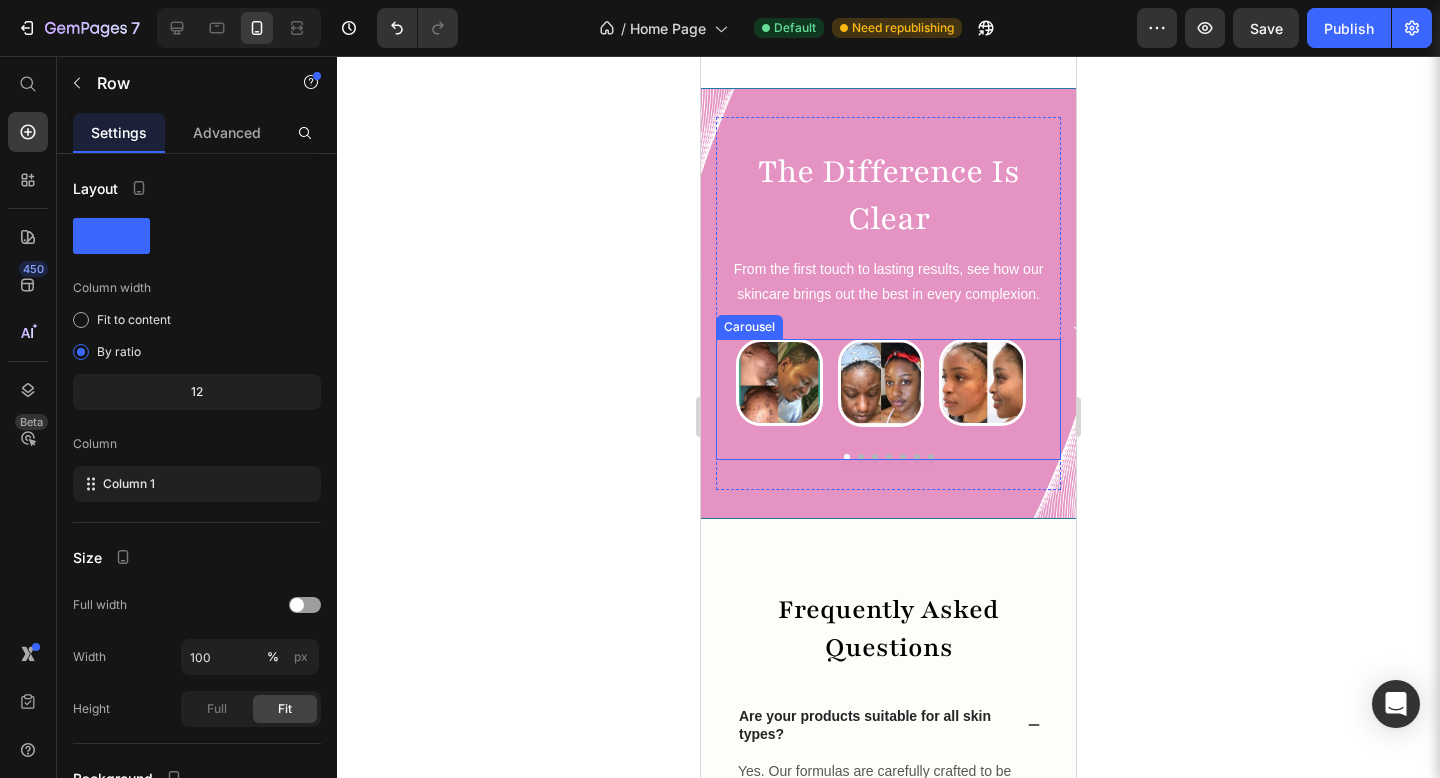 click on "Image Image Image Image Image Image Image" at bounding box center (888, 399) 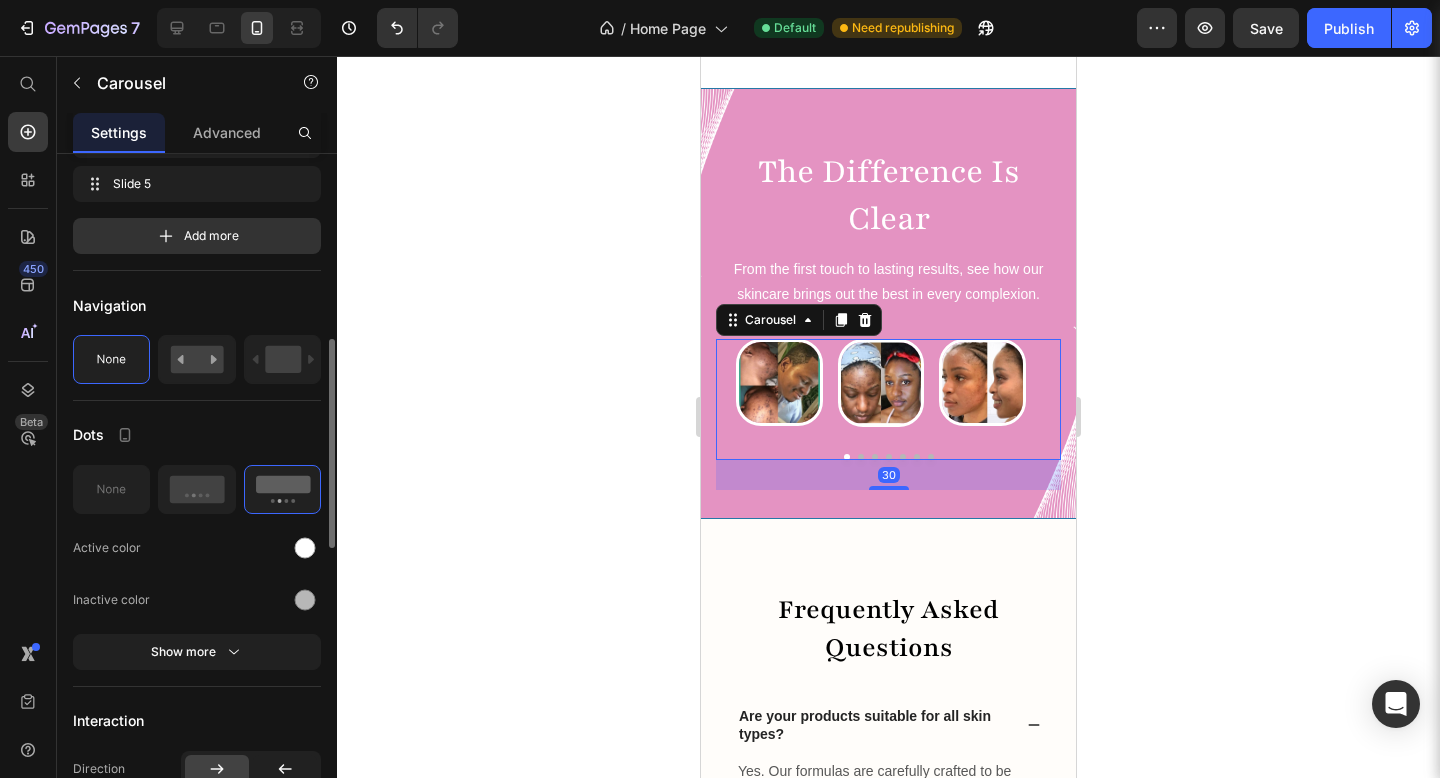 scroll, scrollTop: 614, scrollLeft: 0, axis: vertical 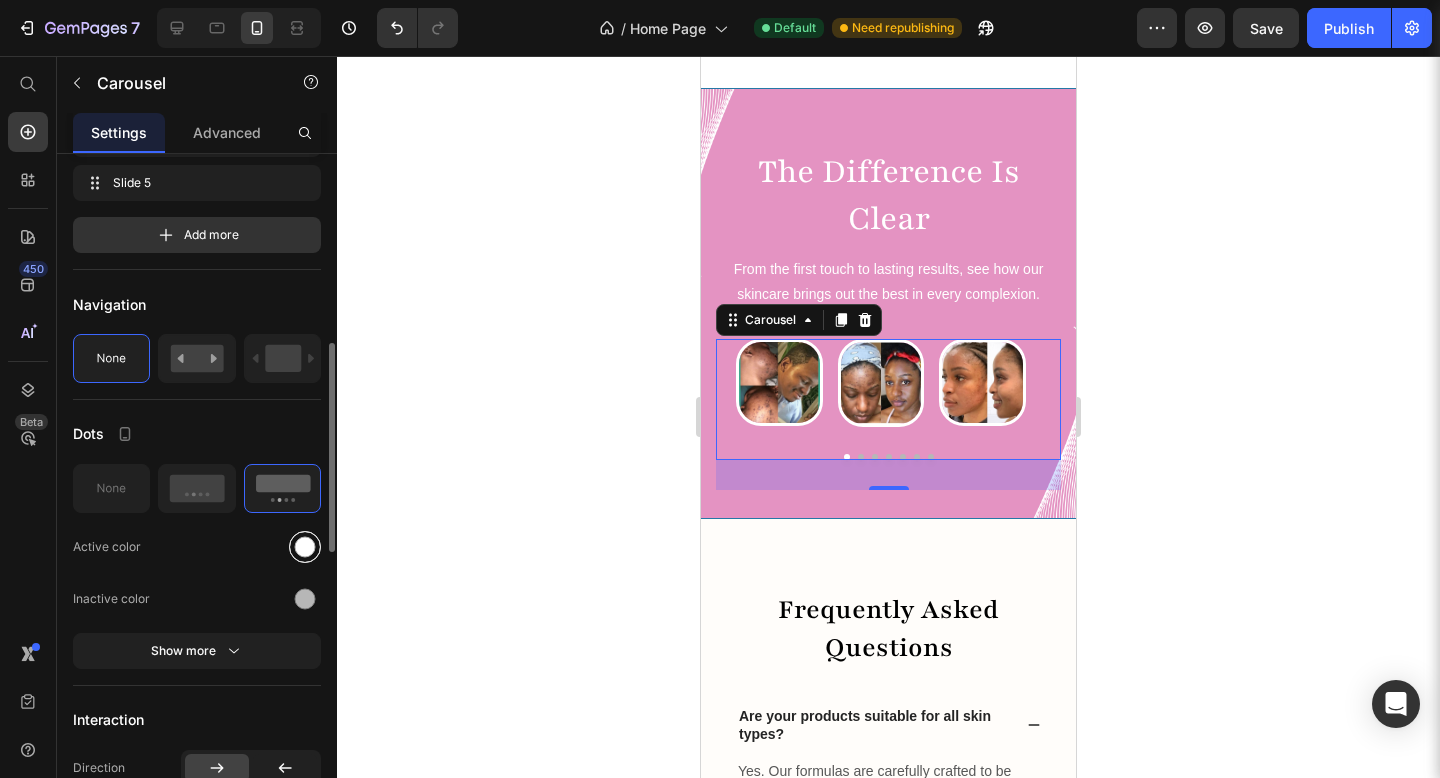 click at bounding box center (305, 546) 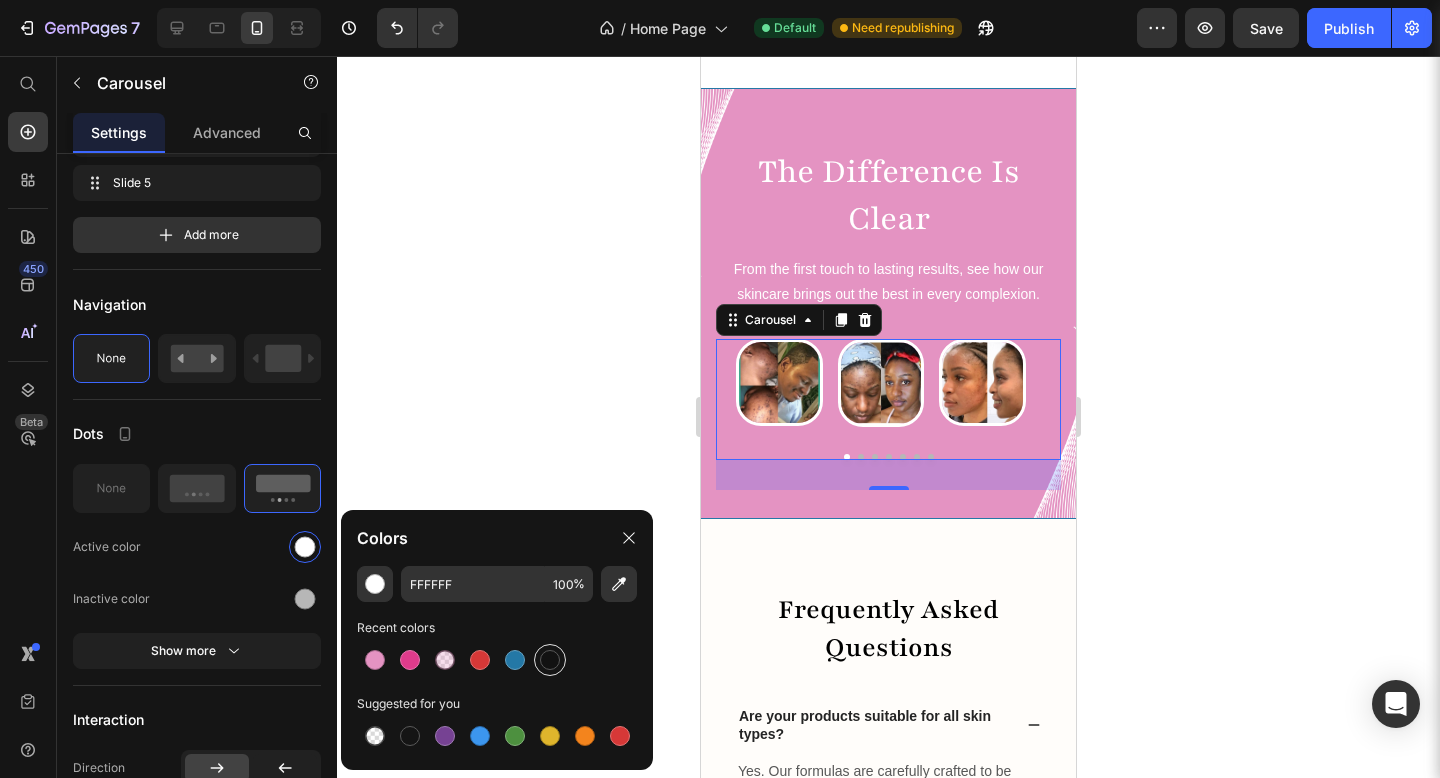 click at bounding box center (550, 660) 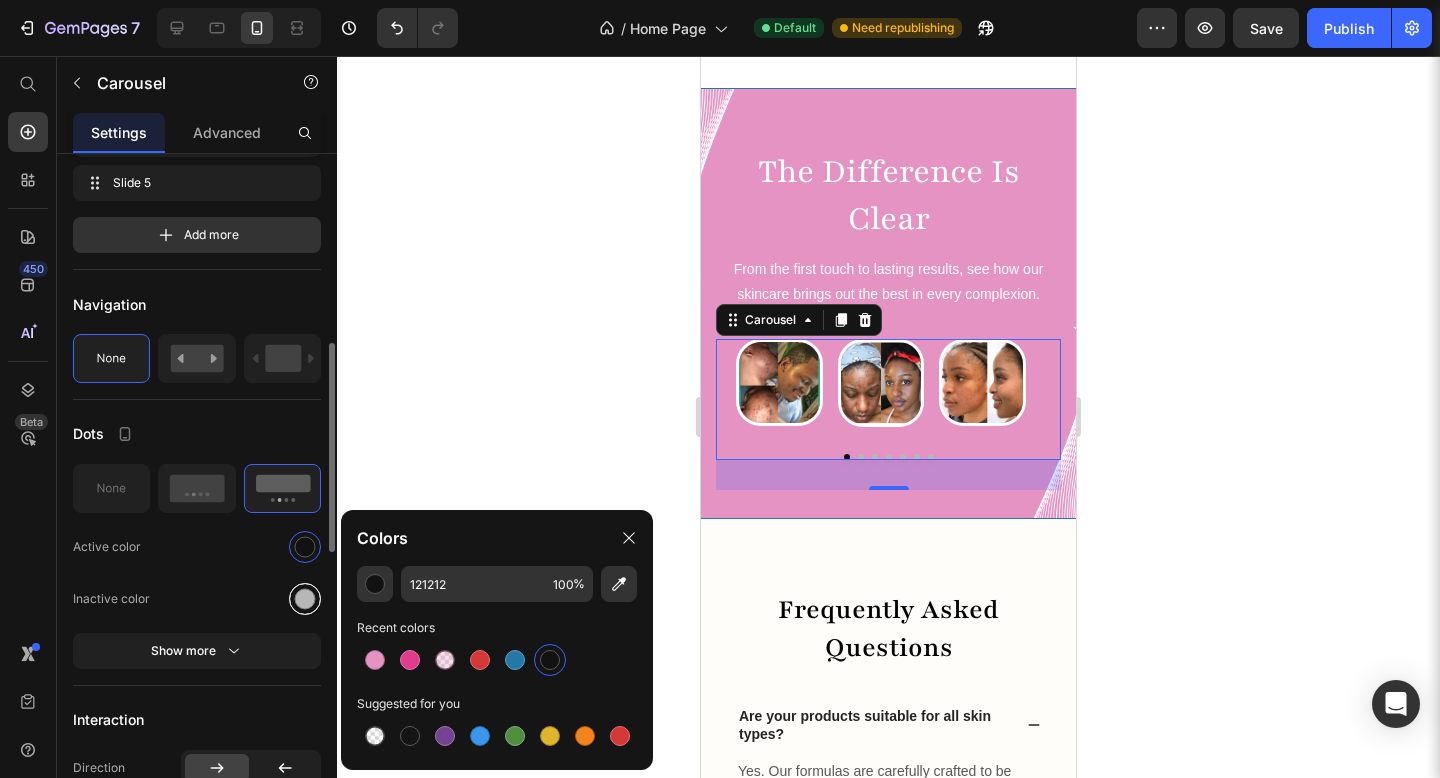 click at bounding box center [305, 599] 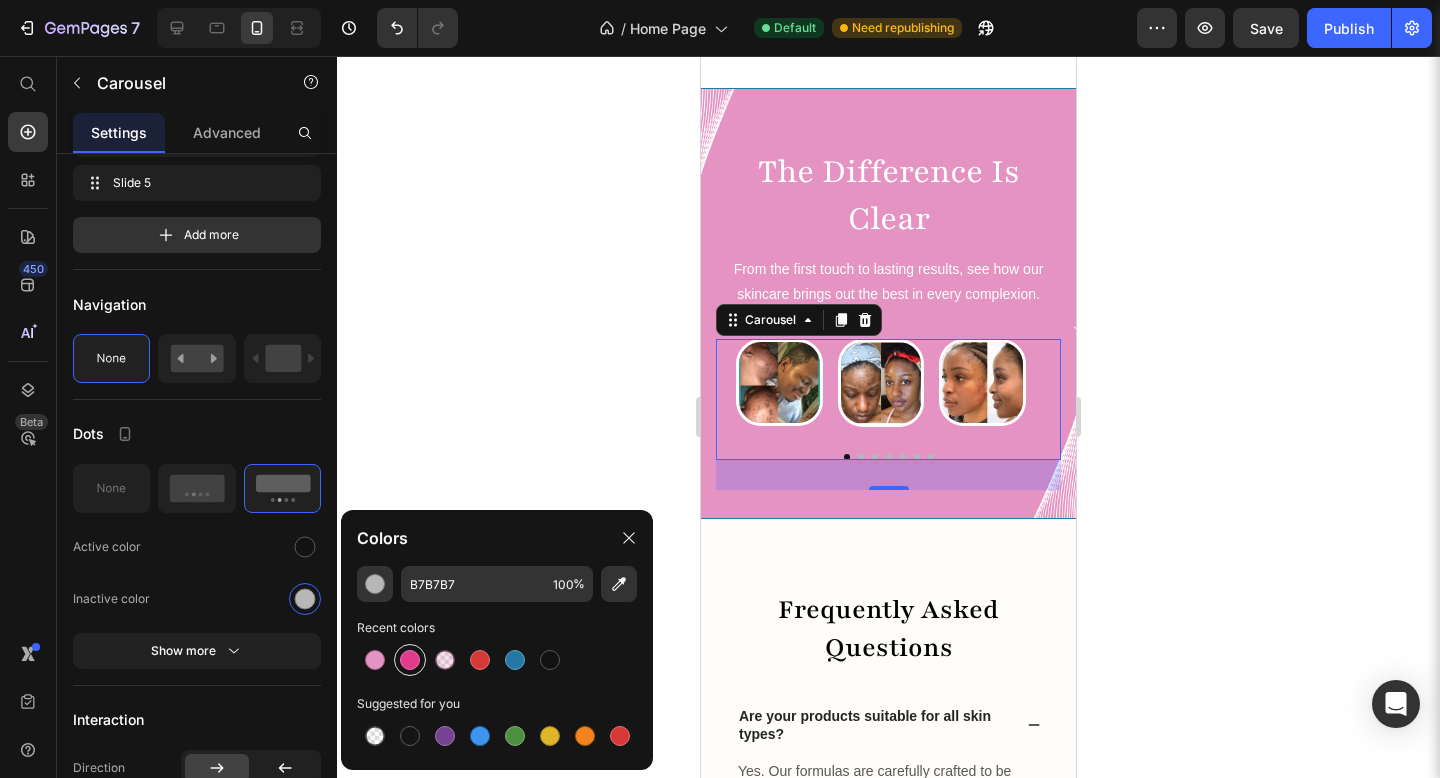 click at bounding box center [410, 660] 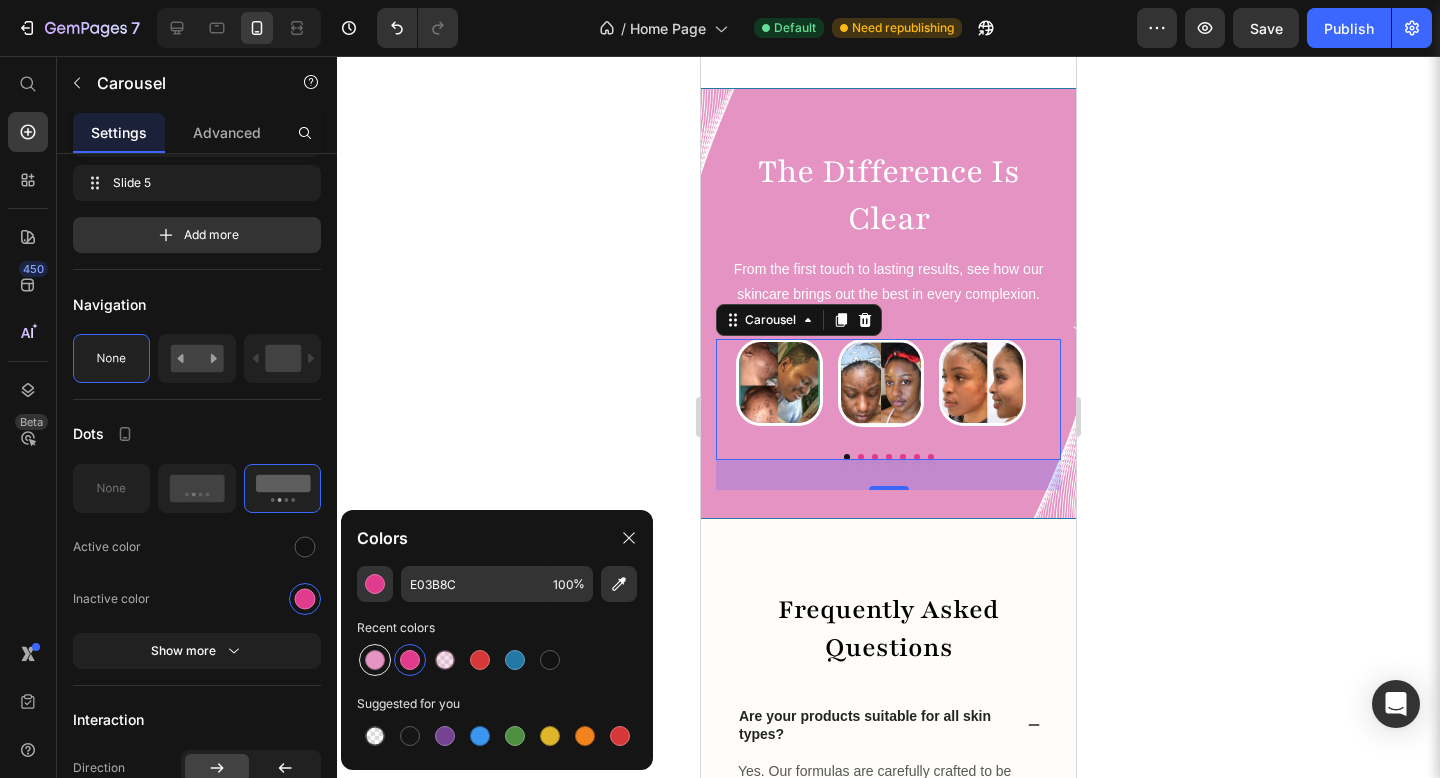 click at bounding box center [375, 660] 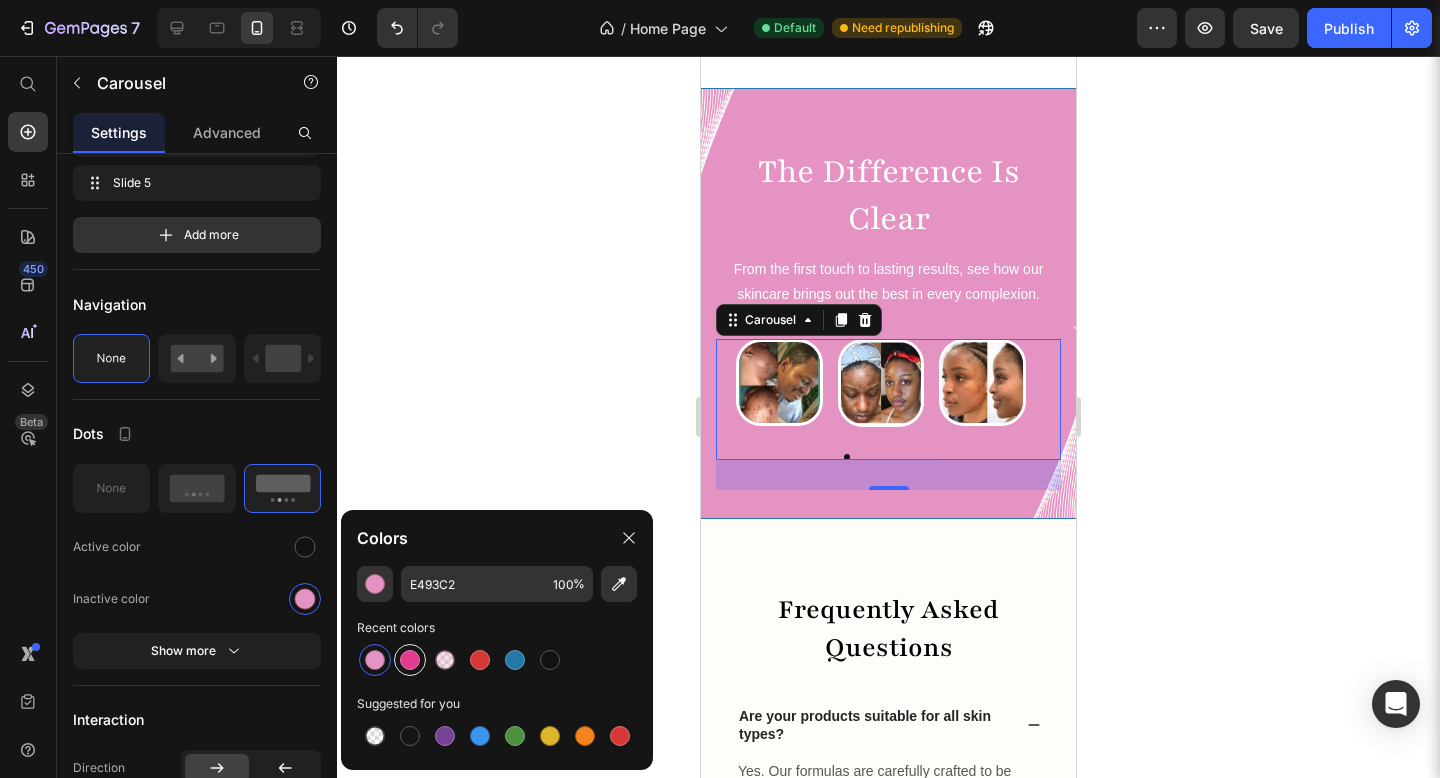 click at bounding box center (410, 660) 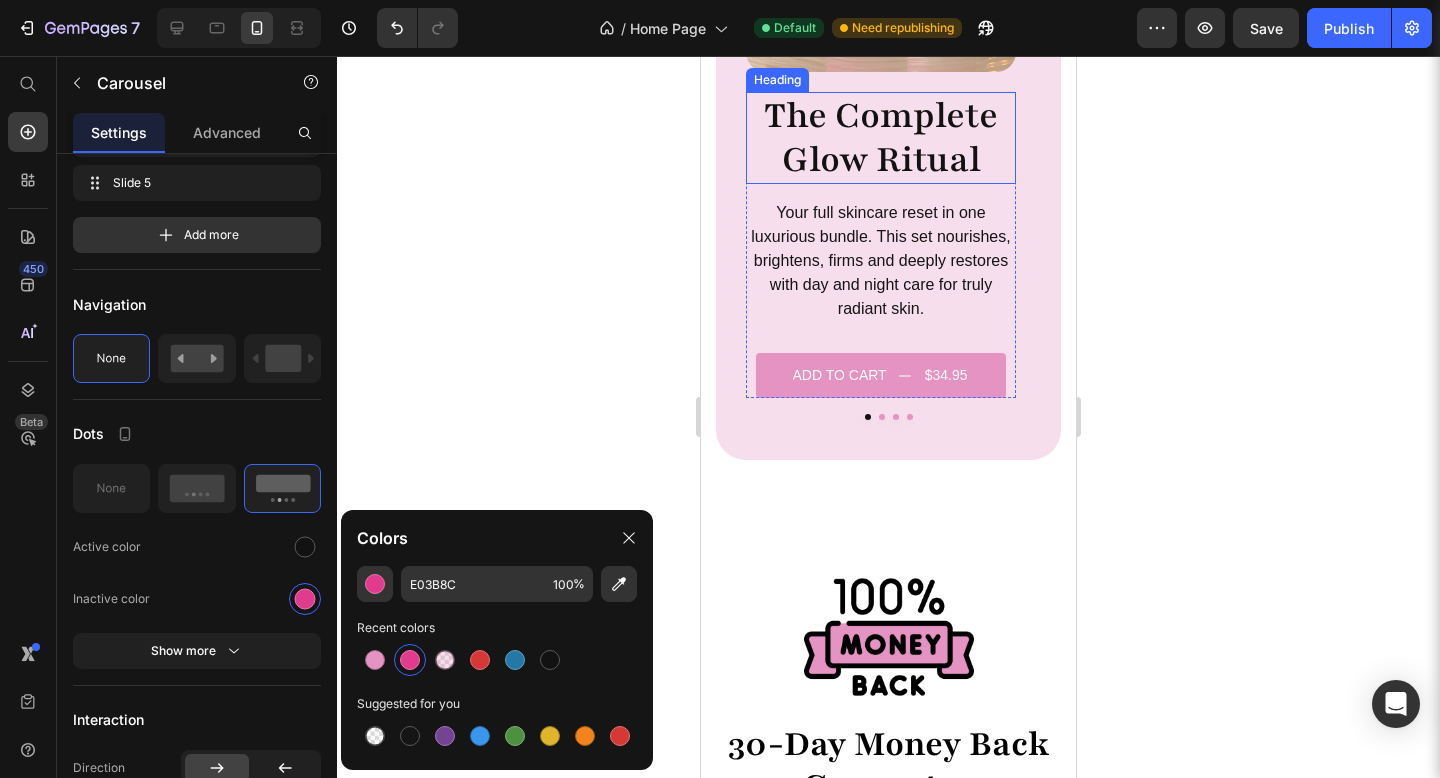 scroll, scrollTop: 6554, scrollLeft: 0, axis: vertical 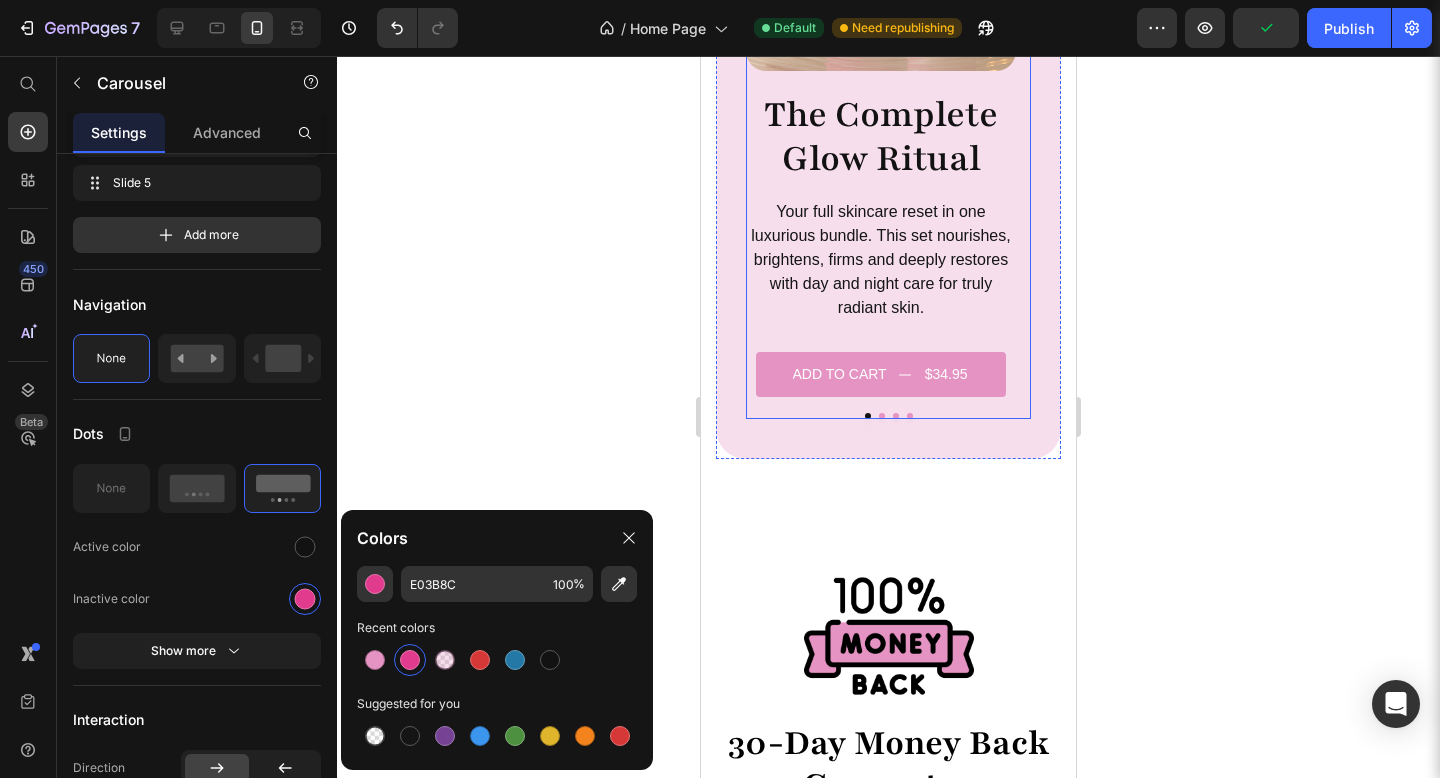 click at bounding box center [888, 416] 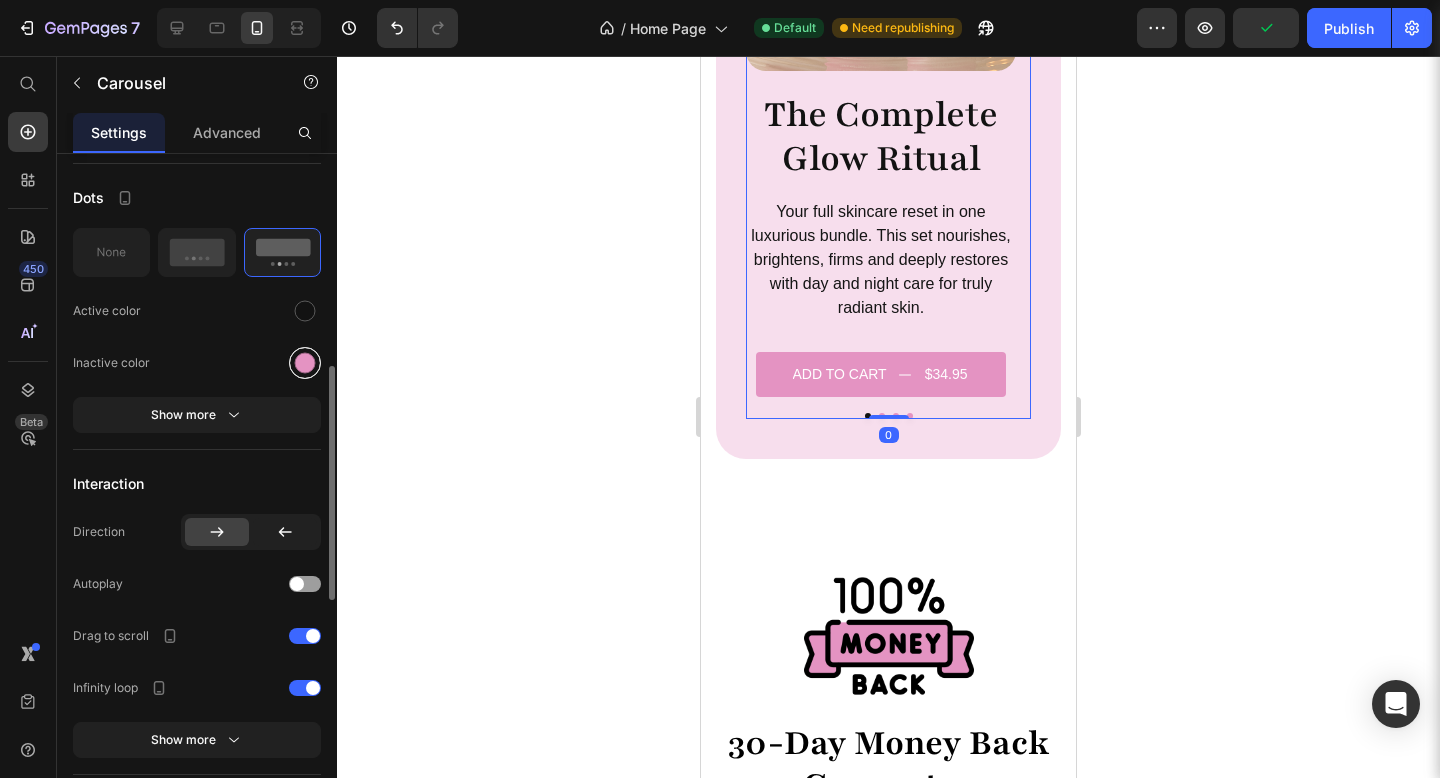 click at bounding box center (305, 362) 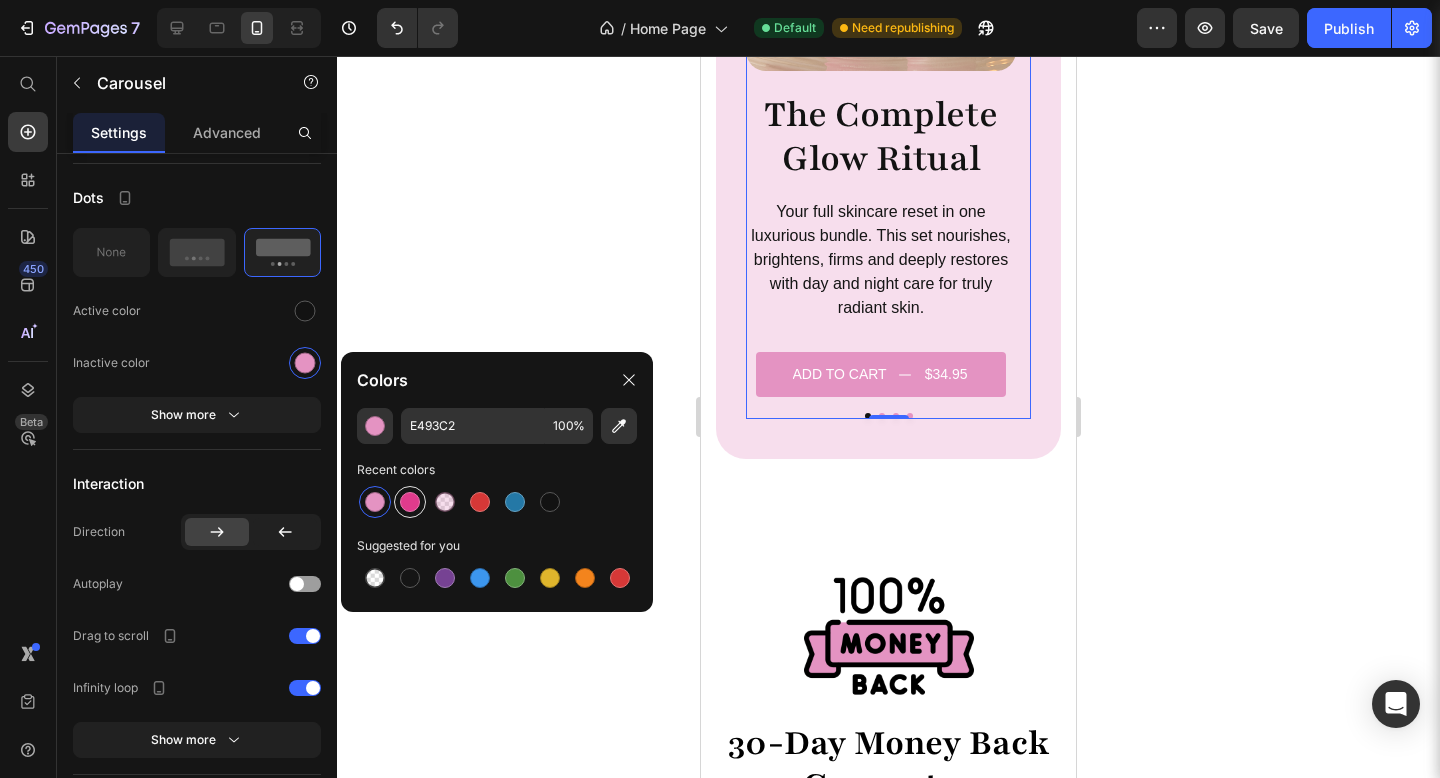 click at bounding box center (410, 502) 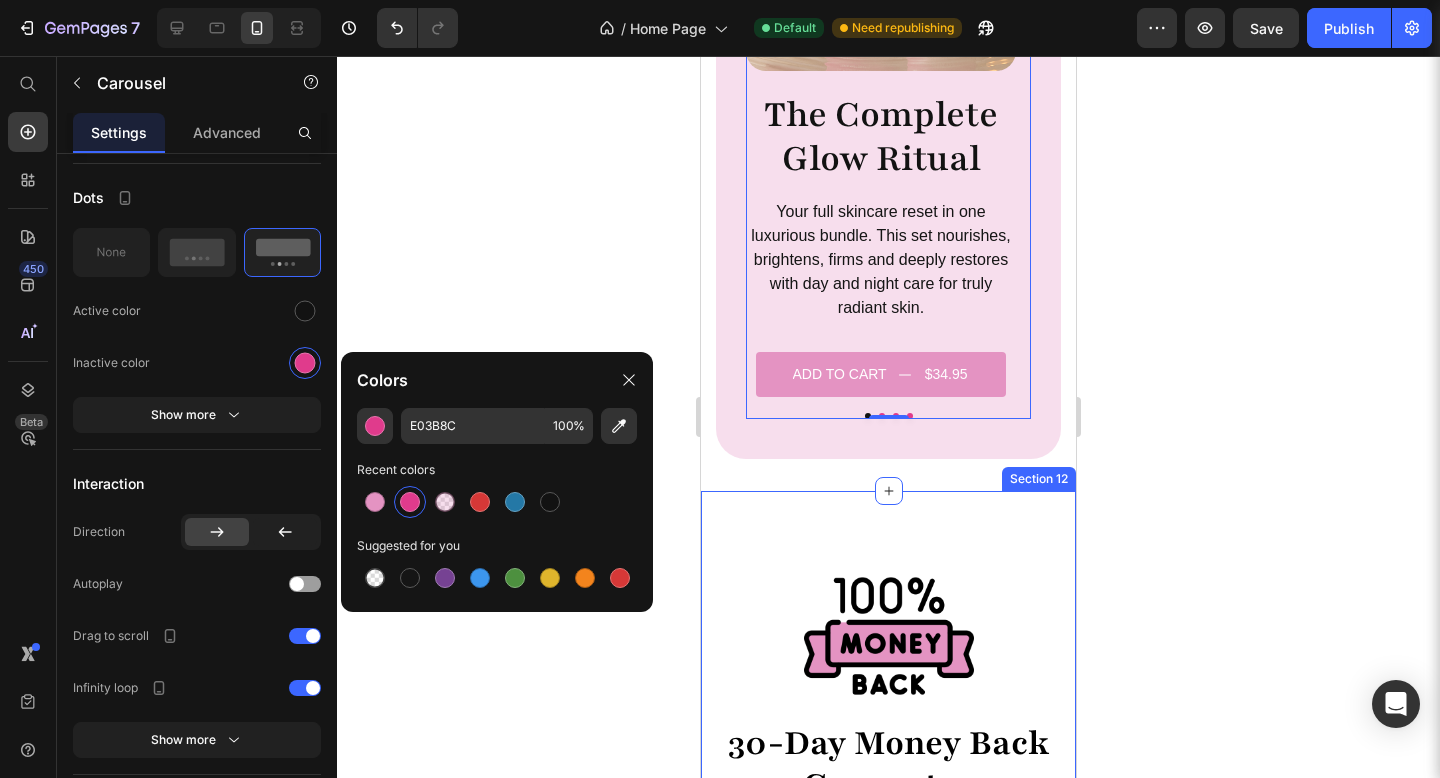 click on "Image 30-Day Money Back Guarantee Heading If you are not 100% satisfied with your purchase, then you may return your order for a full refund with no questions asked.   With 10,000+ happy customers, we pledge to provide you with the highest levels of value, quality, and personal service available, so your complete satisfaction is guaranteed. Text Block Row Row Section 12" at bounding box center (888, 761) 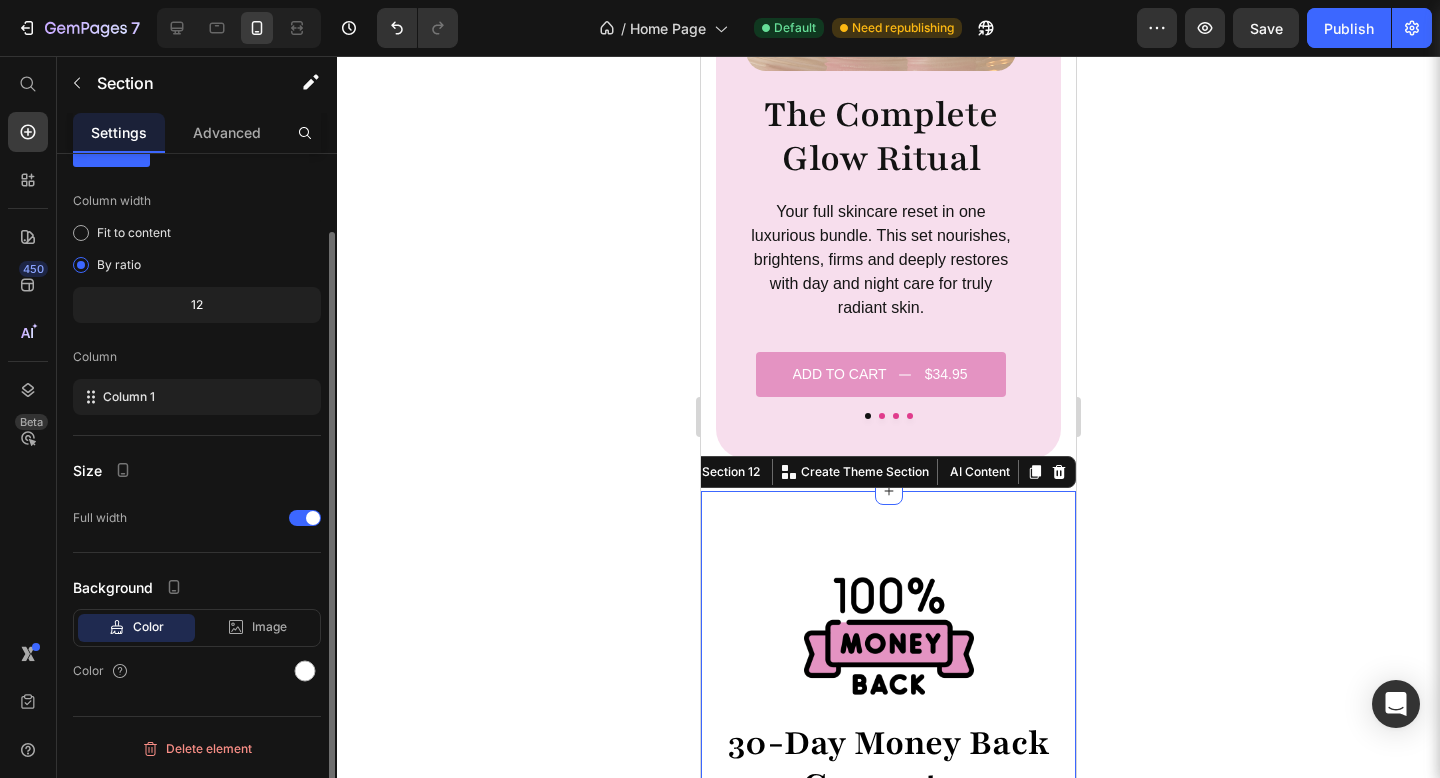 scroll, scrollTop: 0, scrollLeft: 0, axis: both 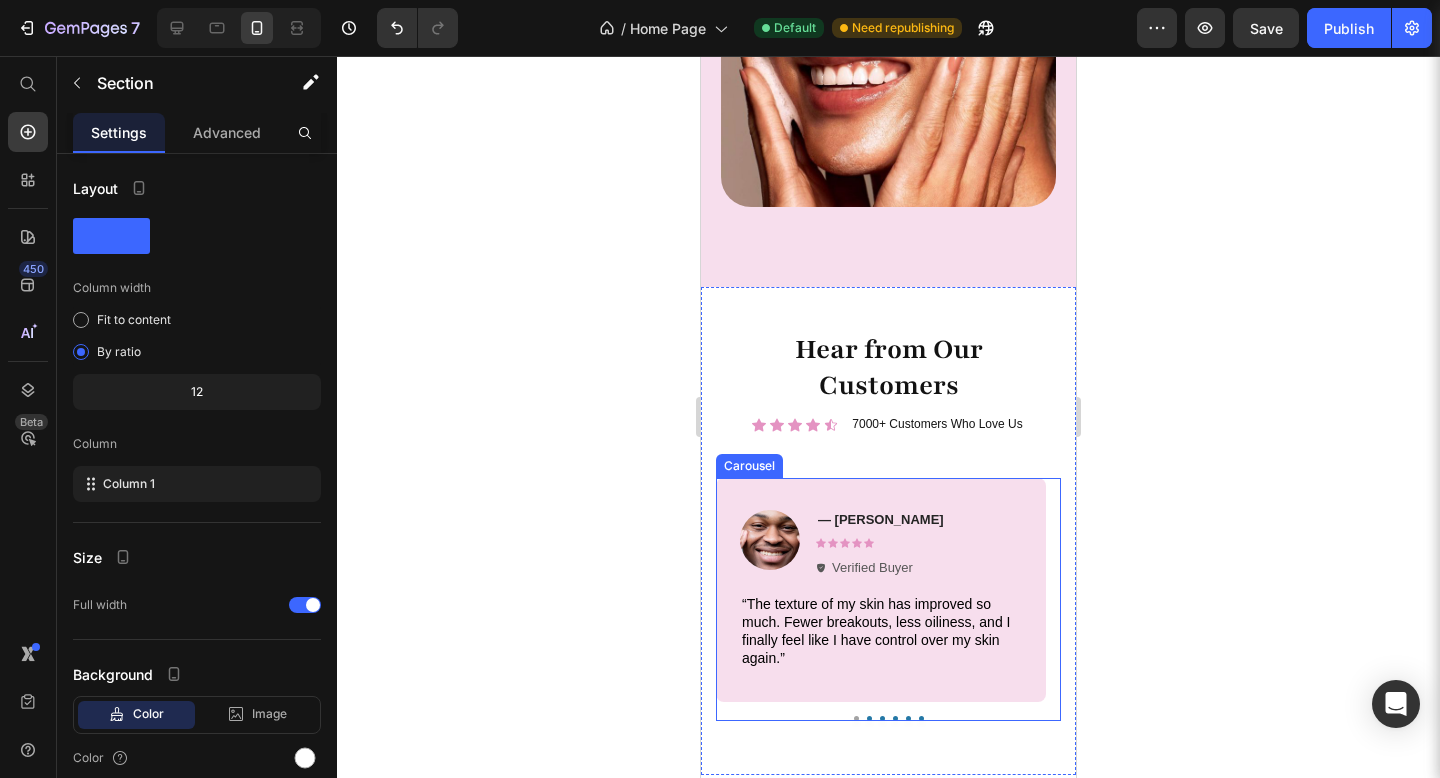 click at bounding box center (888, 718) 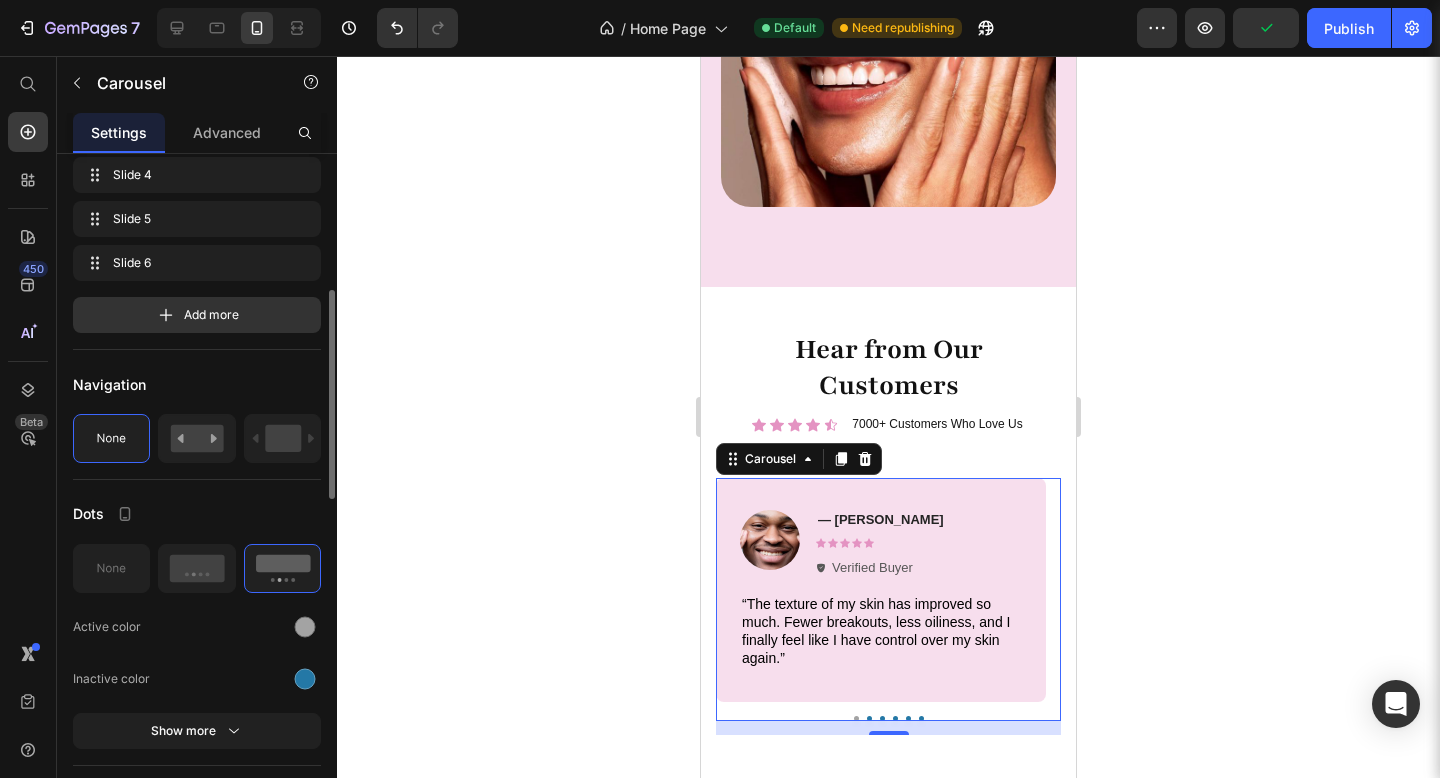 scroll, scrollTop: 400, scrollLeft: 0, axis: vertical 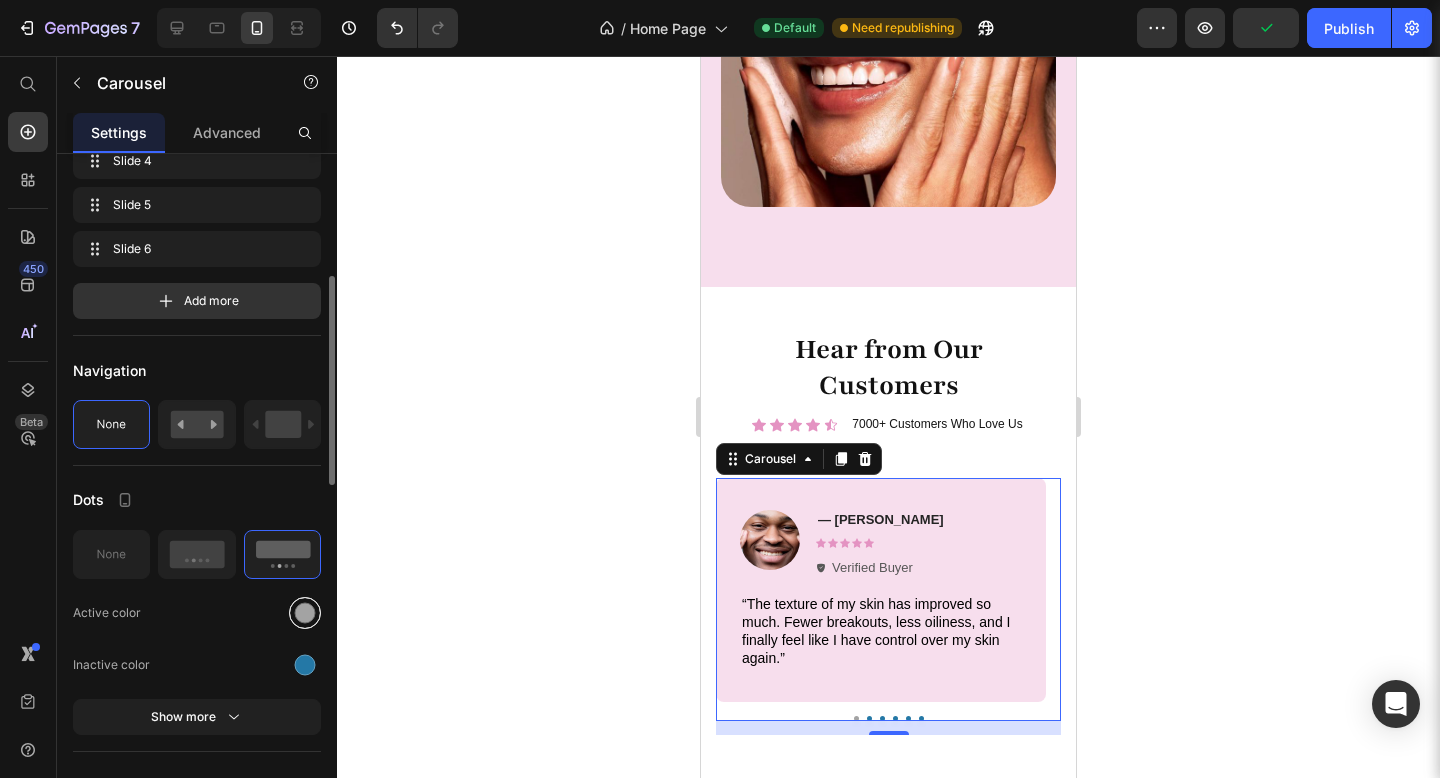 click at bounding box center (305, 612) 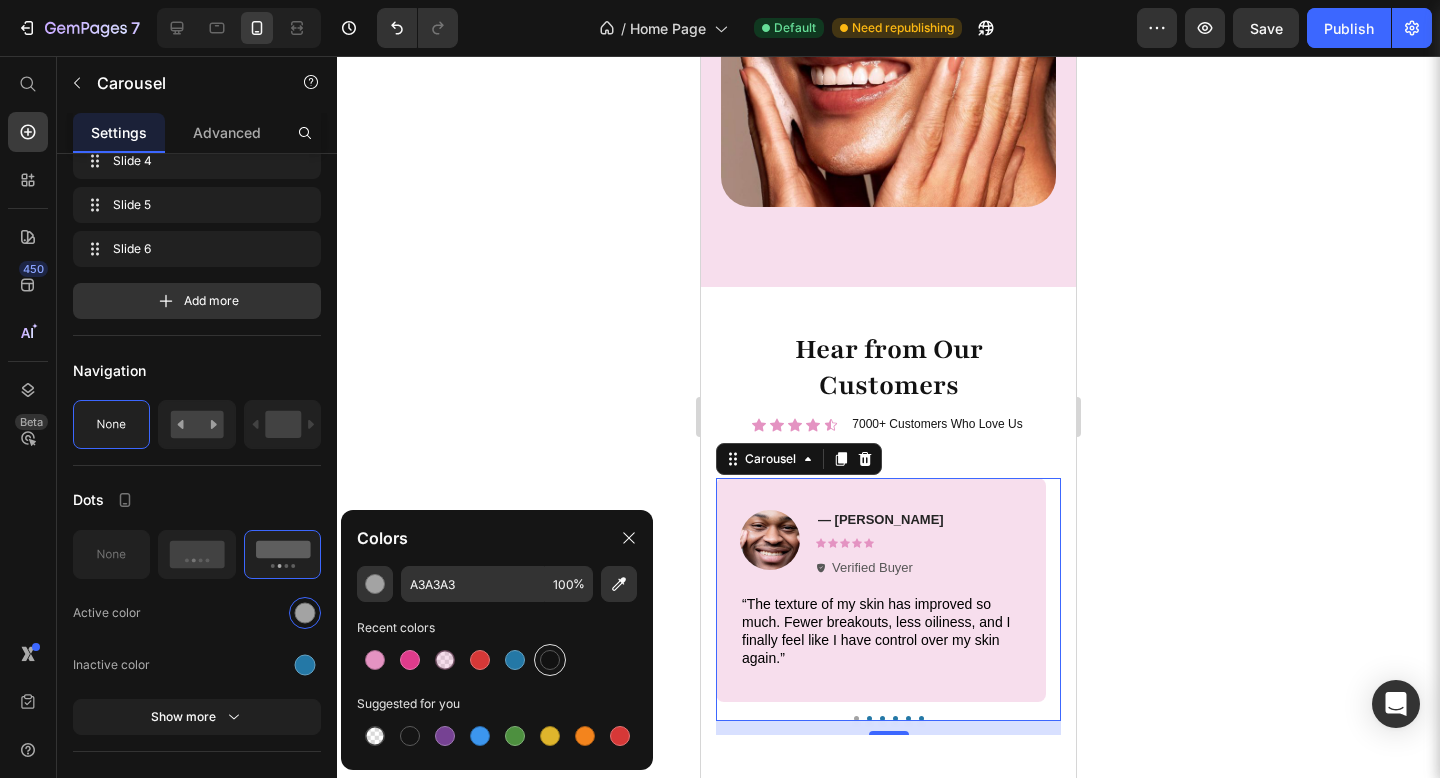 click at bounding box center (550, 660) 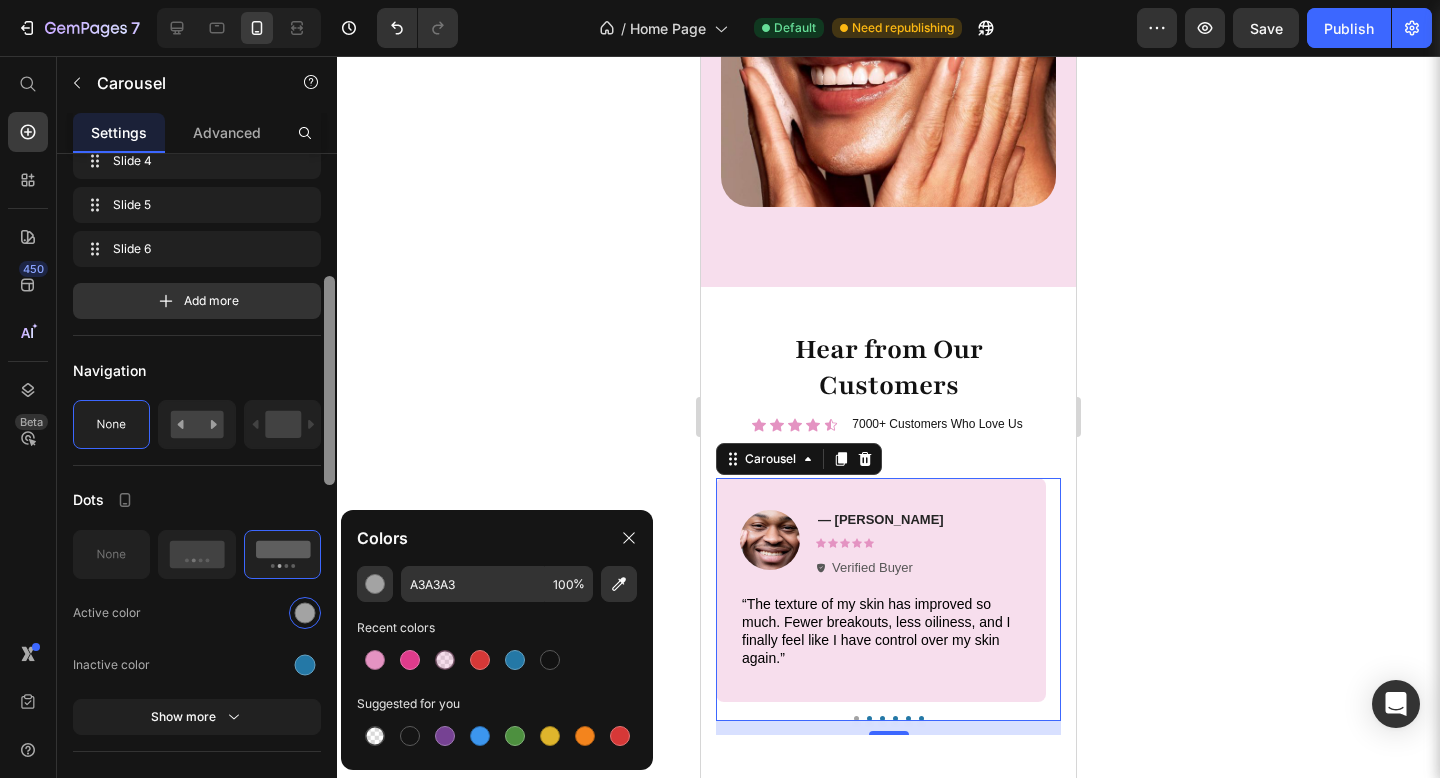 type on "121212" 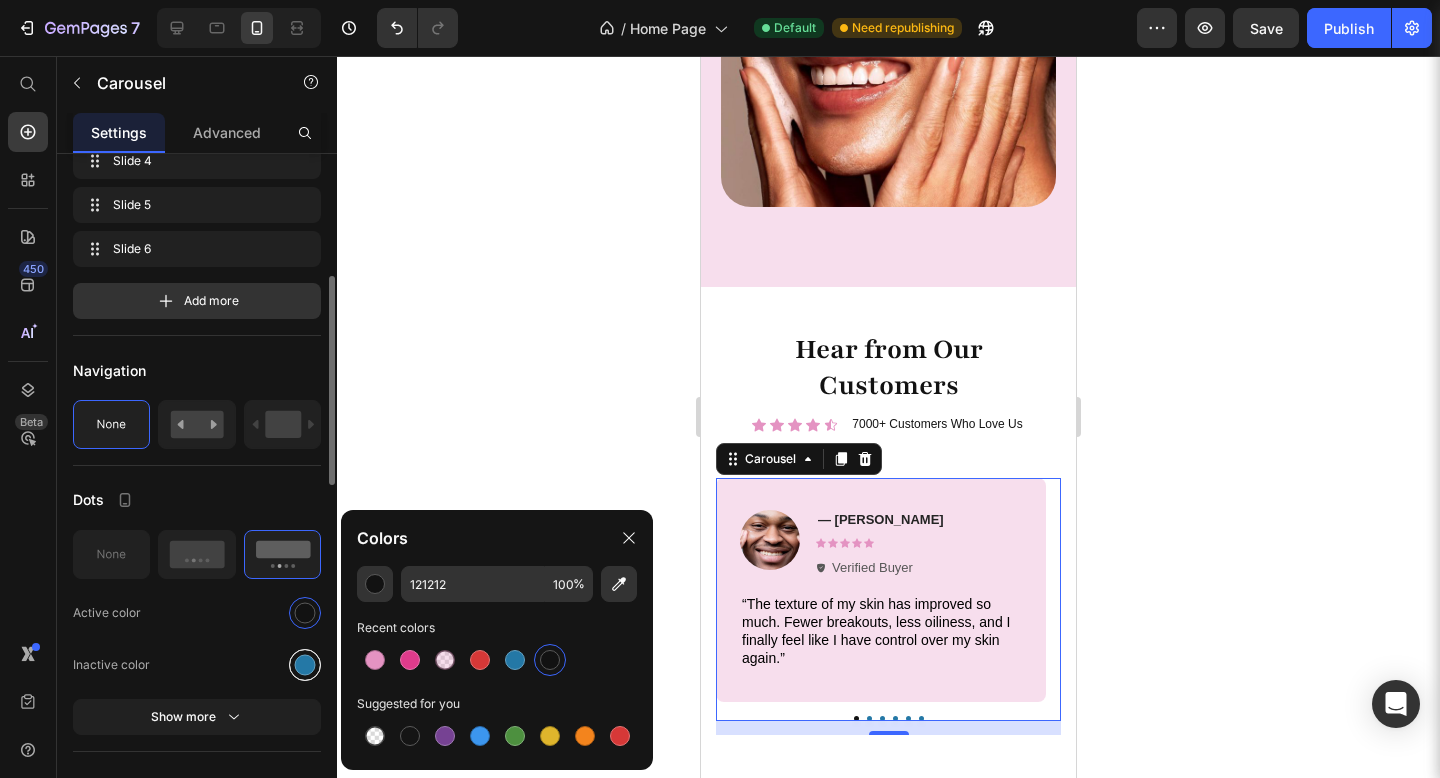 click at bounding box center [305, 664] 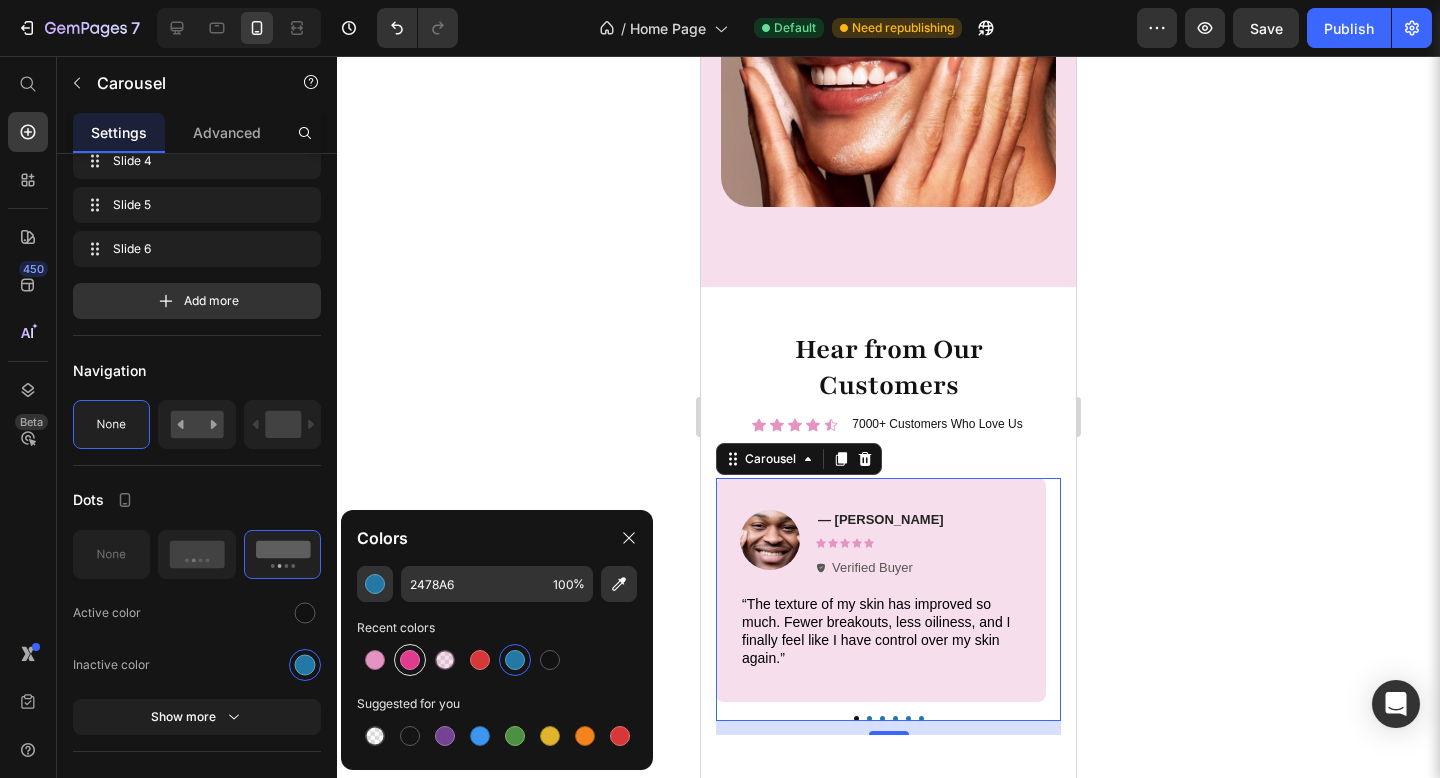 click at bounding box center (410, 660) 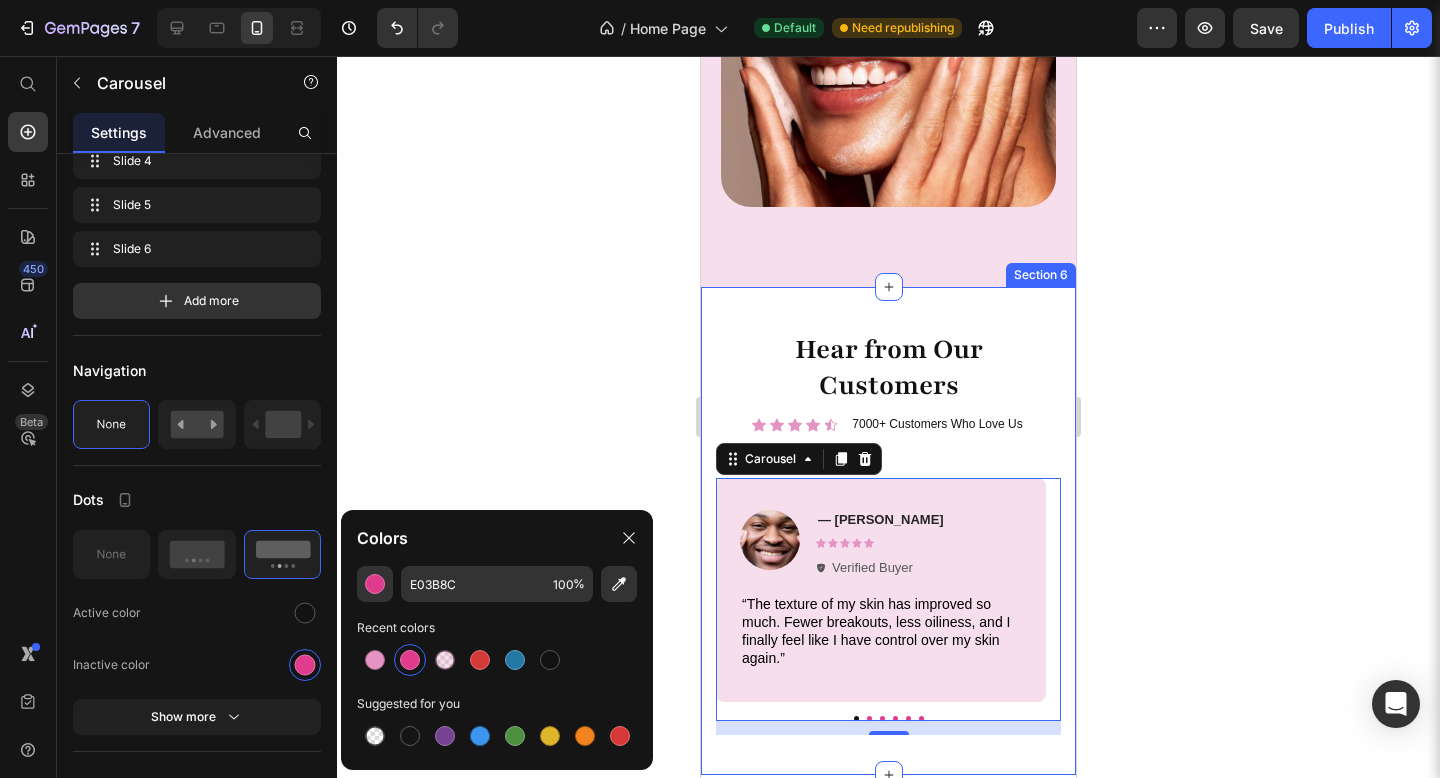 click on "Hear from Our Customers Heading Icon Icon Icon Icon
Icon Icon List 7000+ Customers Who Love Us Text Block Row Row Image — [PERSON_NAME] Text Block Icon Icon Icon Icon Icon Icon List
Verified Buyer Item List Row “The texture of my skin has improved so much. Fewer breakouts, less oiliness, and I finally feel like I have control over my skin again.” Text Block Row Image — [PERSON_NAME] Text Block Icon Icon Icon Icon
Icon Icon List
Verified Buyer Item List Row “My skin is super sensitive and usually reacts, but these products feel calming and soothing. No redness, no burning just soft, balanced, healthy skin every morning.” Text Block Row Image — [PERSON_NAME] Text Block Icon Icon Icon Icon Icon Icon List
Verified Buyer Item List Row “This is the first time in years I feel proud of my skin. It looks smooth, radiant, and firm. Even my friends are asking what I’m using!” Text Block Row Image — [PERSON_NAME] Text Block Icon Icon" at bounding box center (888, 531) 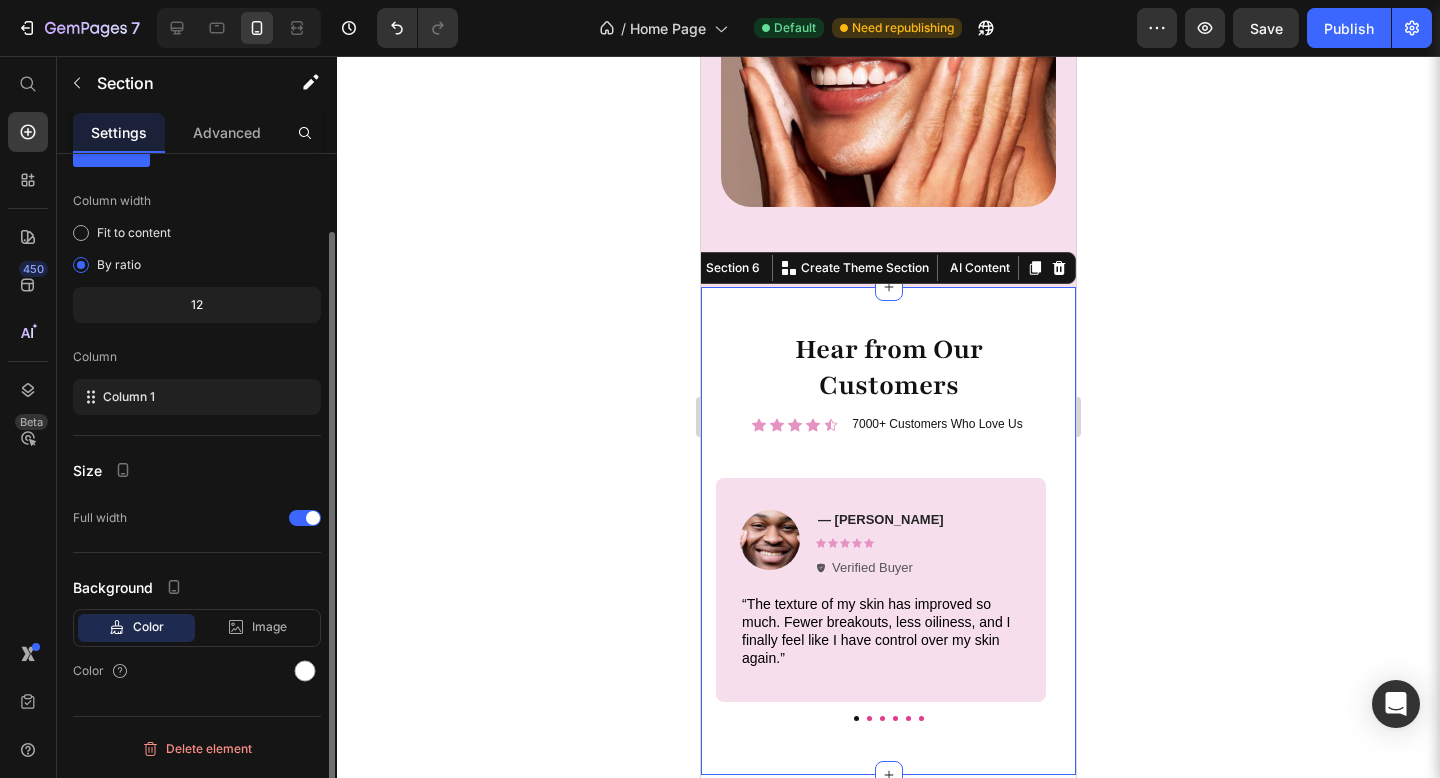 scroll, scrollTop: 0, scrollLeft: 0, axis: both 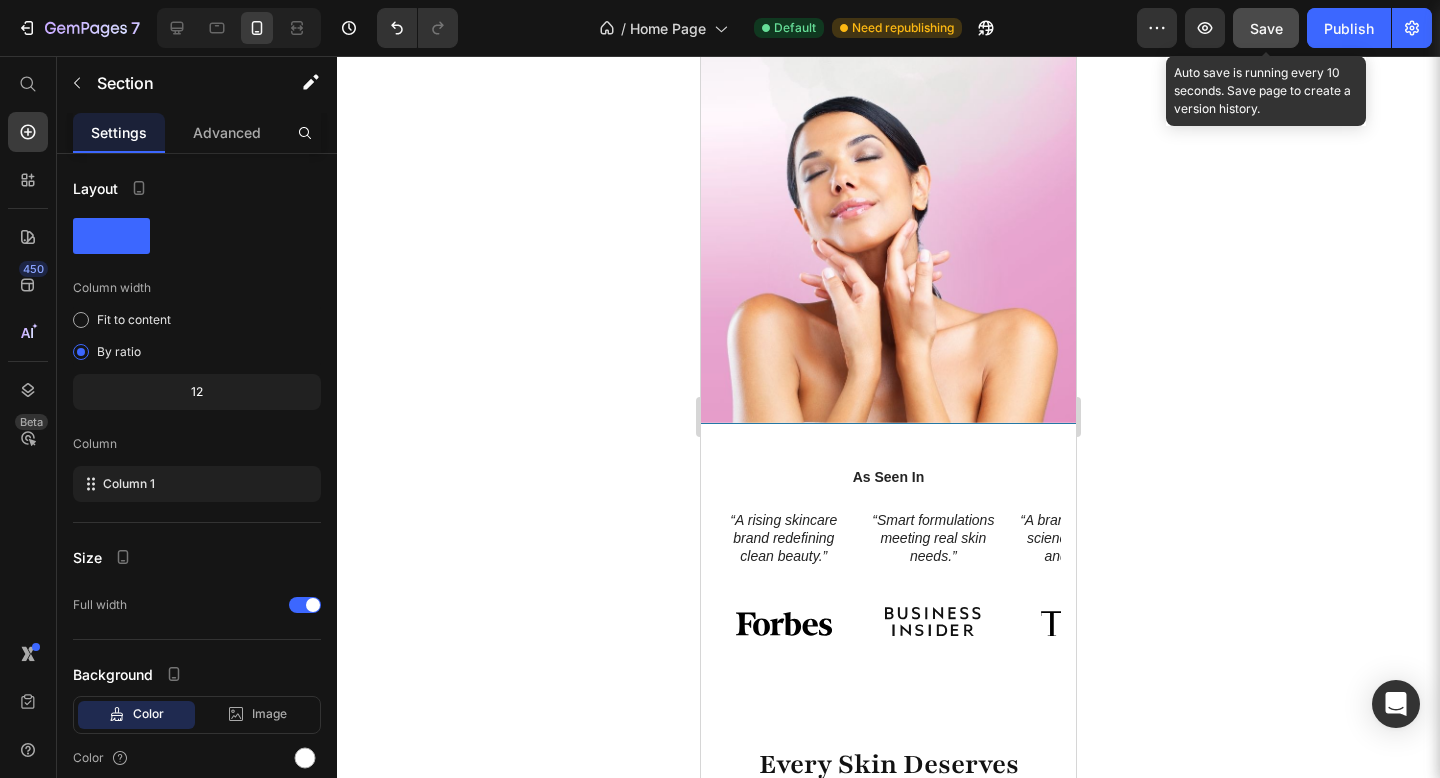 click on "Save" at bounding box center [1266, 28] 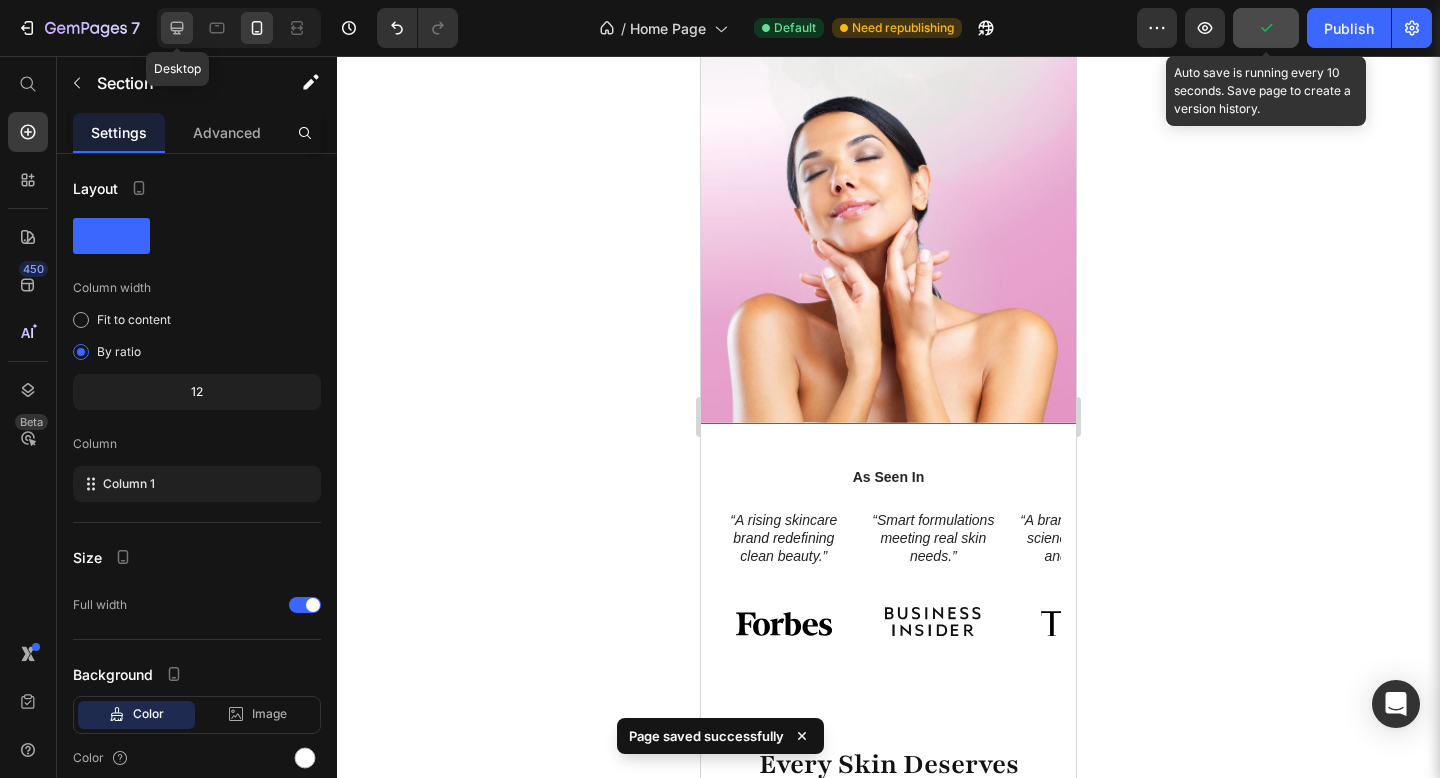 click 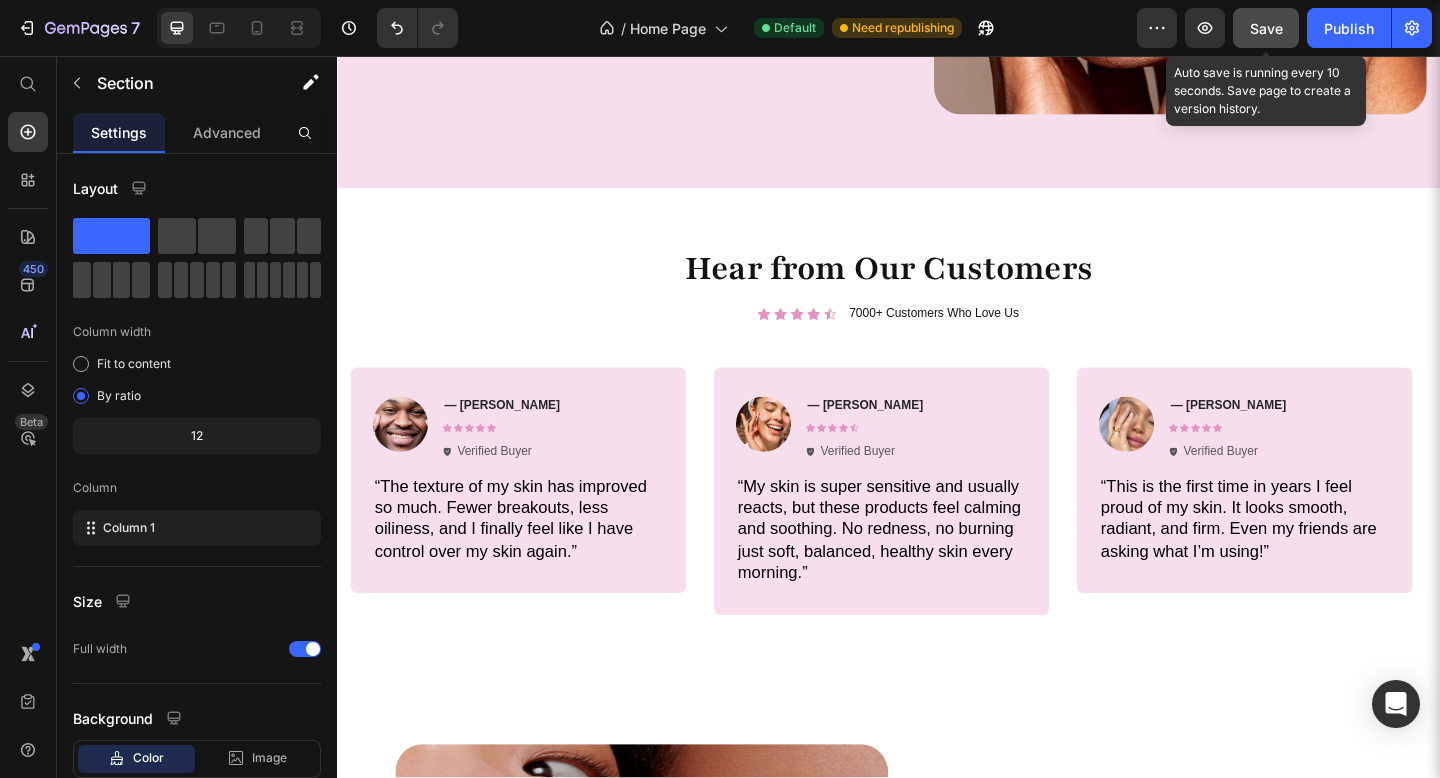 scroll, scrollTop: 2559, scrollLeft: 0, axis: vertical 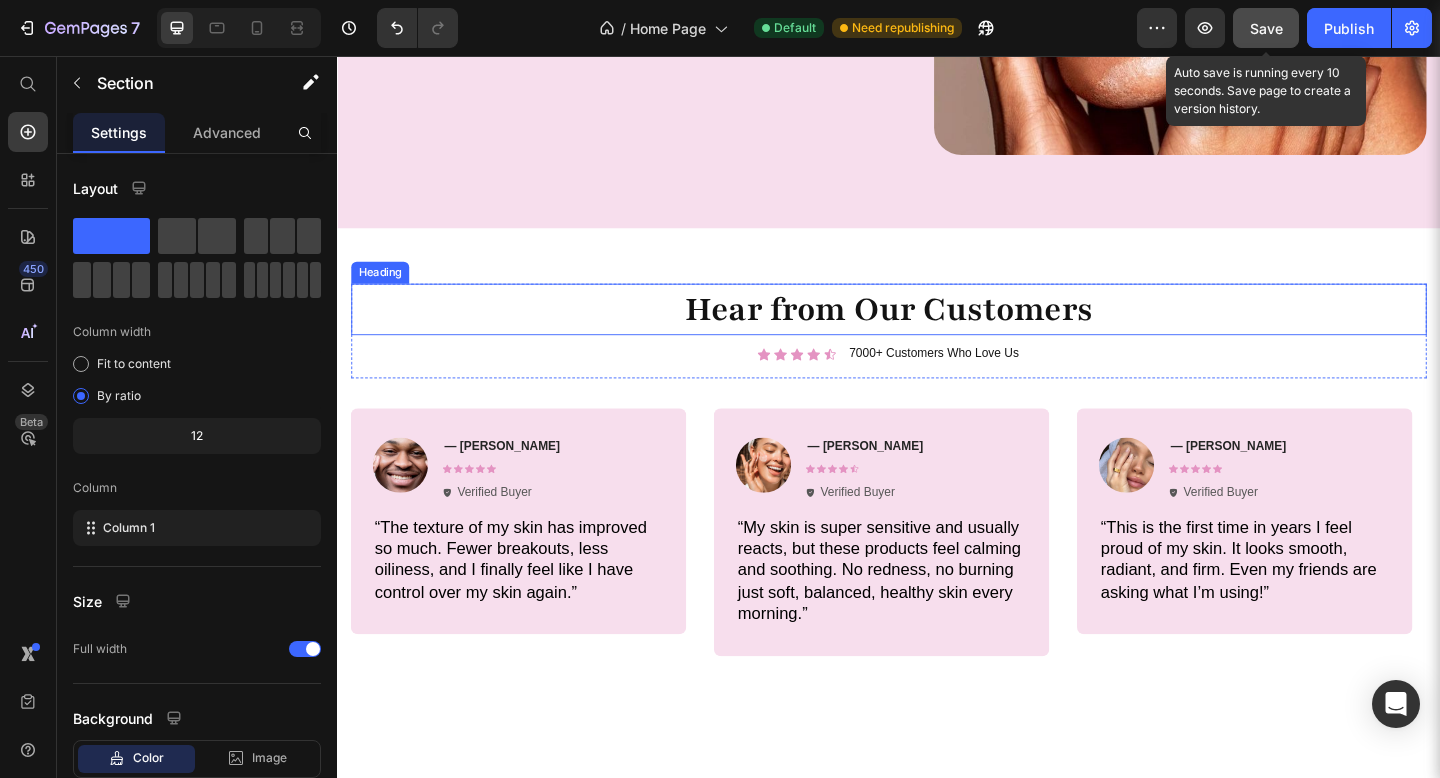 click on "Hear from Our Customers" at bounding box center [937, 332] 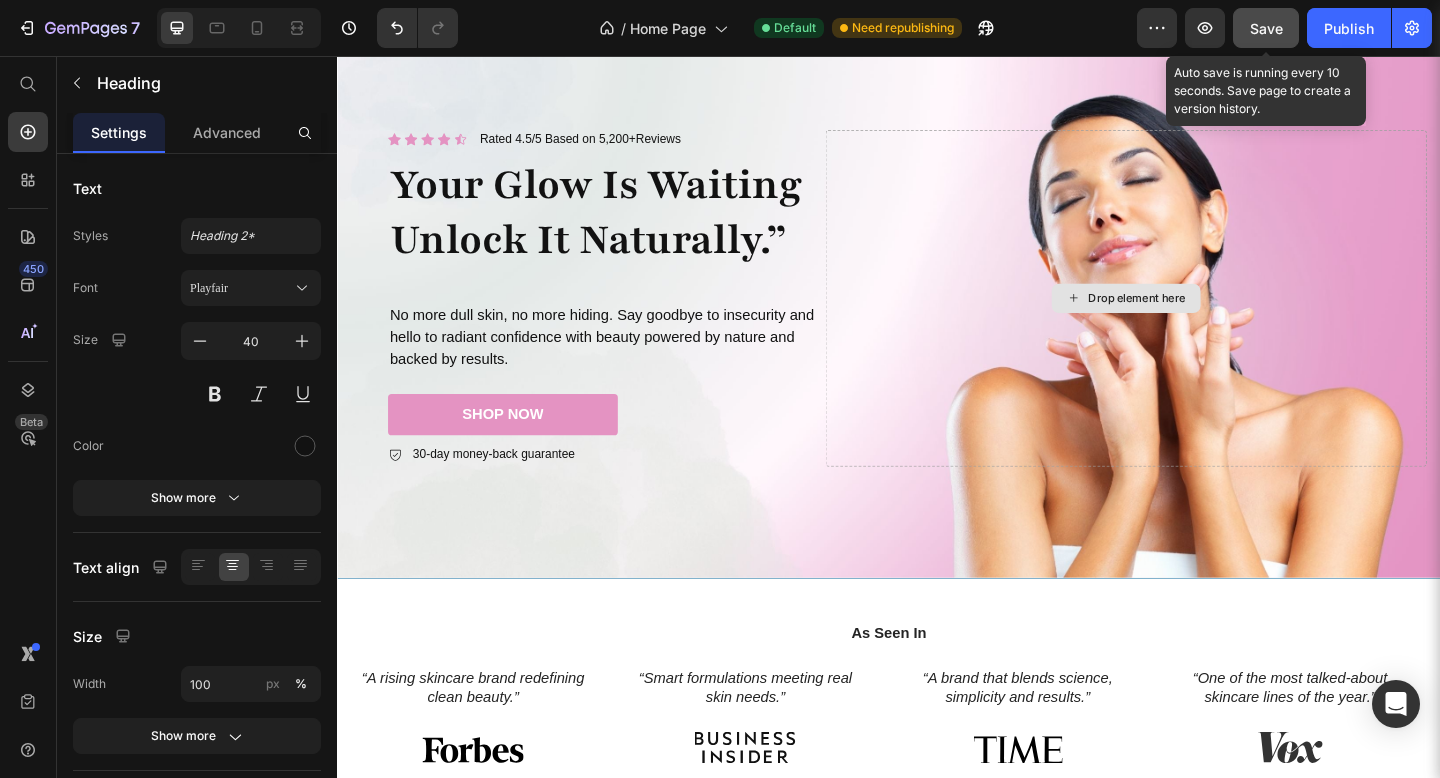 scroll, scrollTop: 0, scrollLeft: 0, axis: both 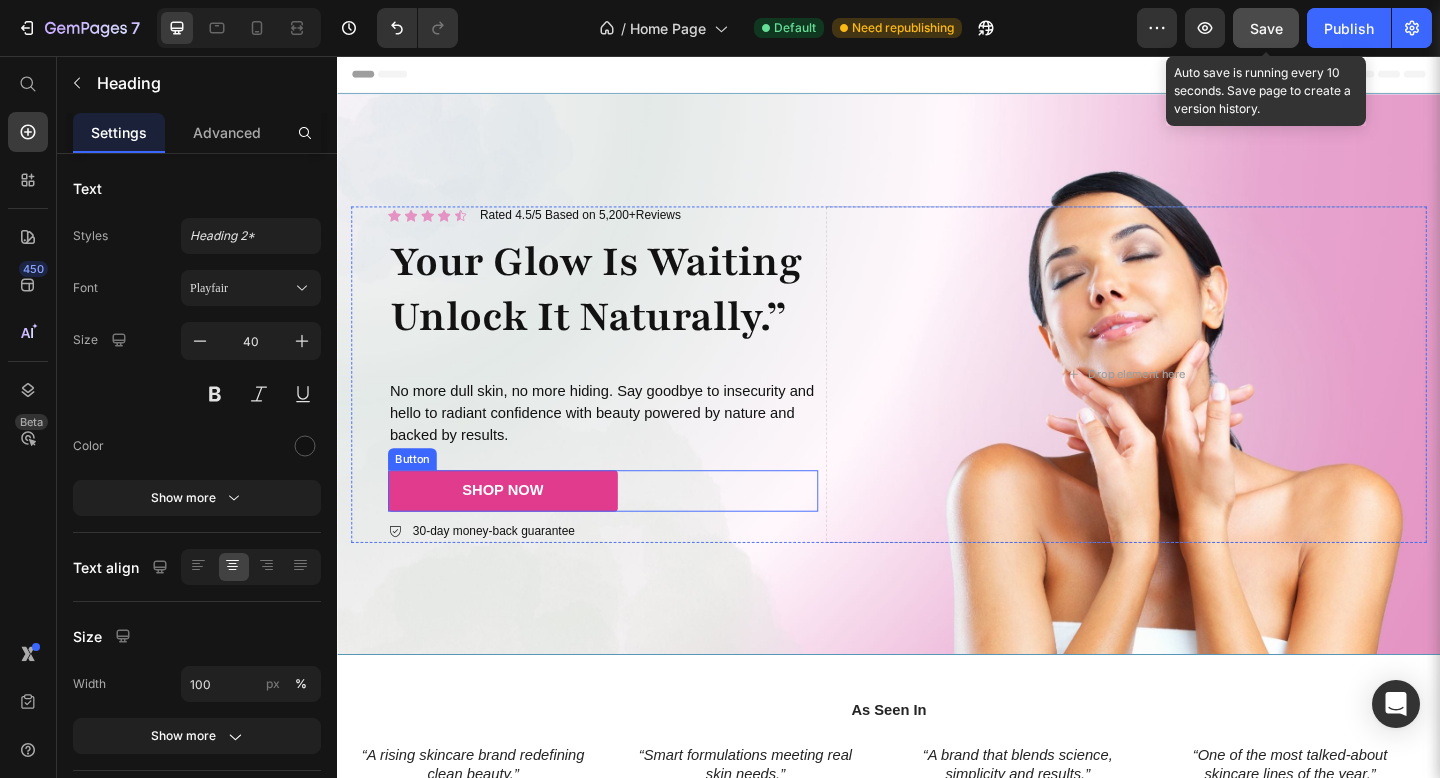 click on "SHOP NOW" at bounding box center (517, 529) 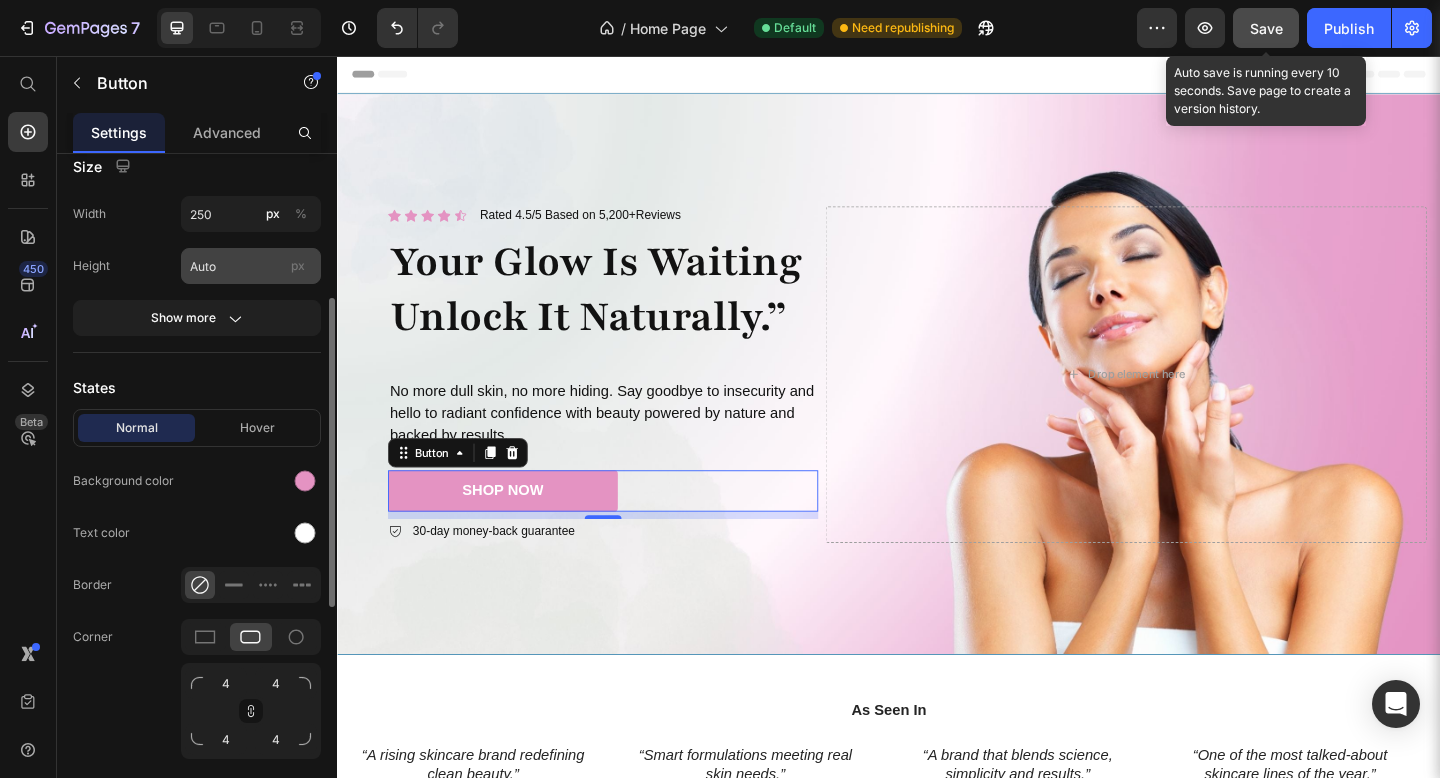 scroll, scrollTop: 307, scrollLeft: 0, axis: vertical 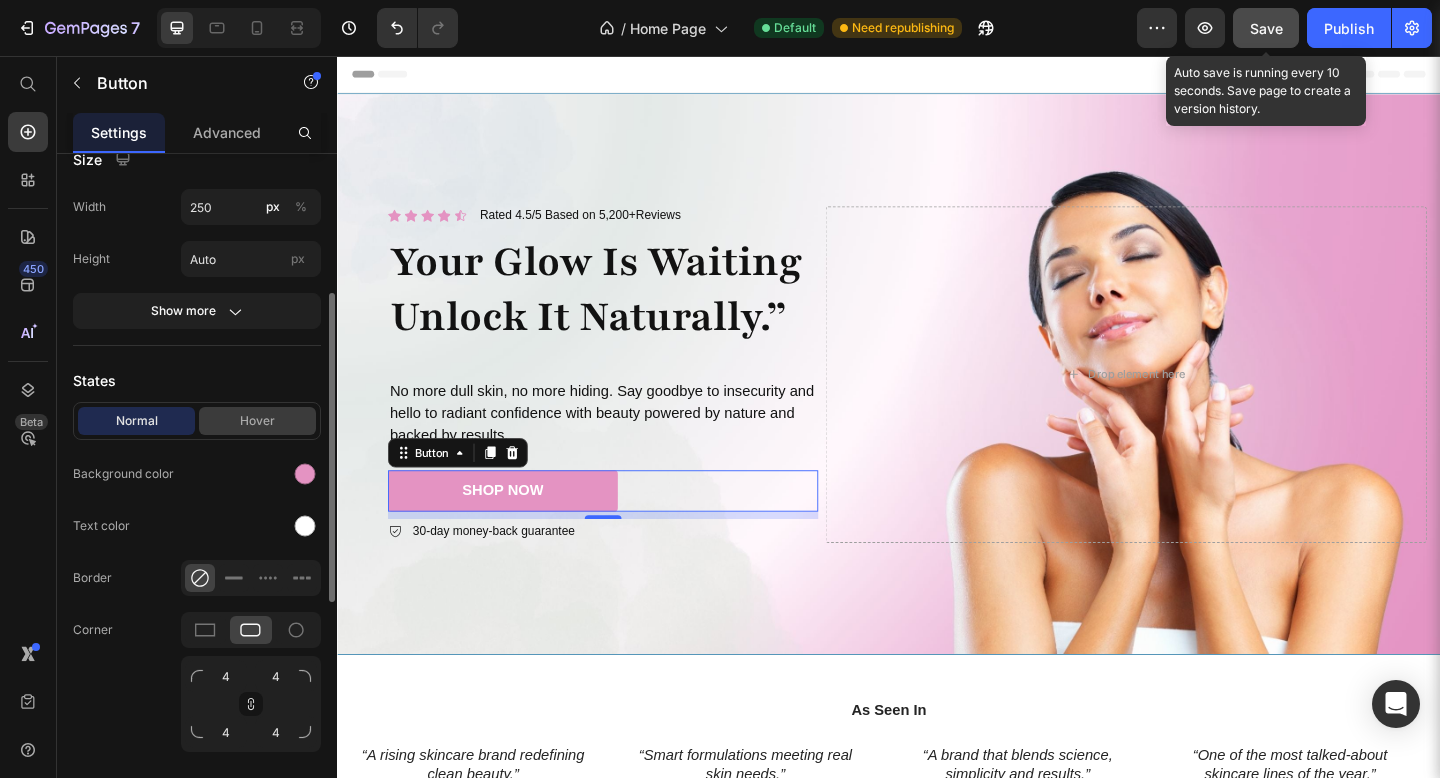 click on "Hover" at bounding box center [257, 421] 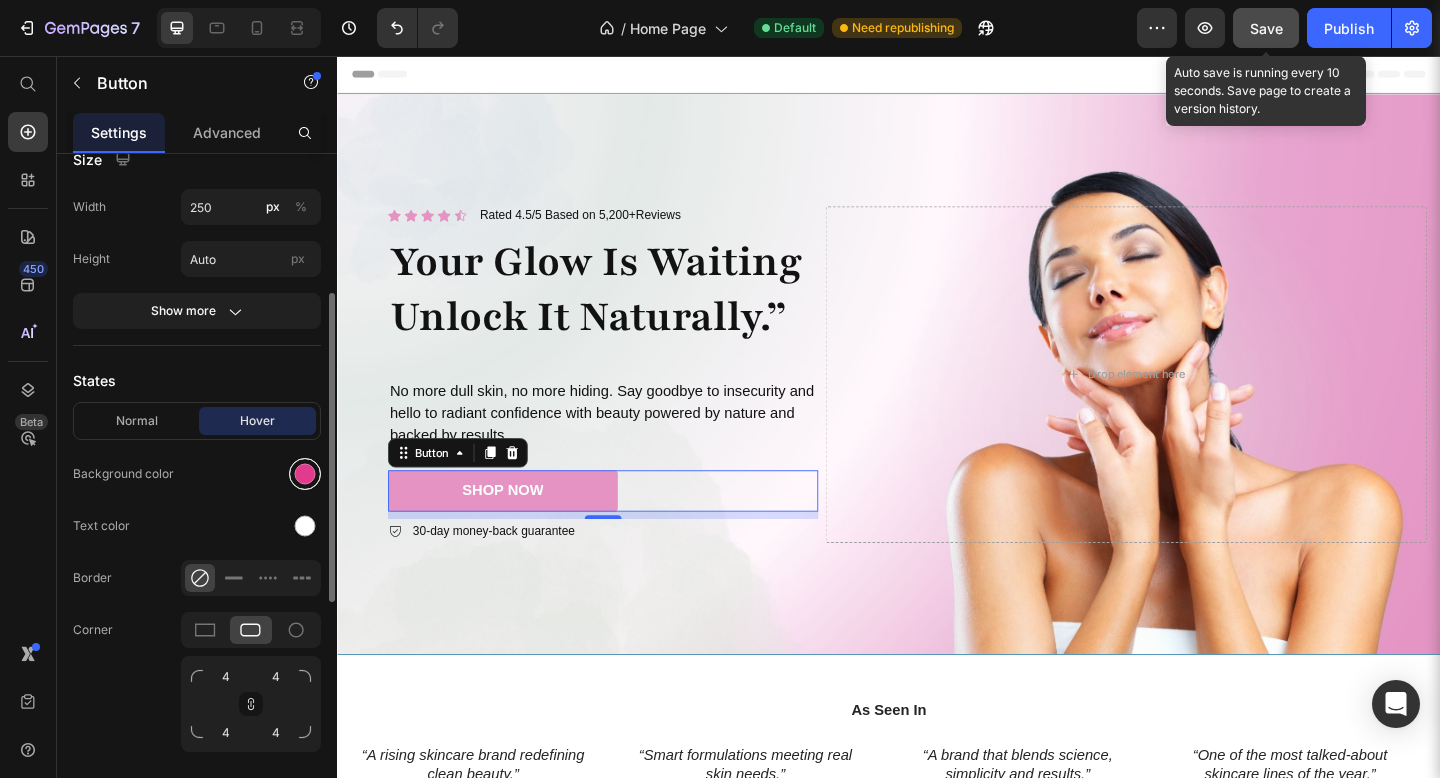 click at bounding box center [305, 474] 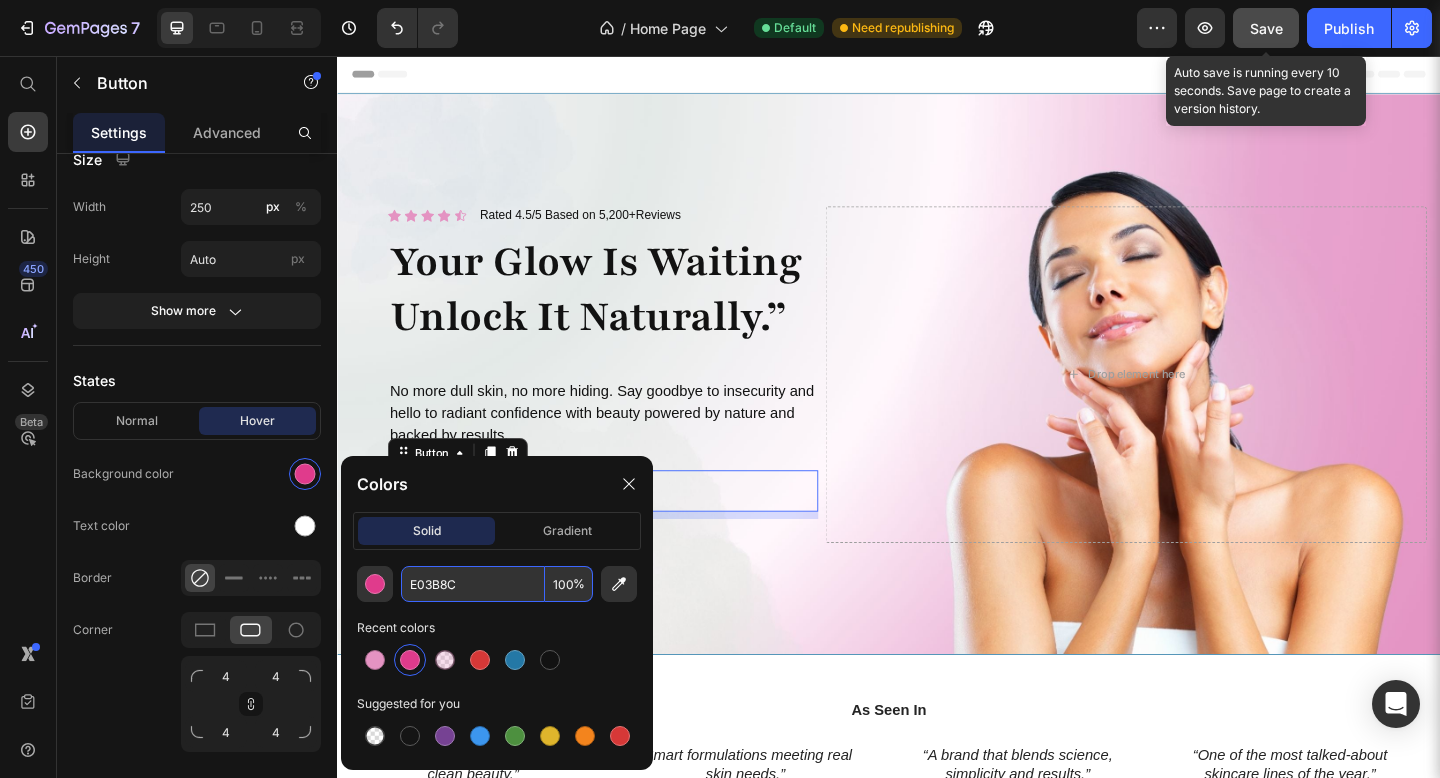 click on "E03B8C" at bounding box center (473, 584) 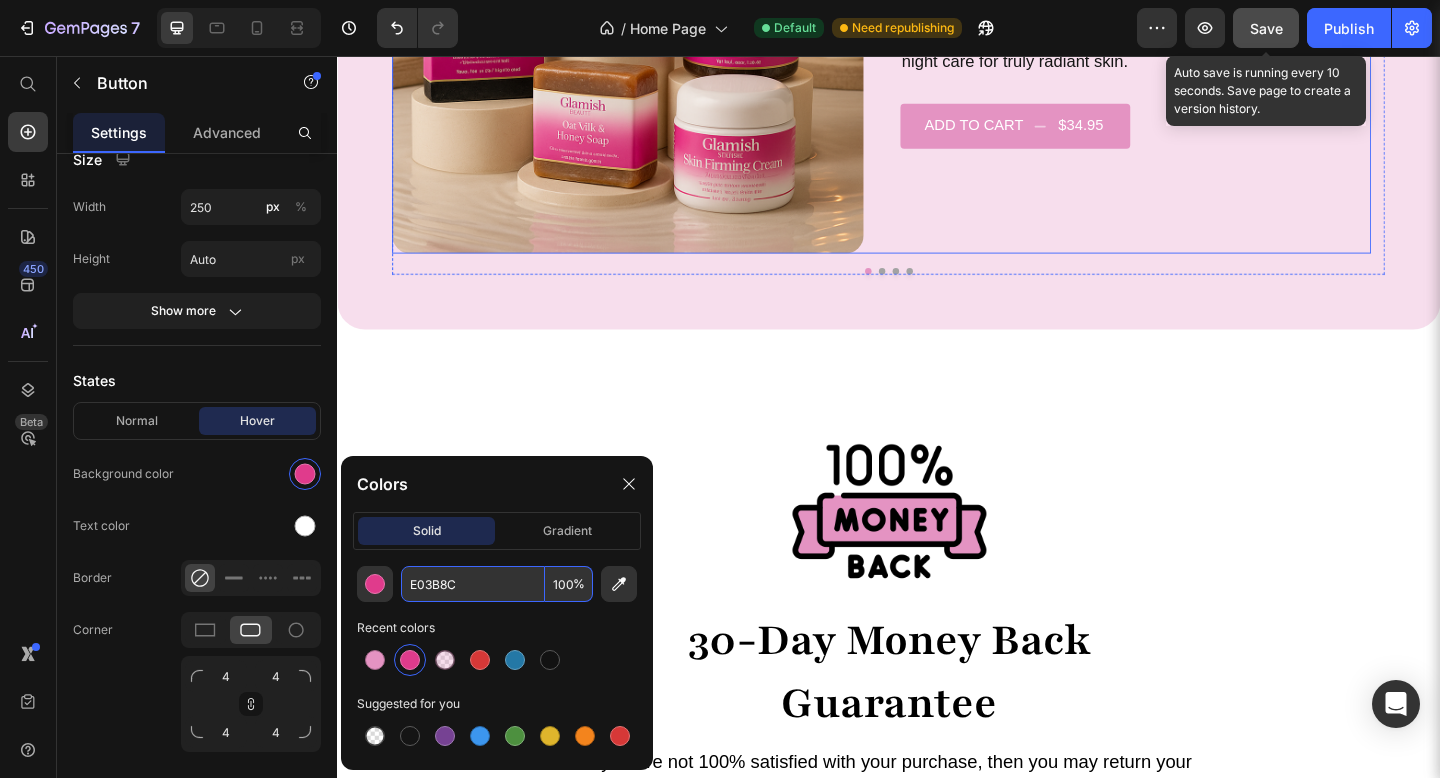 scroll, scrollTop: 5590, scrollLeft: 0, axis: vertical 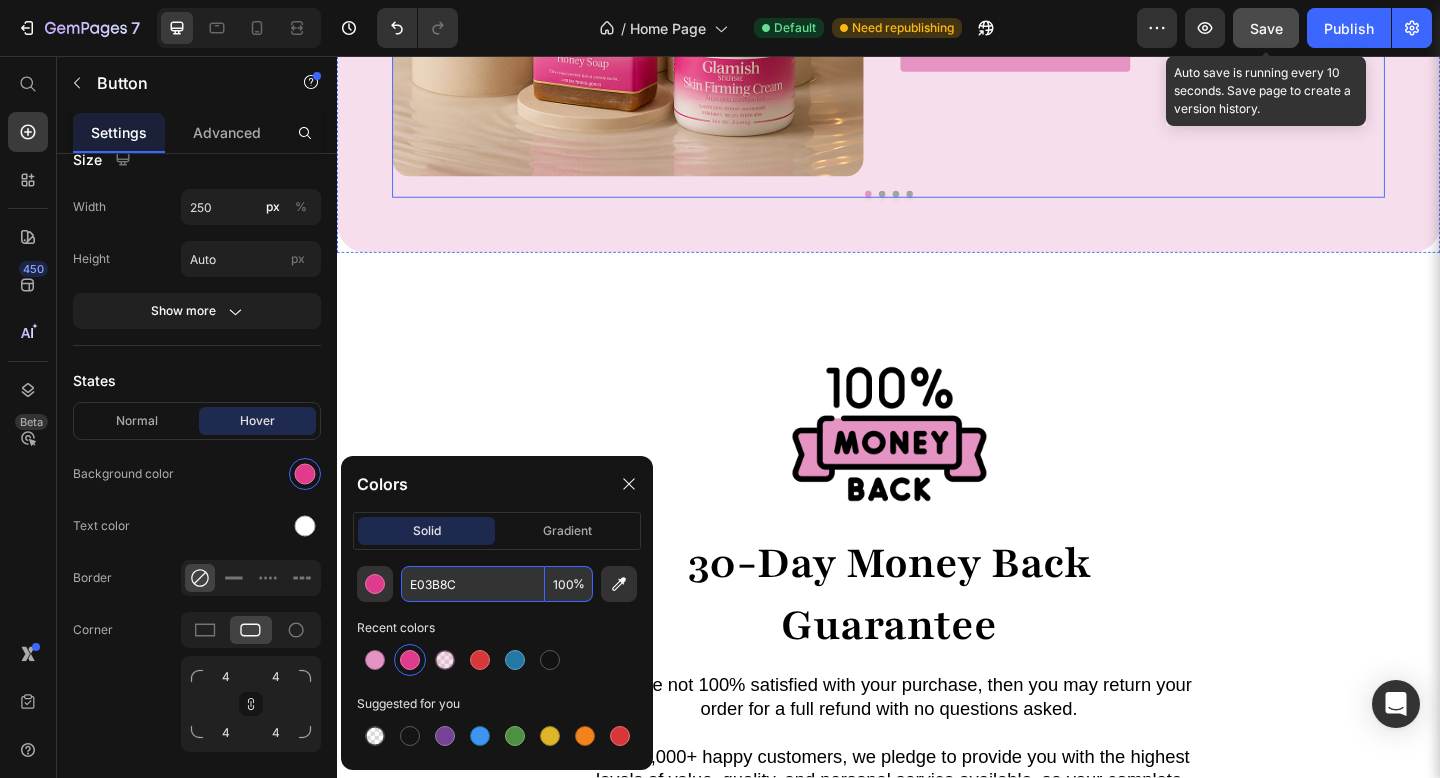 click on "Image The Complete Glow Ritual Heading Your full skincare reset in one luxurious bundle. This set nourishes, brightens, firms and deeply restores with day and night care for truly radiant skin. Text Block Add to cart
$34.95 Add to Cart Product Row Image The Essential Radiance Set Heading Target dark spots, uneven tone, and tired skin with this carefully curated routine. A perfect blend of glow, hydration and overnight recovery. Text Block Add to cart
$34.95 Add to Cart Product Row Image The Repair and Brighten Set Heading Double cleanse, deep restore. With extra [MEDICAL_DATA] Turmeric Soap and rich nourishment from Tallow Cream, this set helps repair and brighten tired or troubled skin. Text Block Add to cart
$34.95 Add to Cart Product Row Image The Repair and Brighten Set Heading Double cleanse, deep restore. With extra [MEDICAL_DATA] Turmeric Soap and rich nourishment from Tallow Cream, this set helps repair and brighten tired or troubled skin. Text Block Add to cart
$34.95 Add to Cart Row" at bounding box center (937, -57) 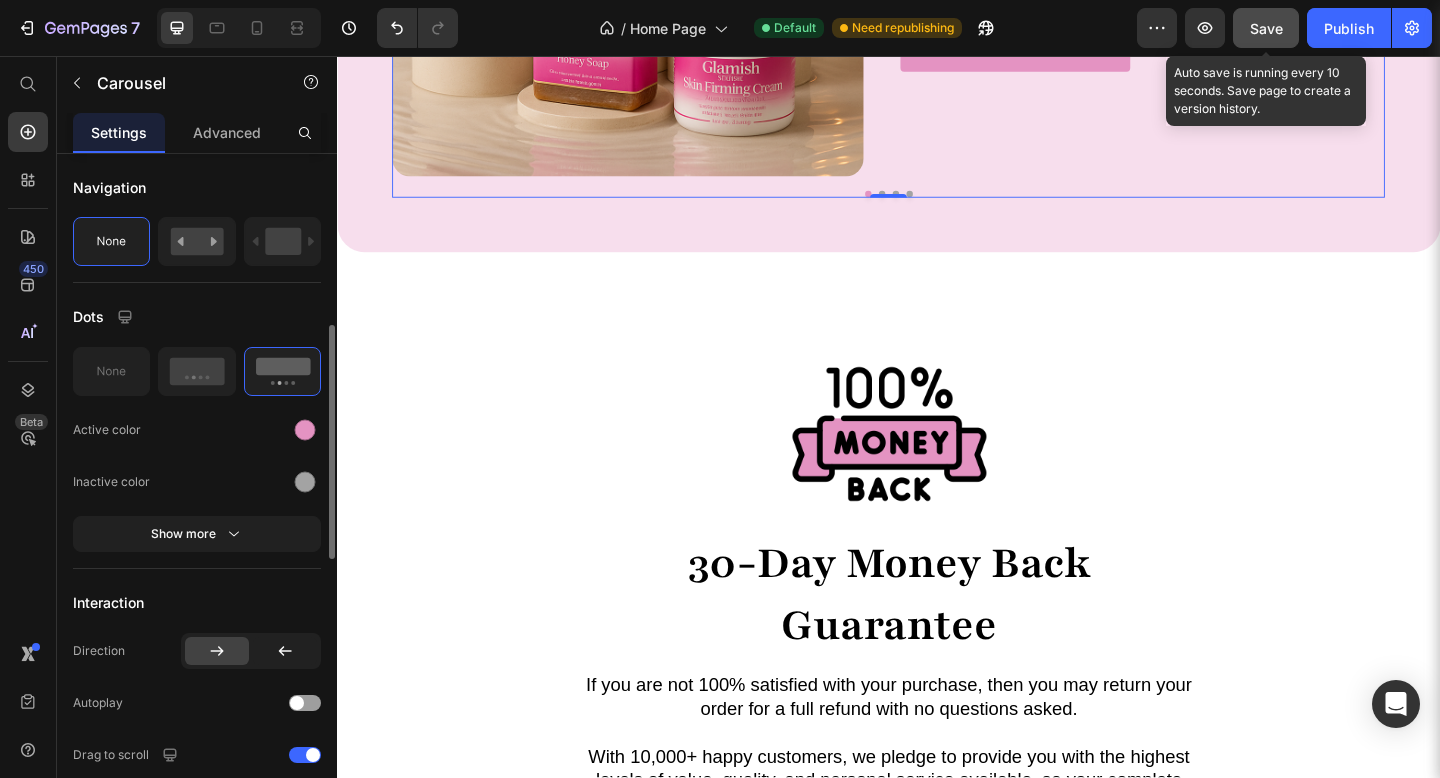 scroll, scrollTop: 475, scrollLeft: 0, axis: vertical 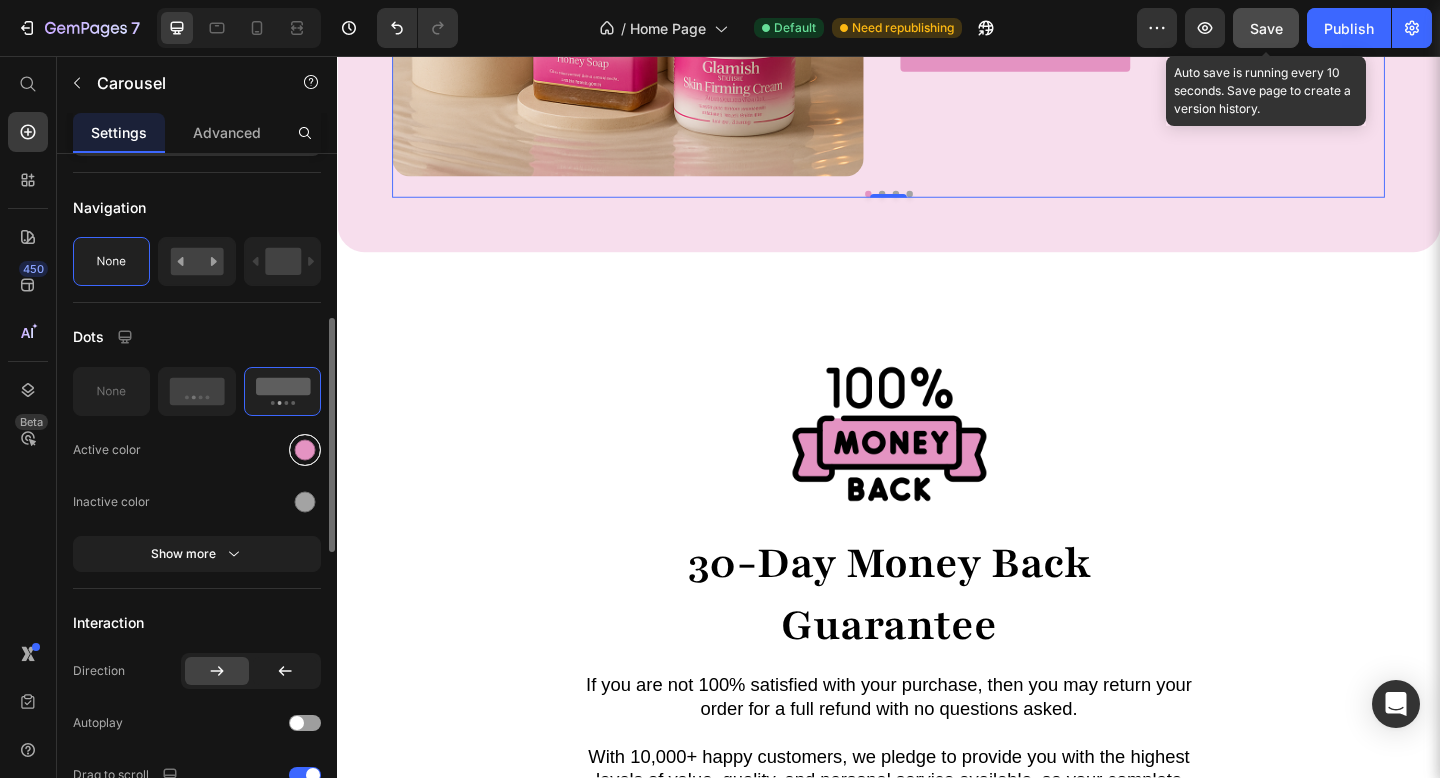 click at bounding box center [305, 449] 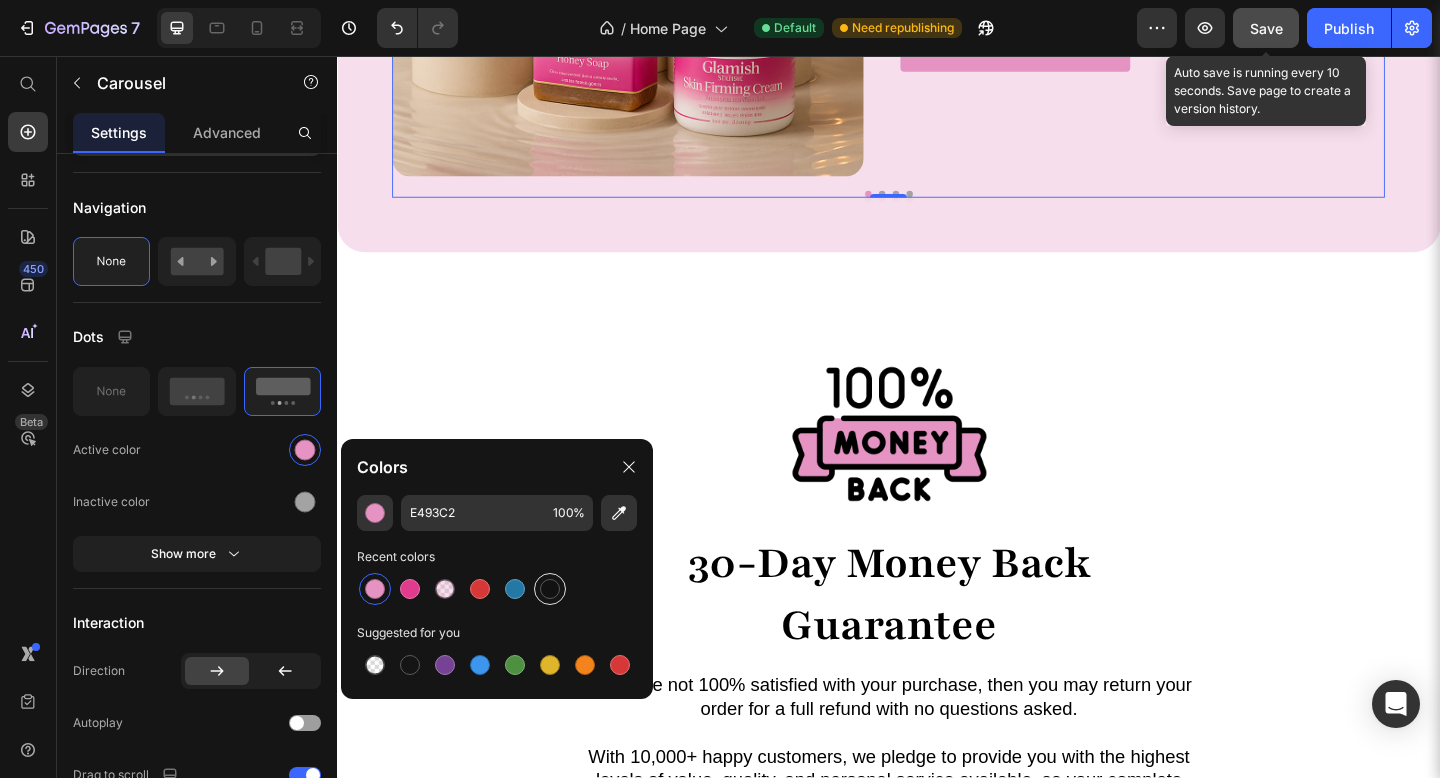 click at bounding box center (550, 589) 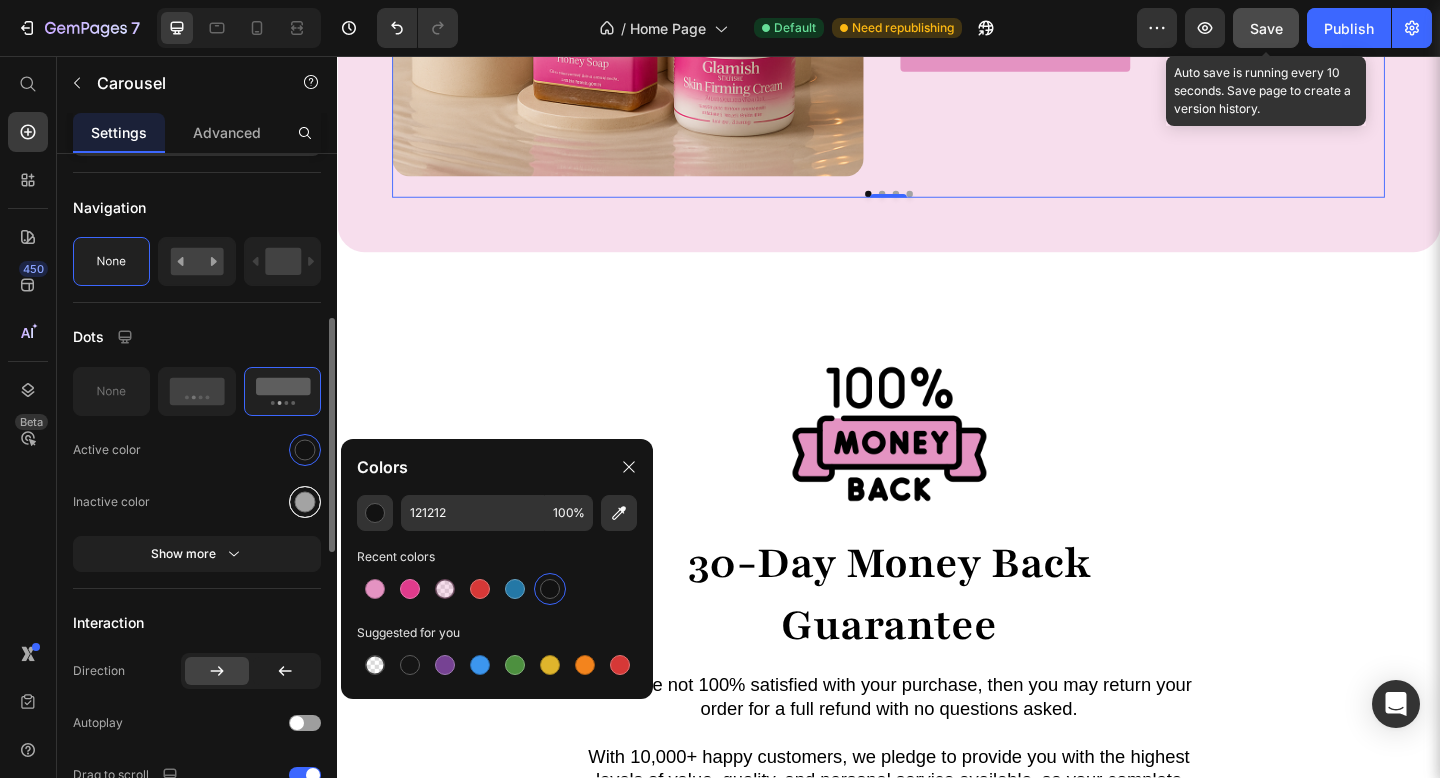 click at bounding box center (305, 501) 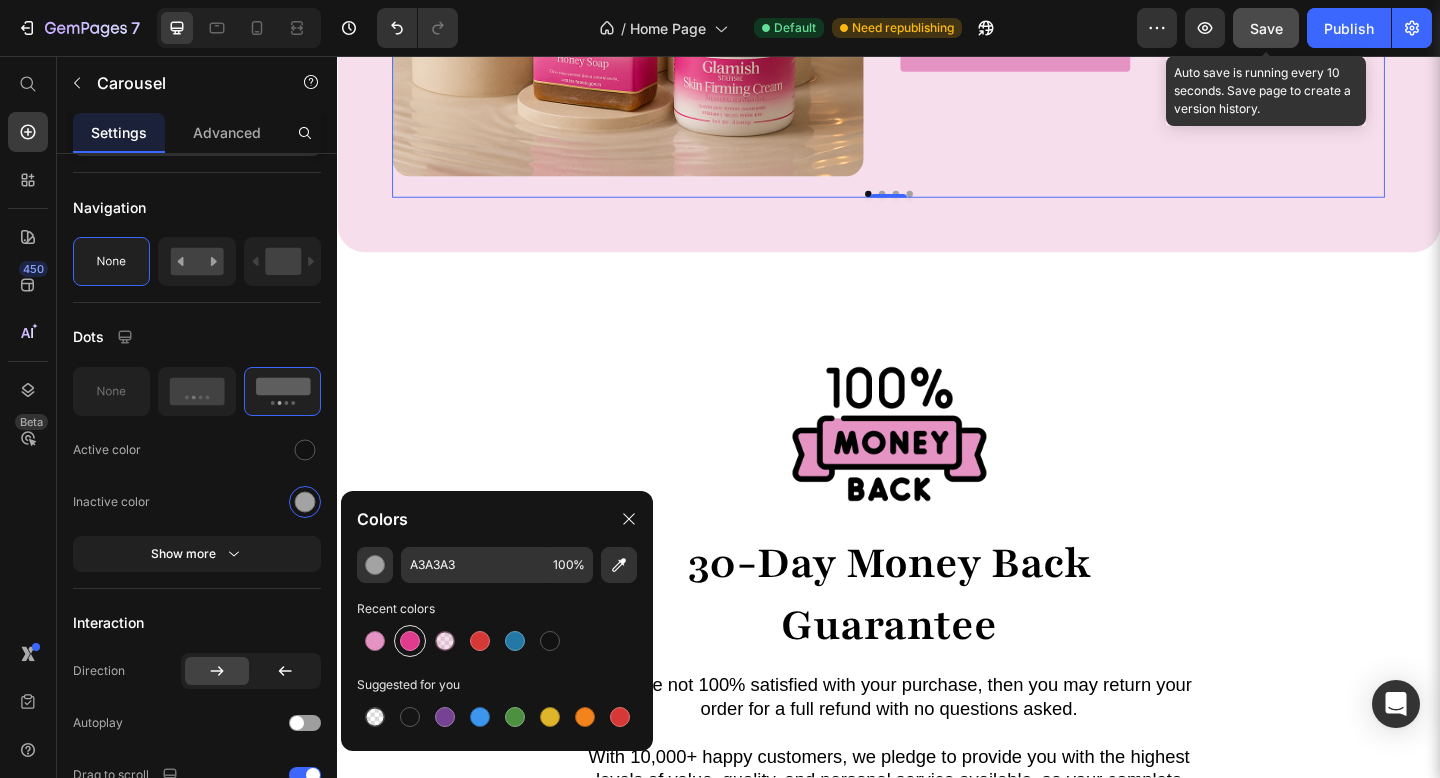 click at bounding box center [410, 641] 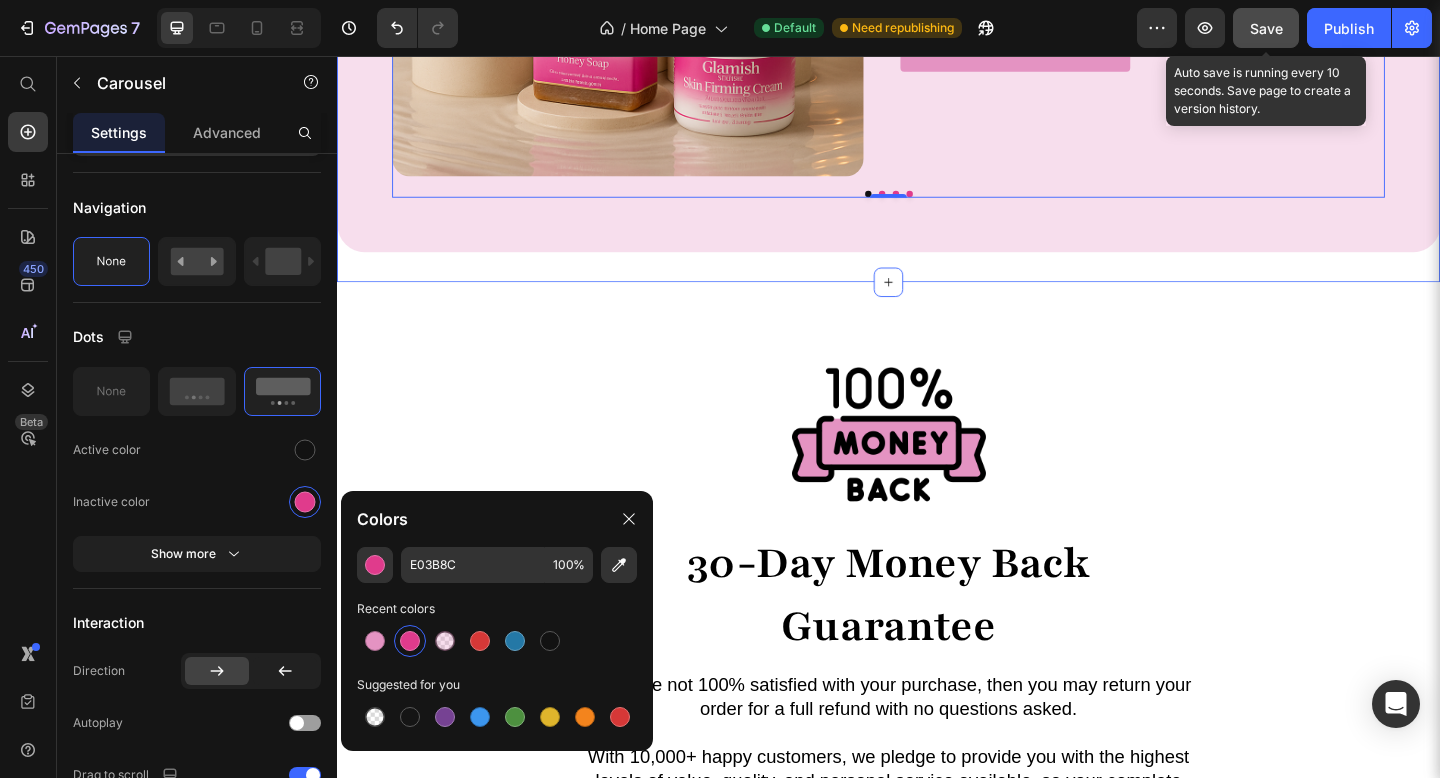 click on "Image The Complete Glow Ritual Heading Your full skincare reset in one luxurious bundle. This set nourishes, brightens, firms and deeply restores with day and night care for truly radiant skin. Text Block Add to cart
$34.95 Add to Cart Product Row Image The Essential Radiance Set Heading Target dark spots, uneven tone, and tired skin with this carefully curated routine. A perfect blend of glow, hydration and overnight recovery. Text Block Add to cart
$34.95 Add to Cart Product Row Image The Repair and Brighten Set Heading Double cleanse, deep restore. With extra [MEDICAL_DATA] Turmeric Soap and rich nourishment from Tallow Cream, this set helps repair and brighten tired or troubled skin. Text Block Add to cart
$34.95 Add to Cart Product Row Image The Repair and Brighten Set Heading Double cleanse, deep restore. With extra [MEDICAL_DATA] Turmeric Soap and rich nourishment from Tallow Cream, this set helps repair and brighten tired or troubled skin. Text Block Add to cart
$34.95 Add to Cart Row" at bounding box center [937, -57] 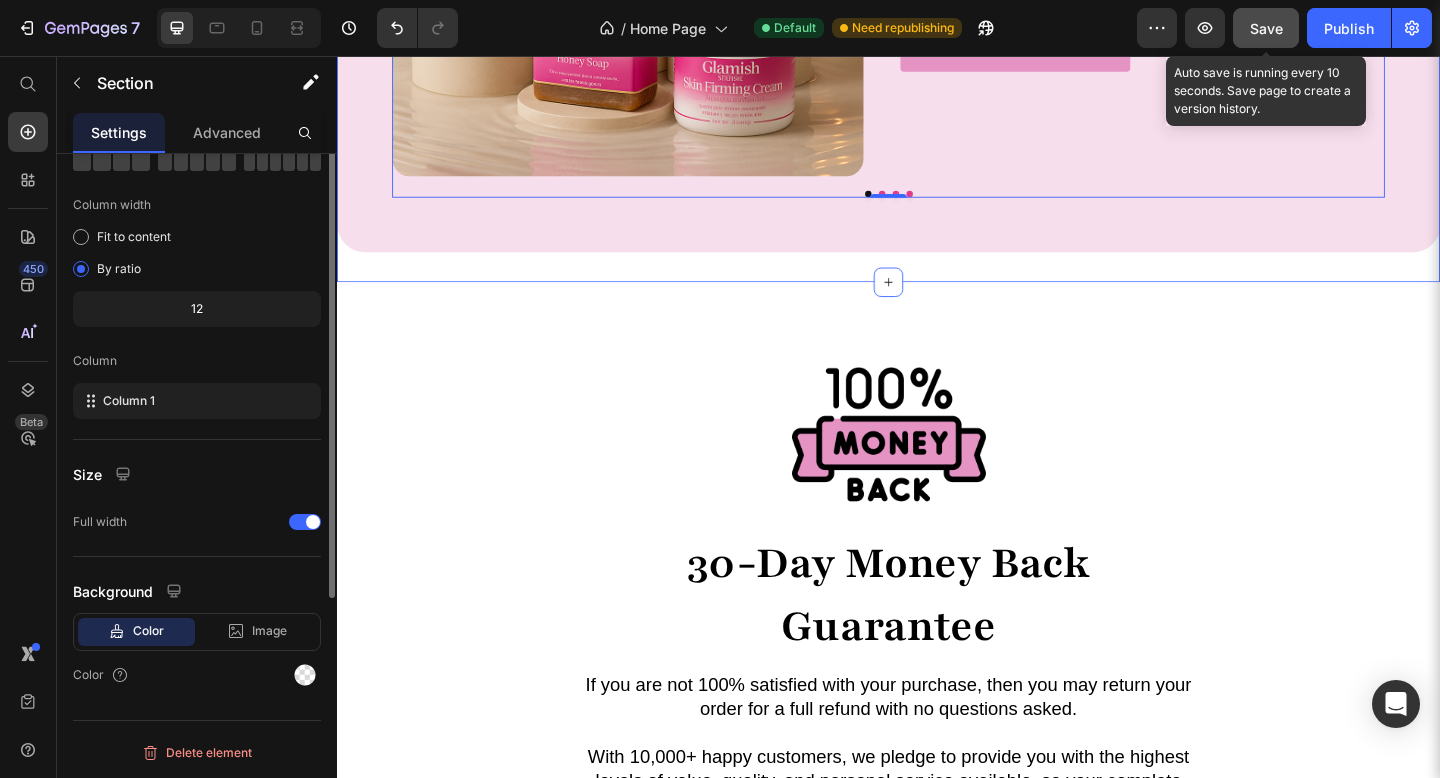 scroll, scrollTop: 0, scrollLeft: 0, axis: both 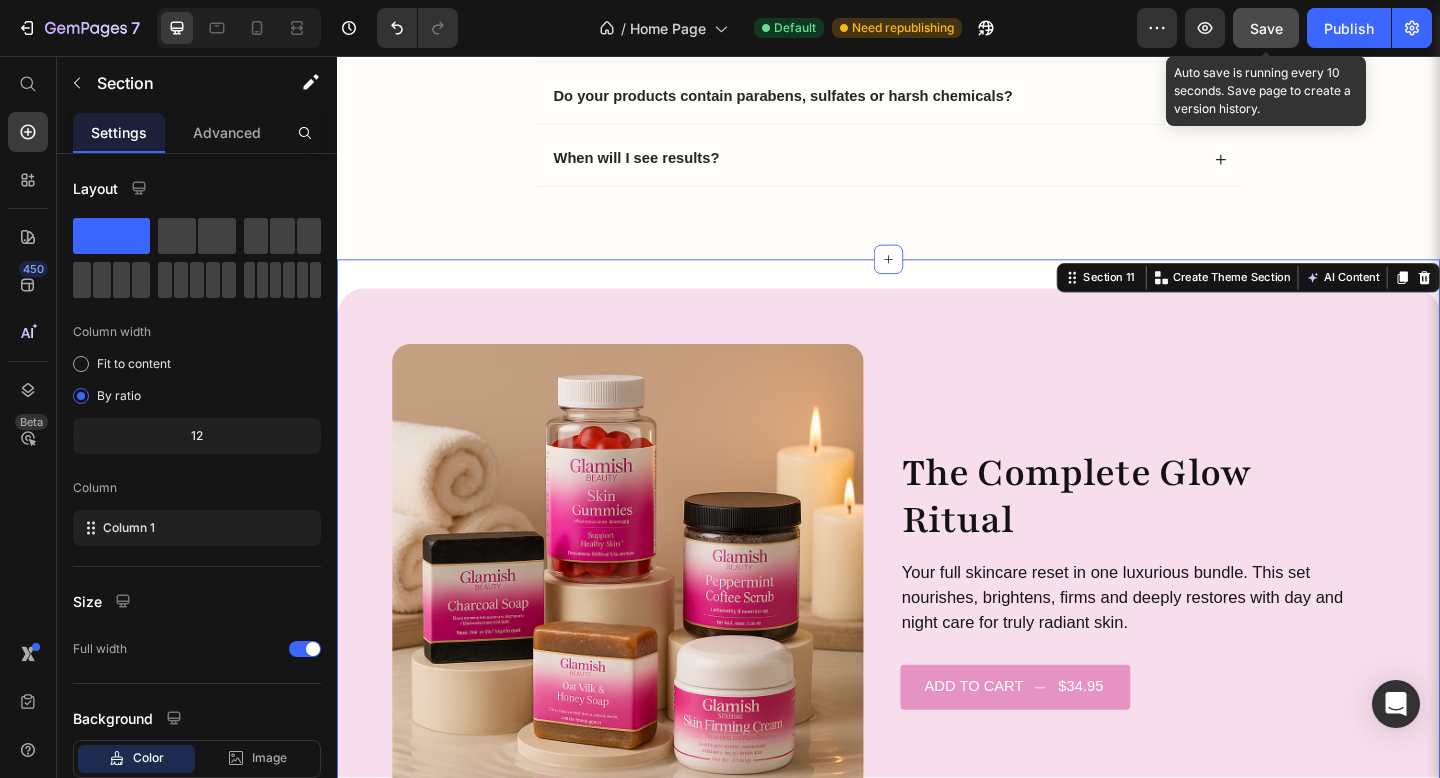 click on "Save" at bounding box center [1266, 28] 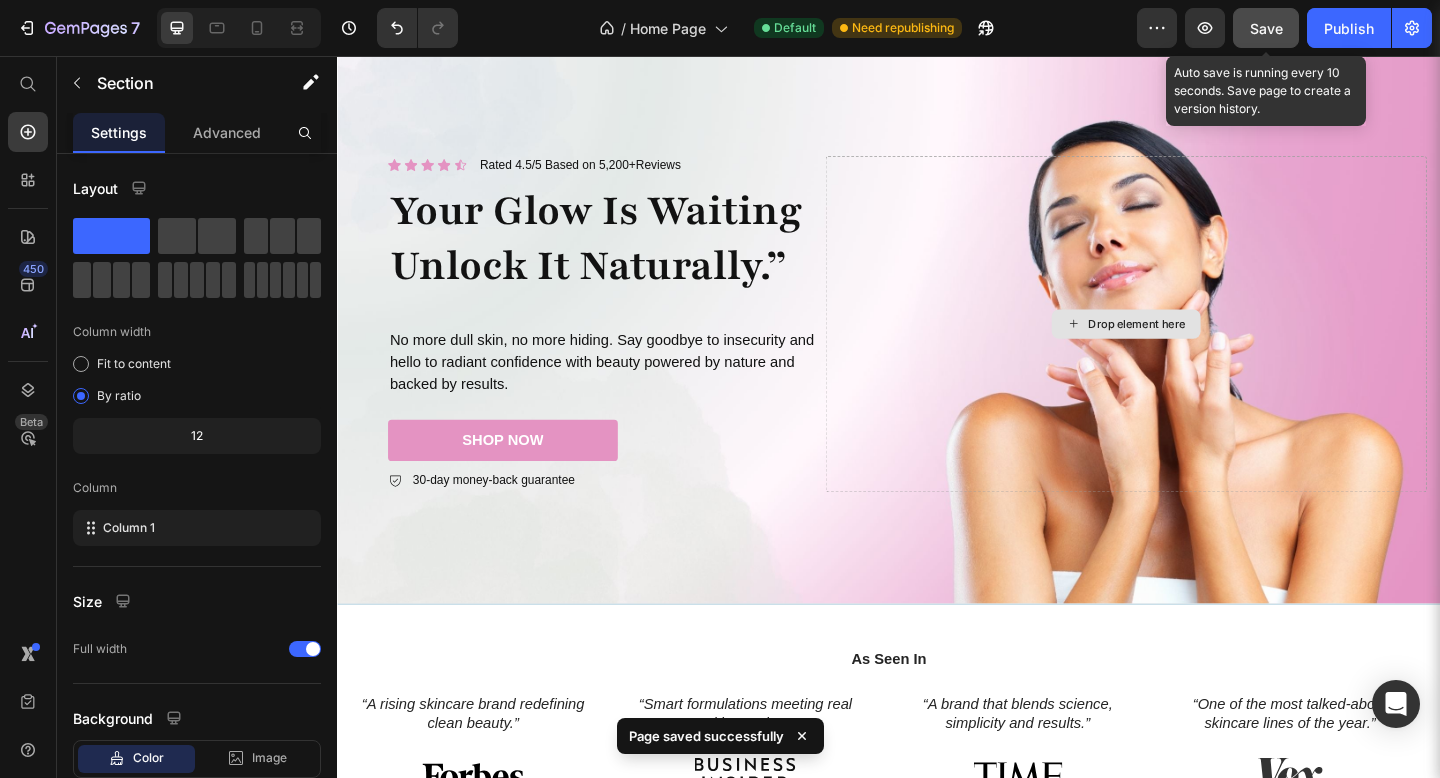scroll, scrollTop: 0, scrollLeft: 0, axis: both 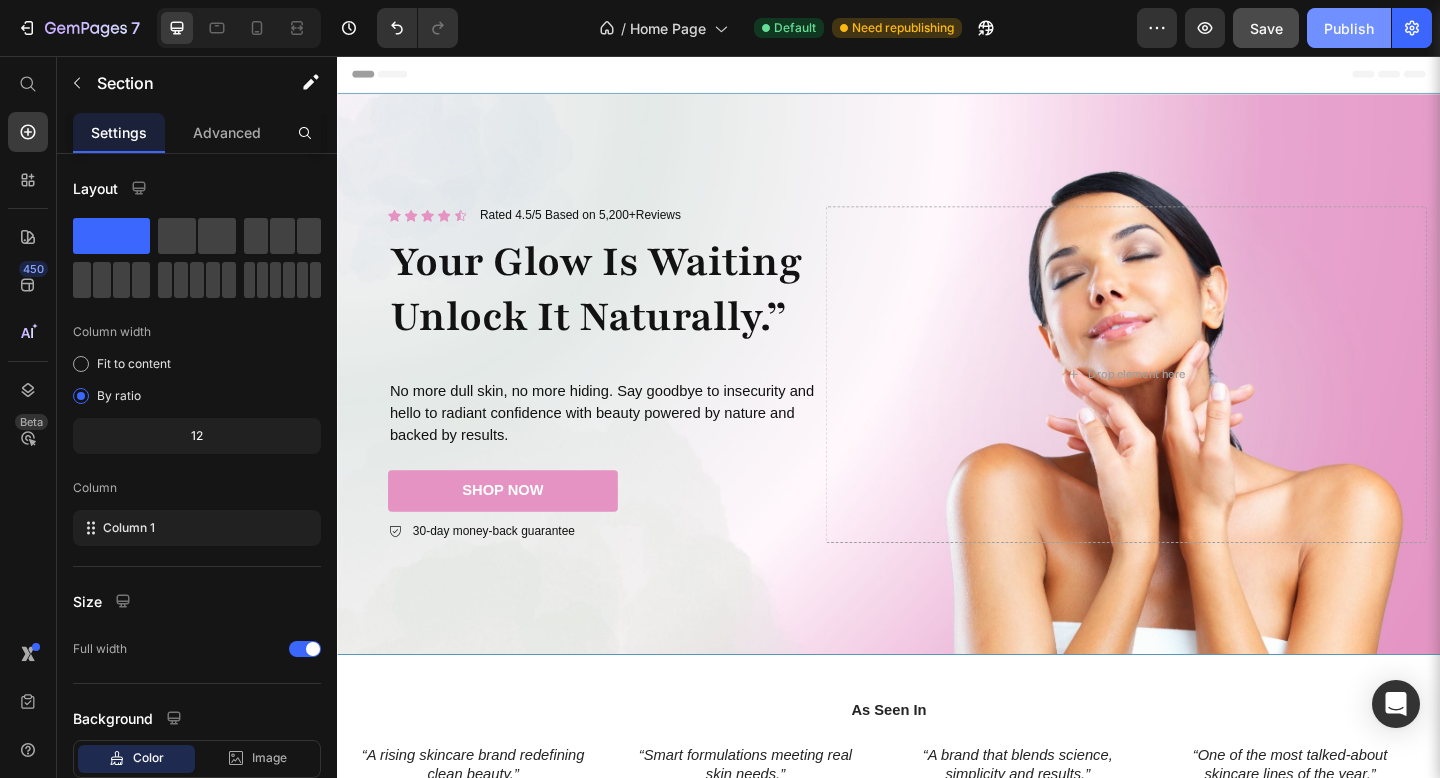click on "Publish" at bounding box center (1349, 28) 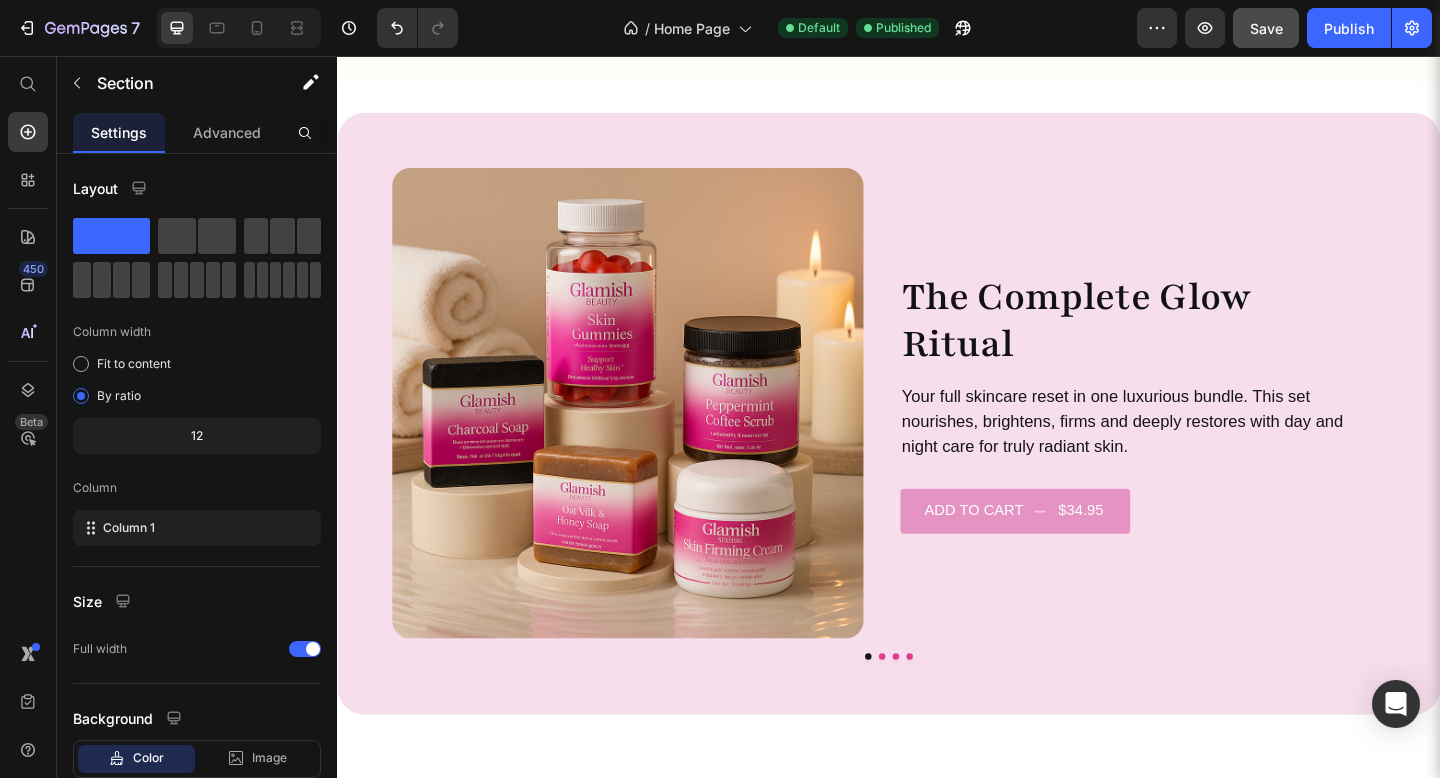 scroll, scrollTop: 5338, scrollLeft: 0, axis: vertical 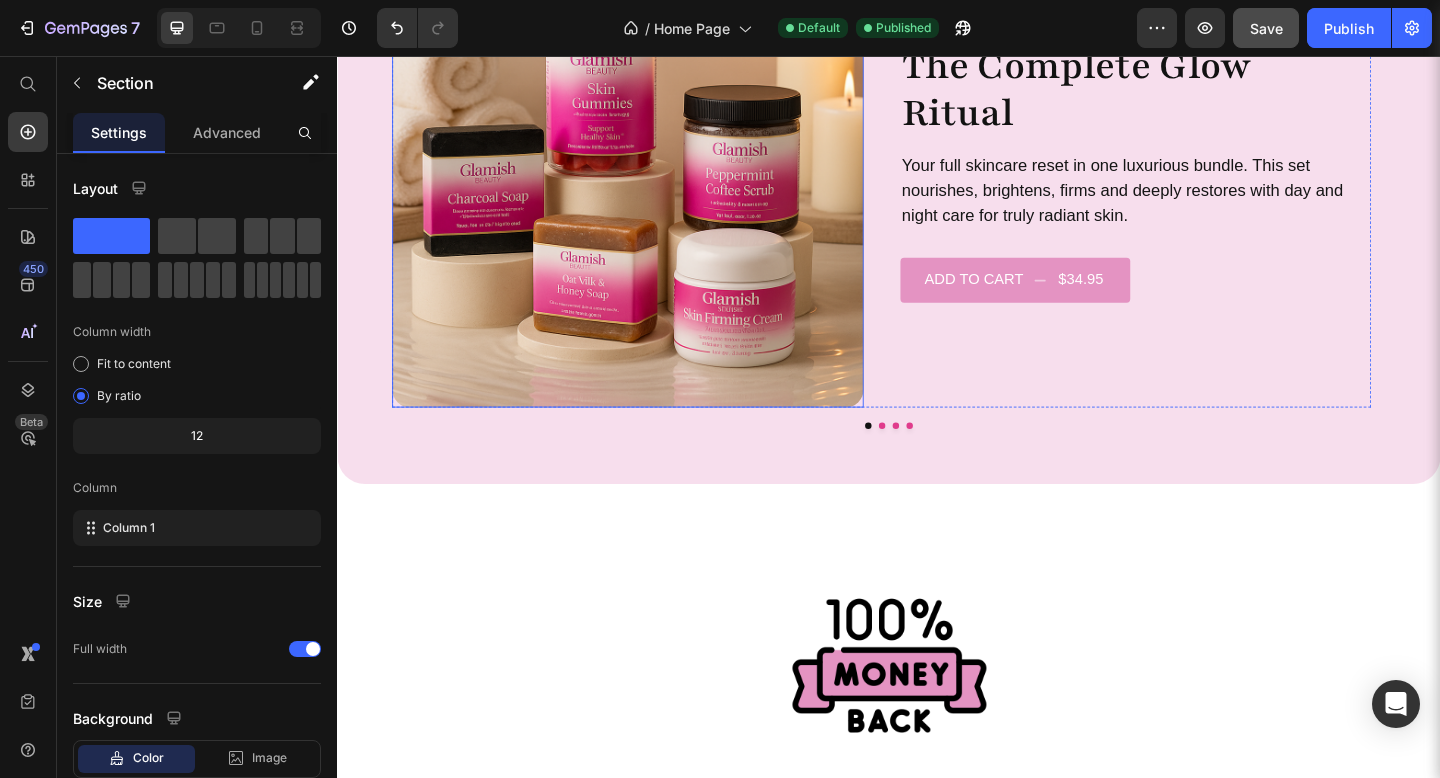 click at bounding box center (653, 183) 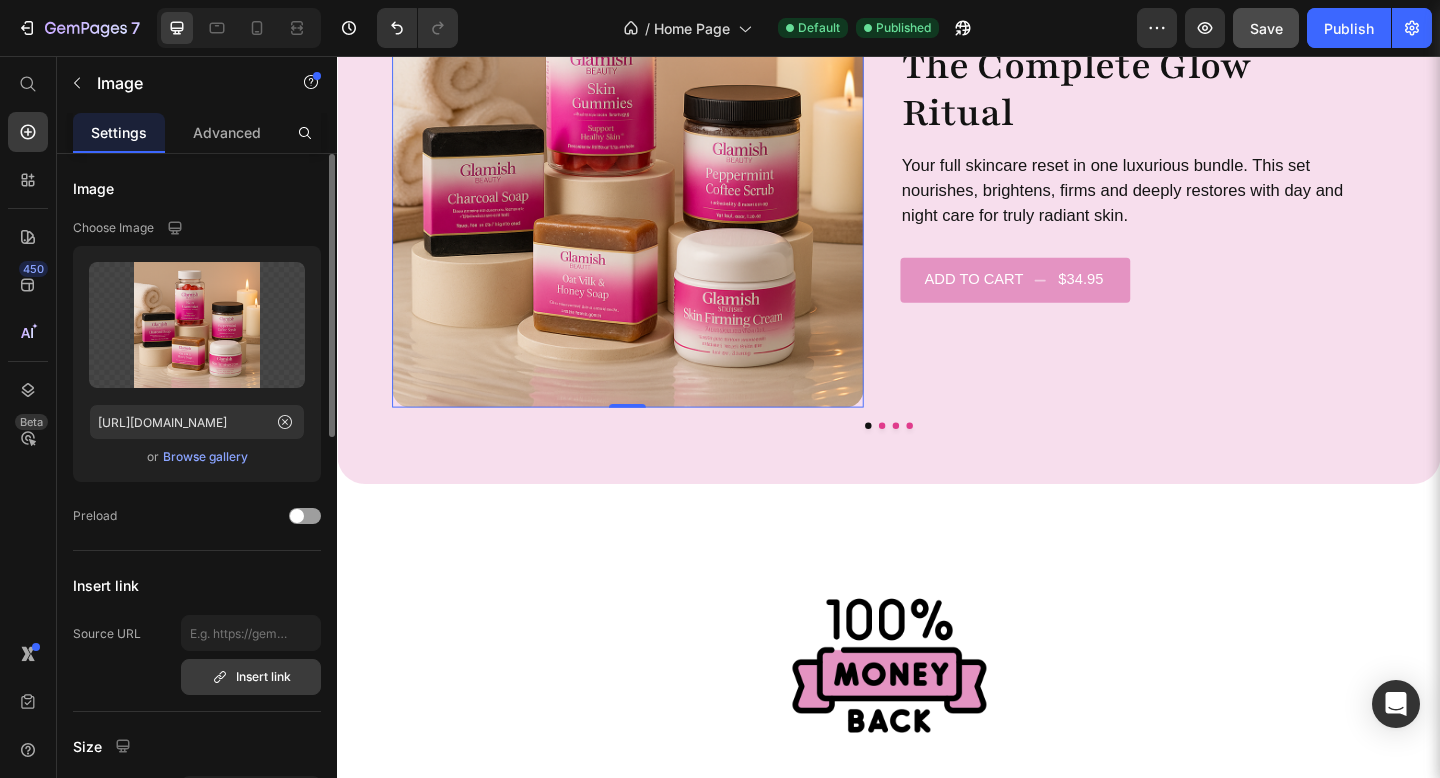 click on "Insert link" at bounding box center (251, 677) 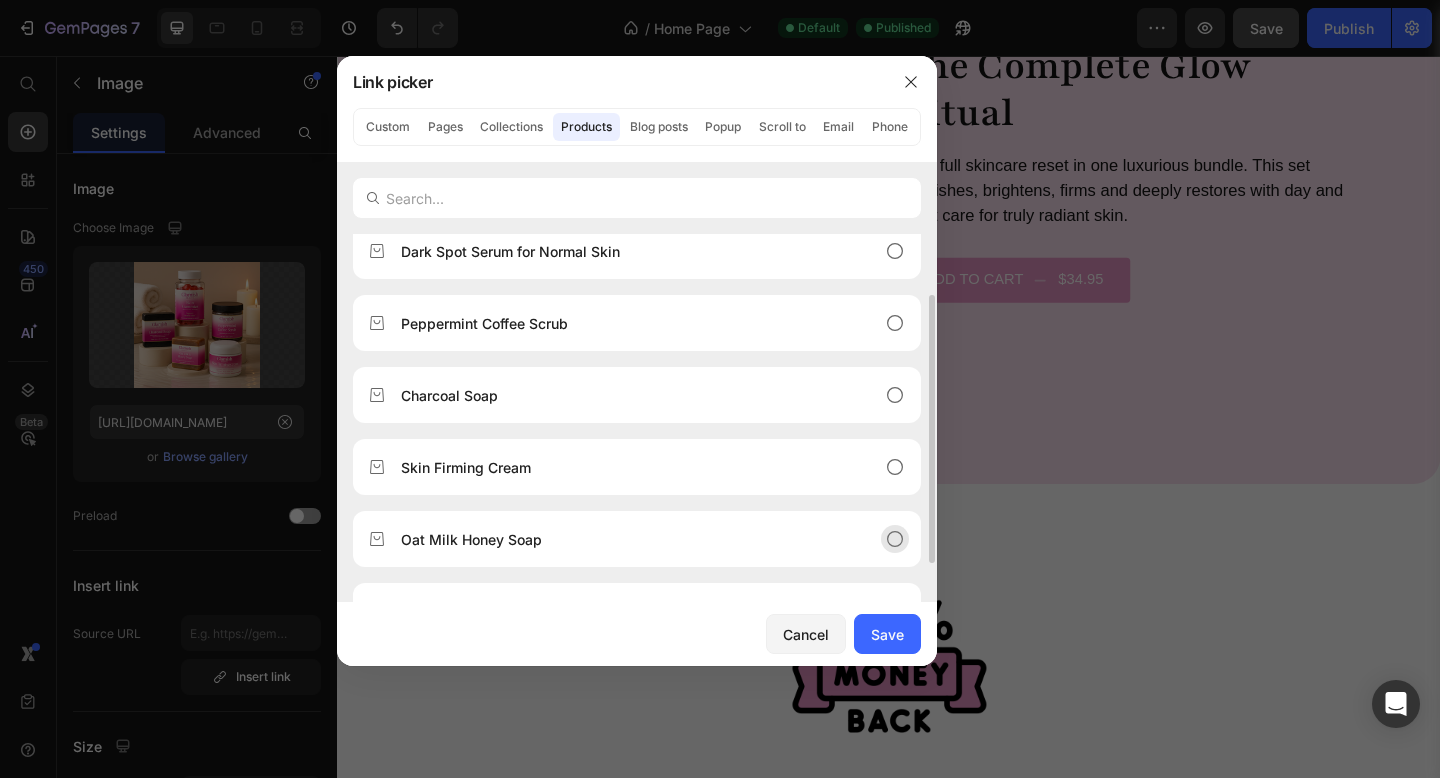 scroll, scrollTop: 0, scrollLeft: 0, axis: both 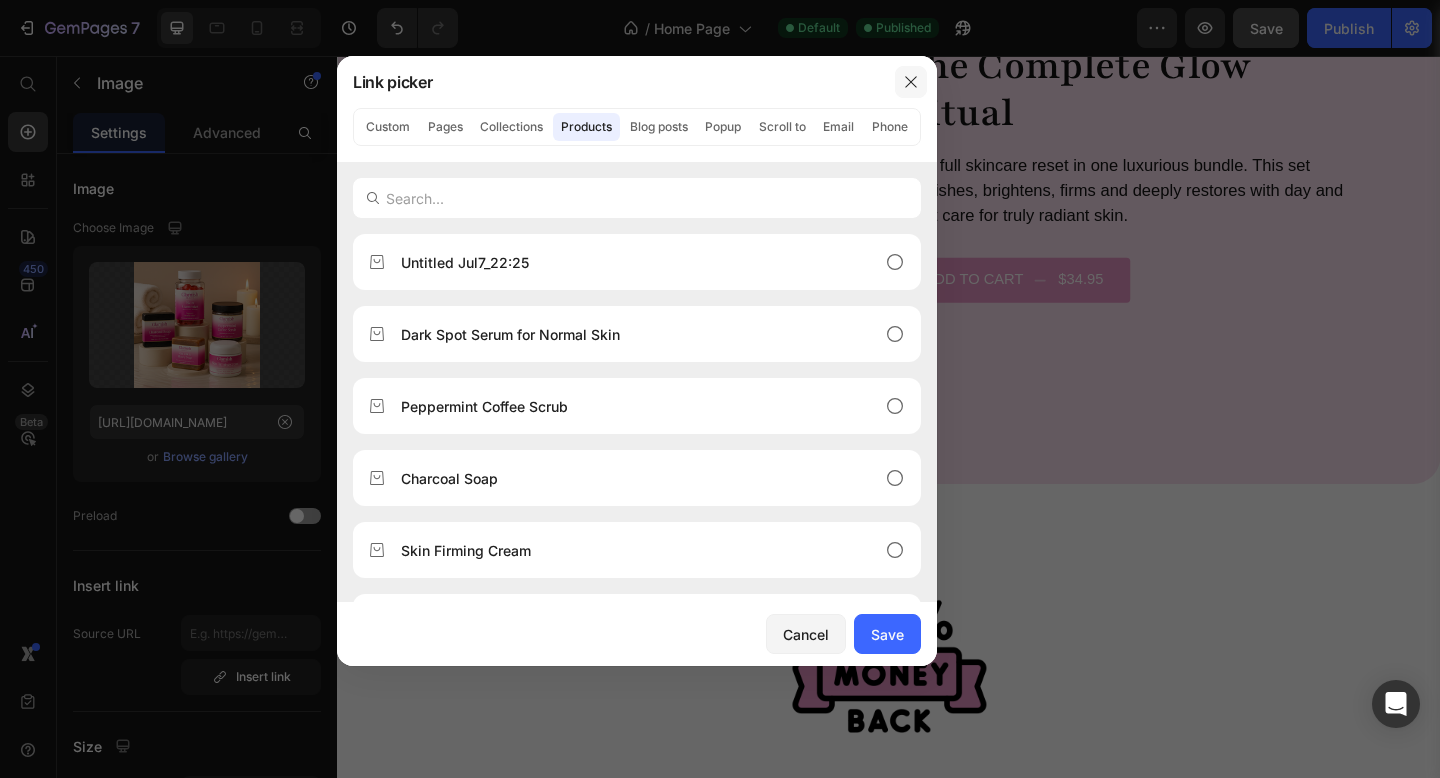 click 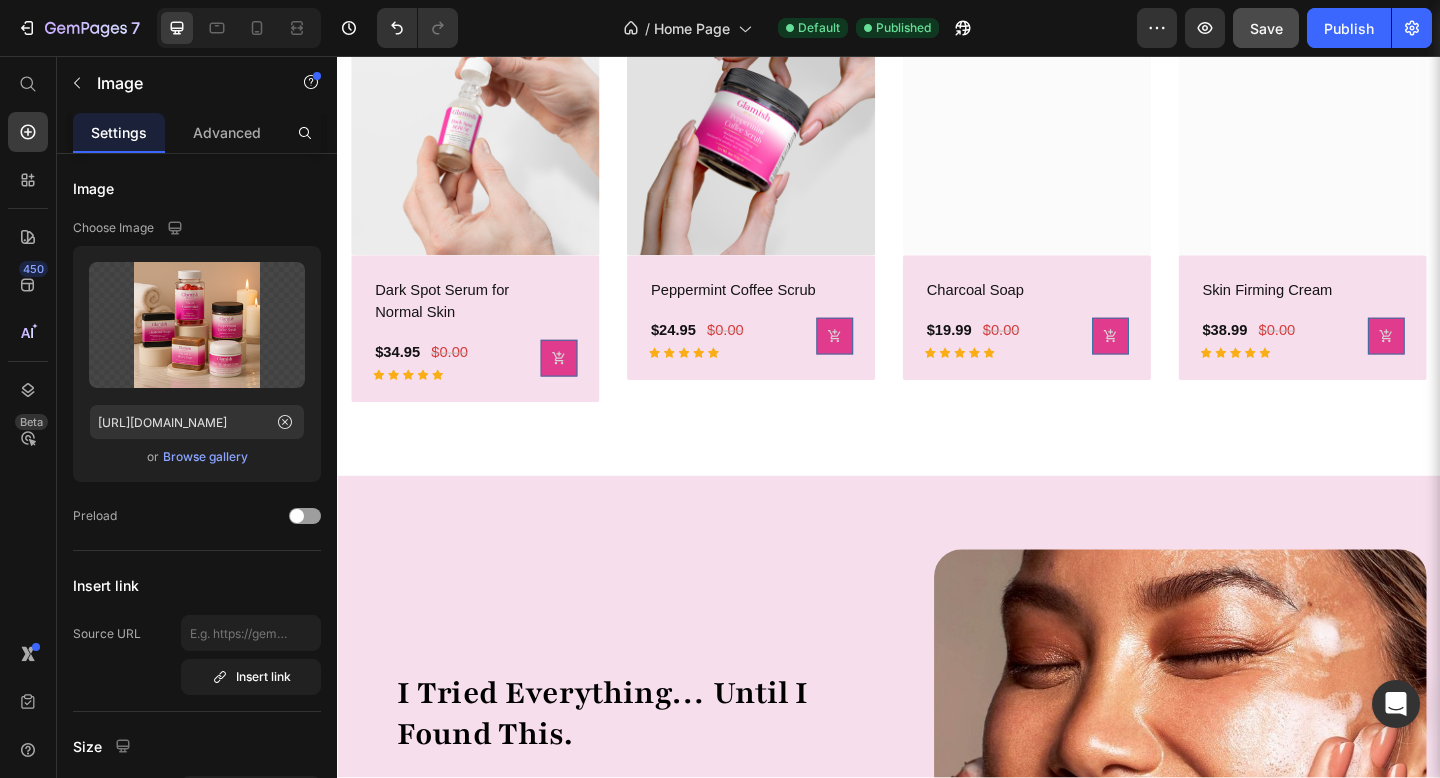 scroll, scrollTop: 0, scrollLeft: 0, axis: both 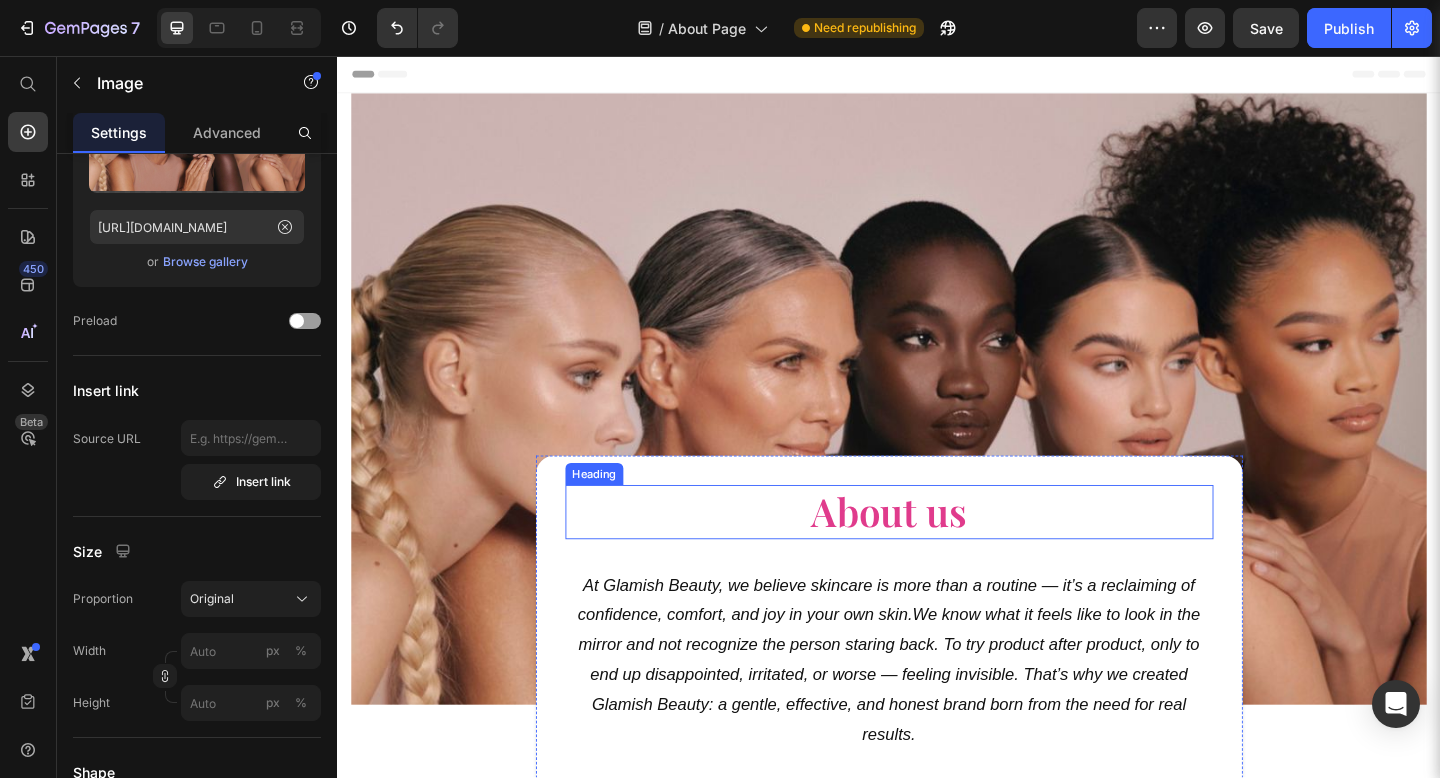 click on "About us" at bounding box center (937, 552) 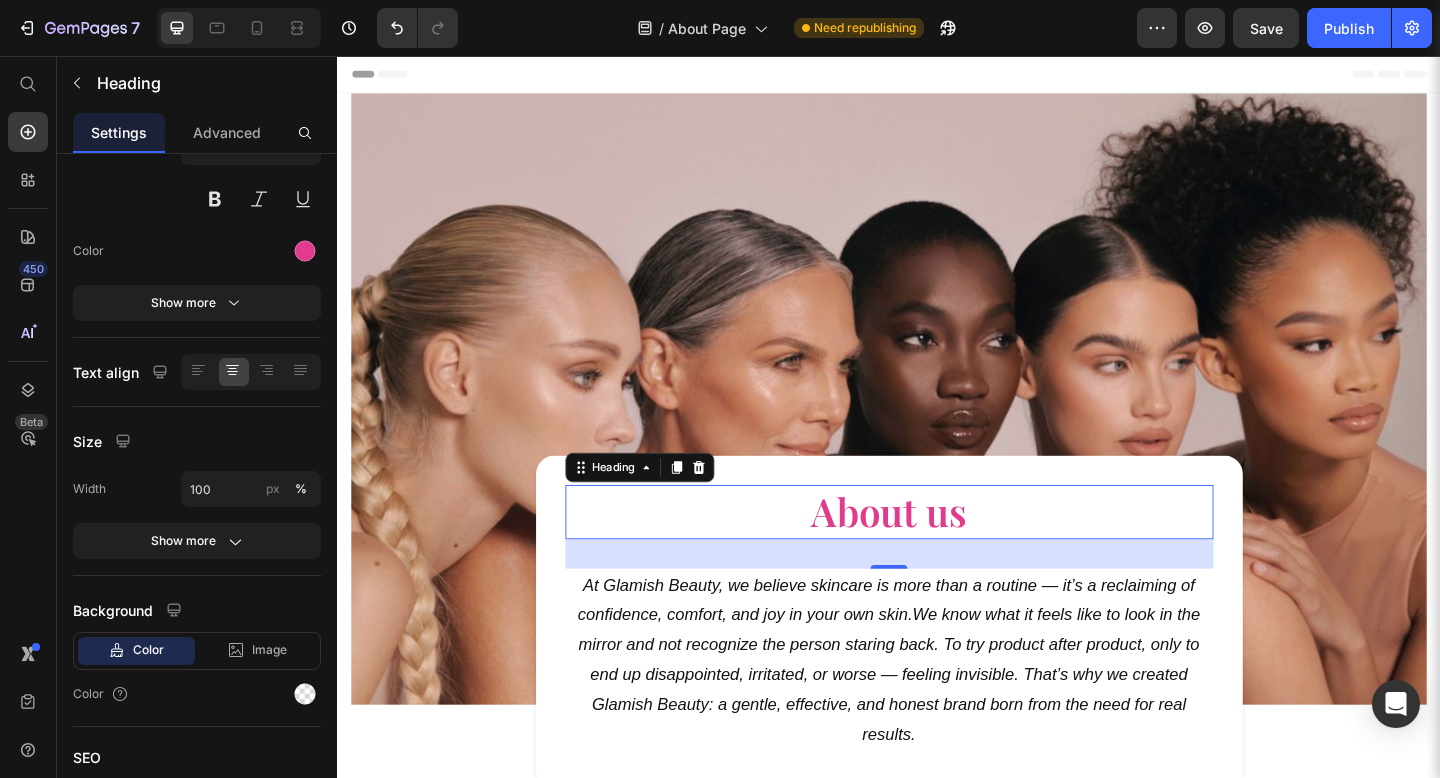 scroll, scrollTop: 0, scrollLeft: 0, axis: both 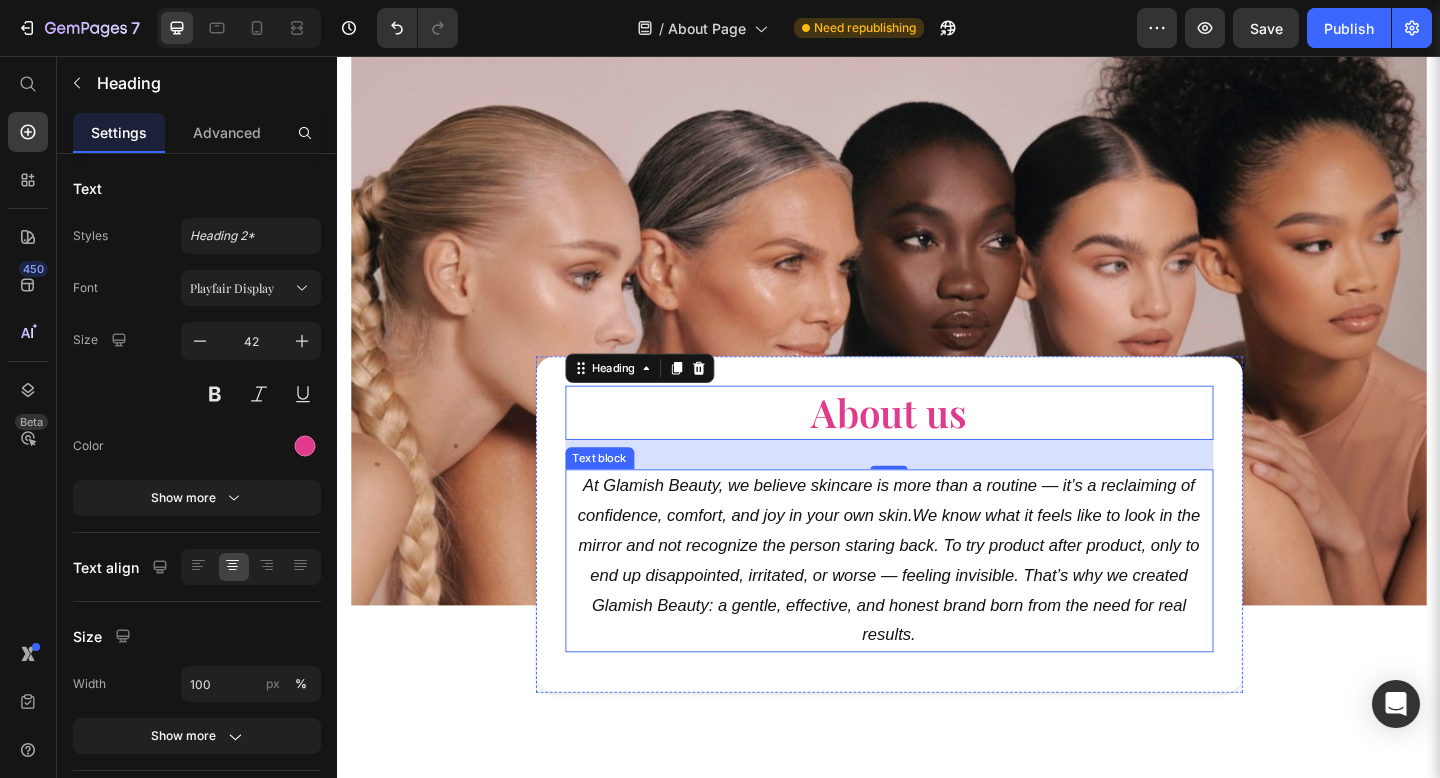 click on "At Glamish Beauty, we believe skincare is more than a routine — it’s a reclaiming of confidence, comfort, and joy in your own skin.We know what it feels like to look in the mirror and not recognize the person staring back. To try product after product, only to end up disappointed, irritated, or worse — feeling invisible. That’s why we created Glamish Beauty: a gentle, effective, and honest brand born from the need for real results." at bounding box center (937, 605) 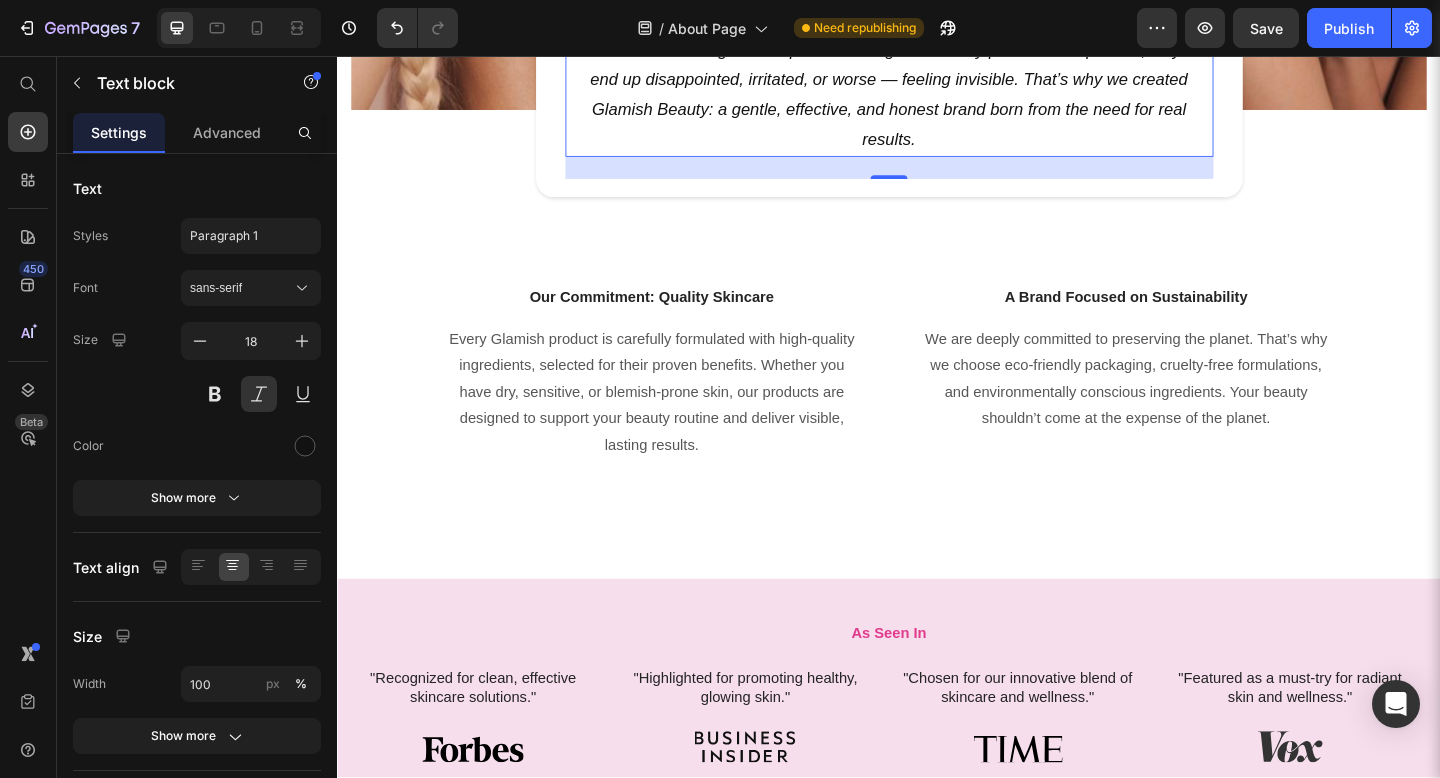 scroll, scrollTop: 649, scrollLeft: 0, axis: vertical 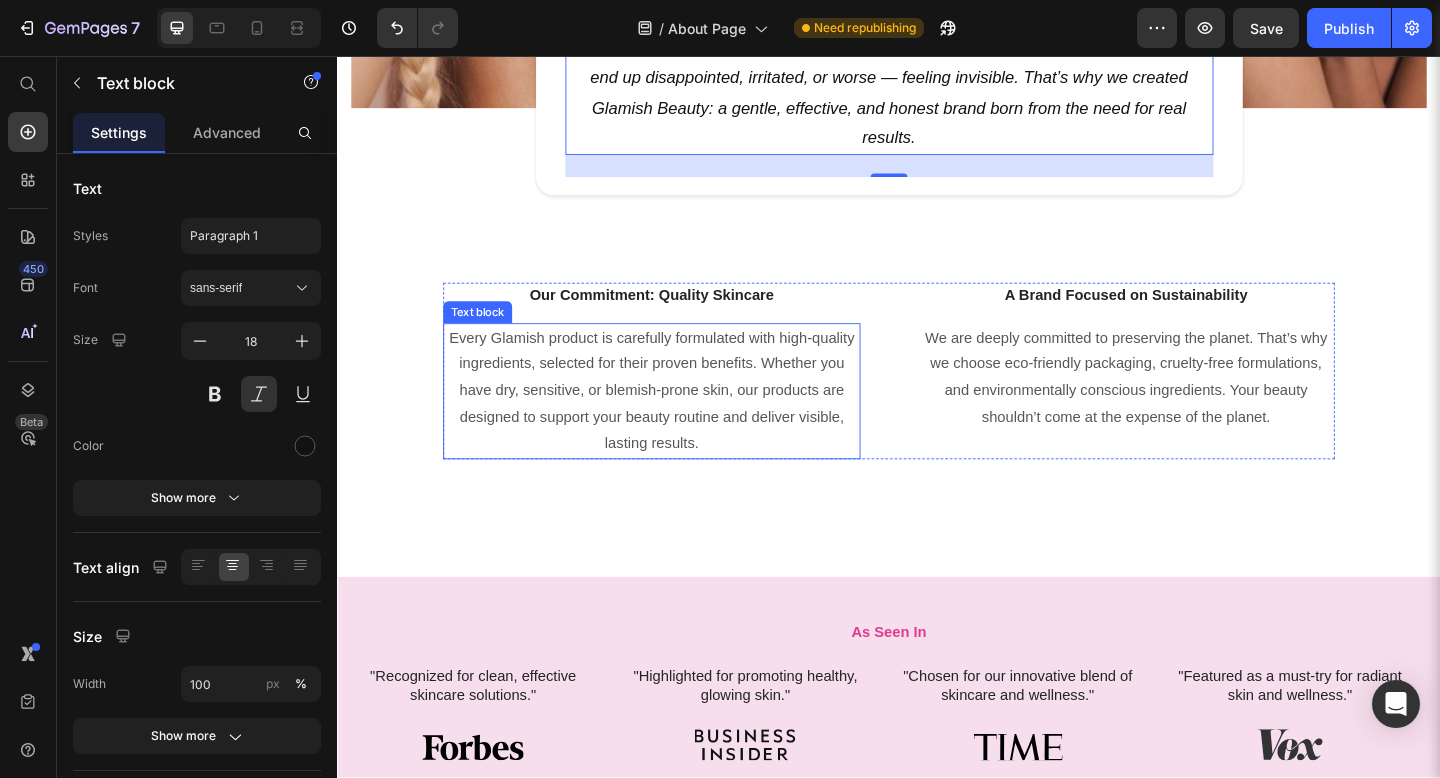 click on "Every Glamish product is carefully formulated with high-quality ingredients, selected for their proven benefits. Whether you have dry, sensitive, or blemish-prone skin, our products are designed to support your beauty routine and deliver visible, lasting results." at bounding box center (679, 421) 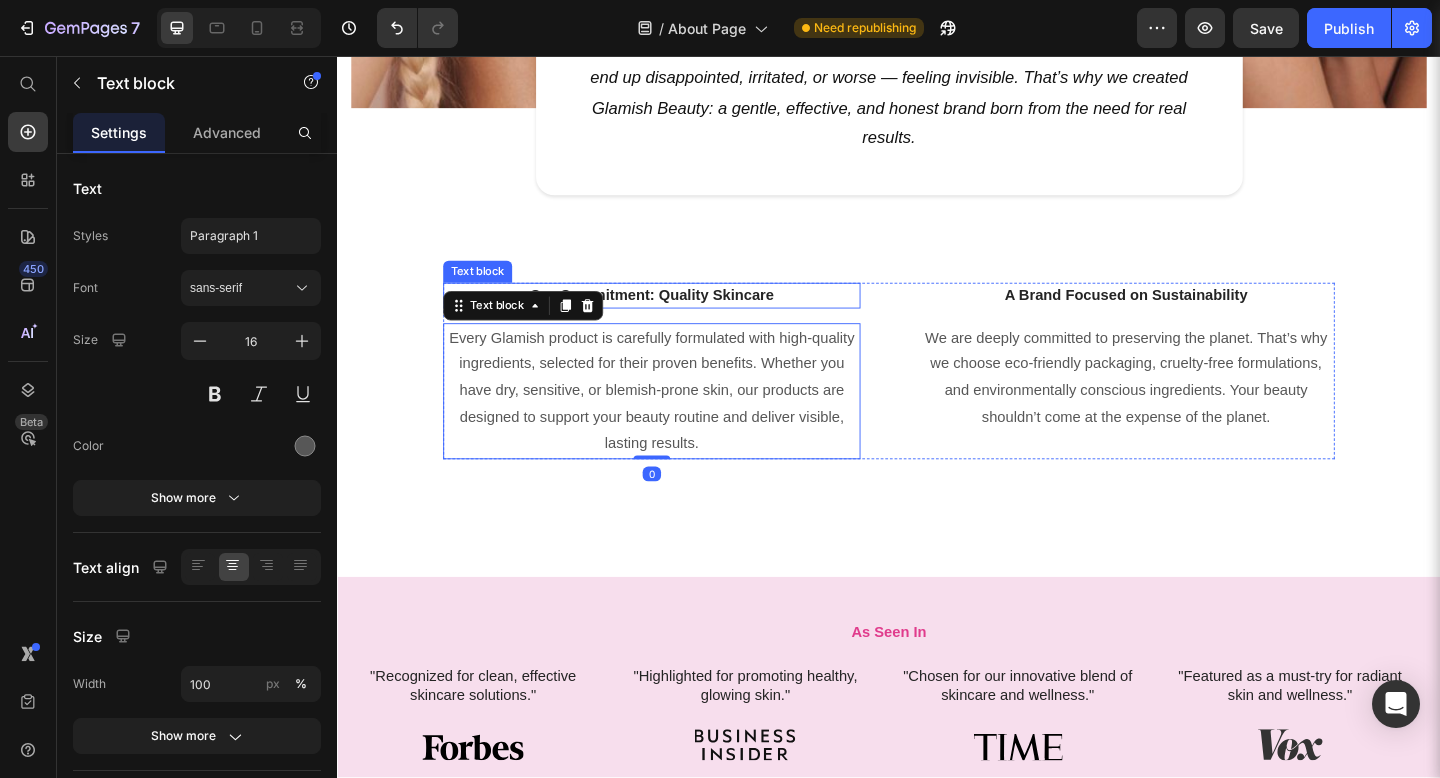 click on "Our Commitment: Quality Skincare" at bounding box center (679, 317) 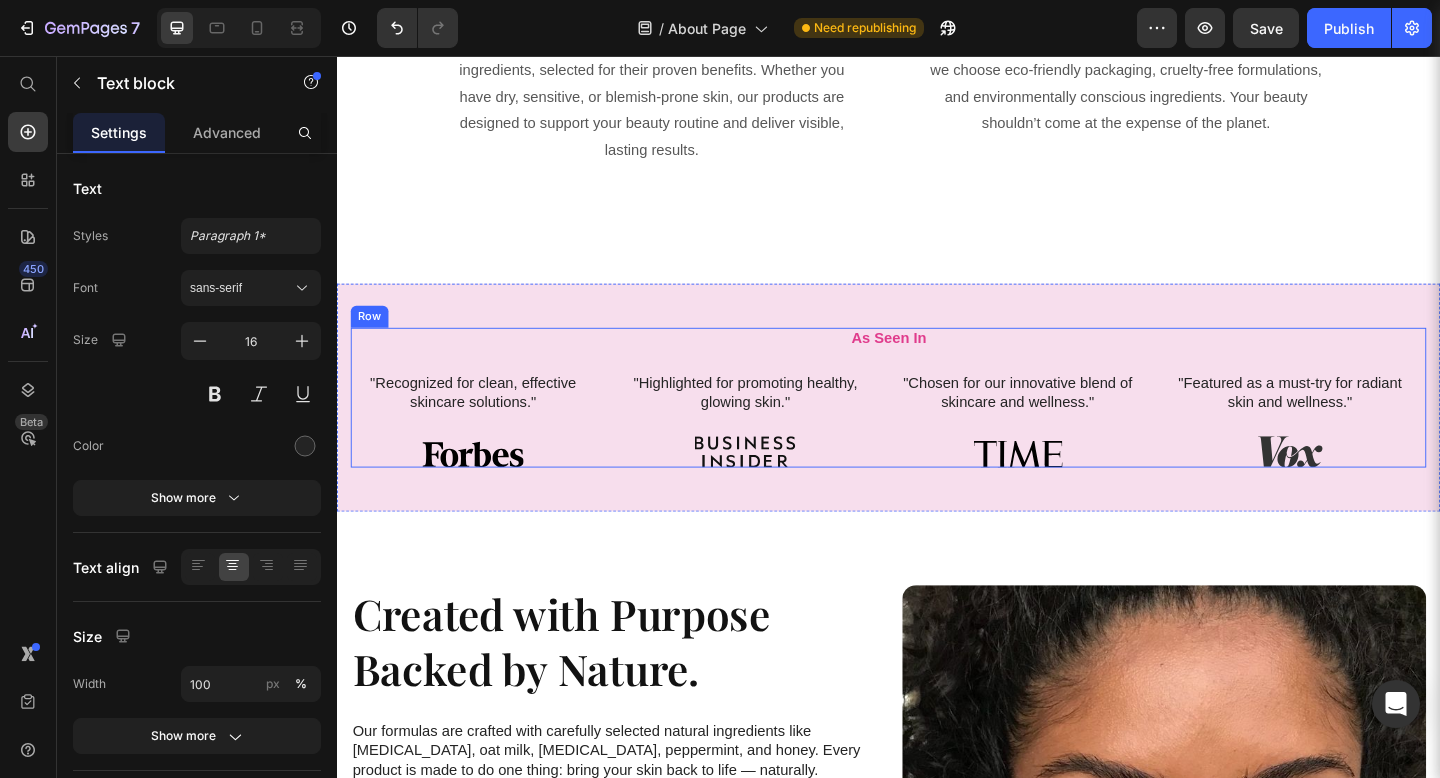 scroll, scrollTop: 1264, scrollLeft: 0, axis: vertical 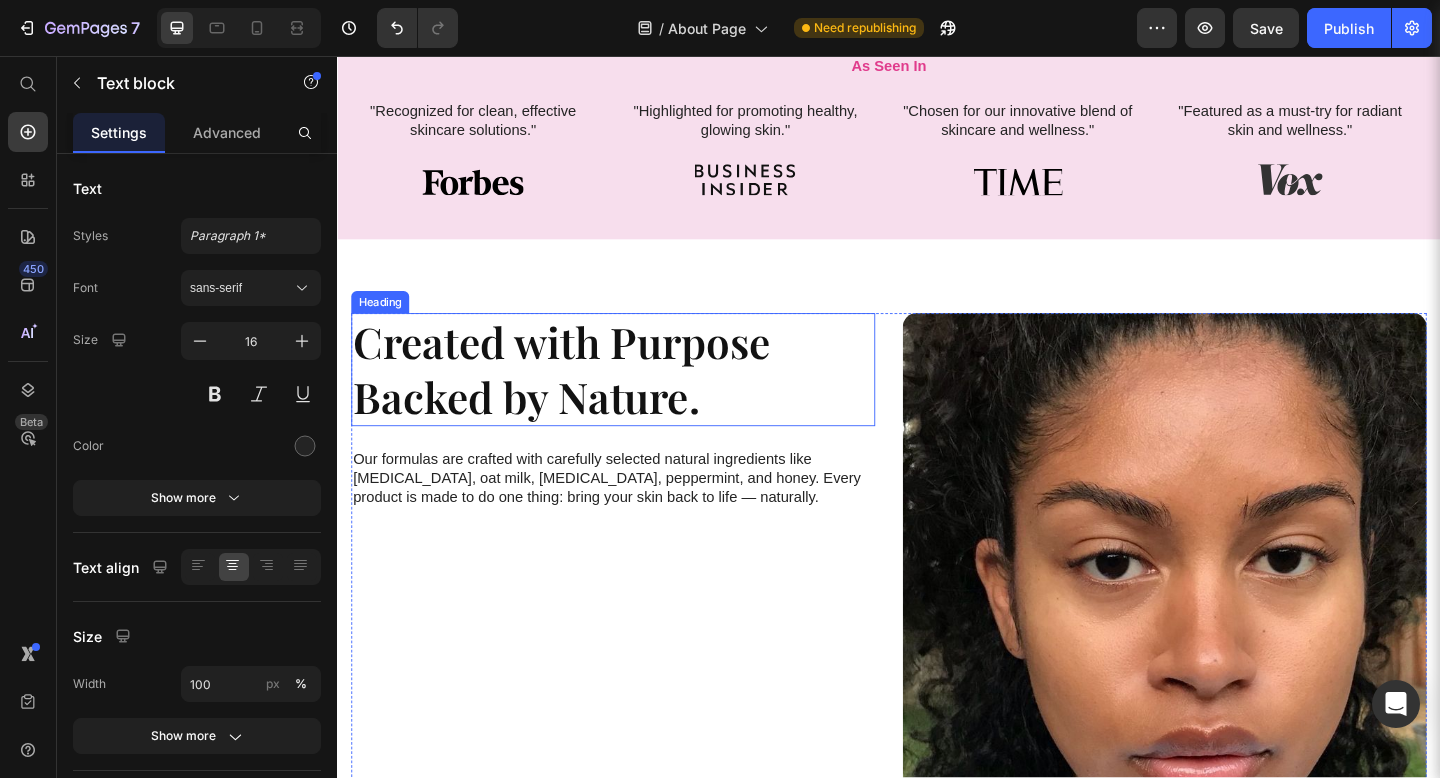 click on "Created with Purpose Backed by Nature." at bounding box center (637, 398) 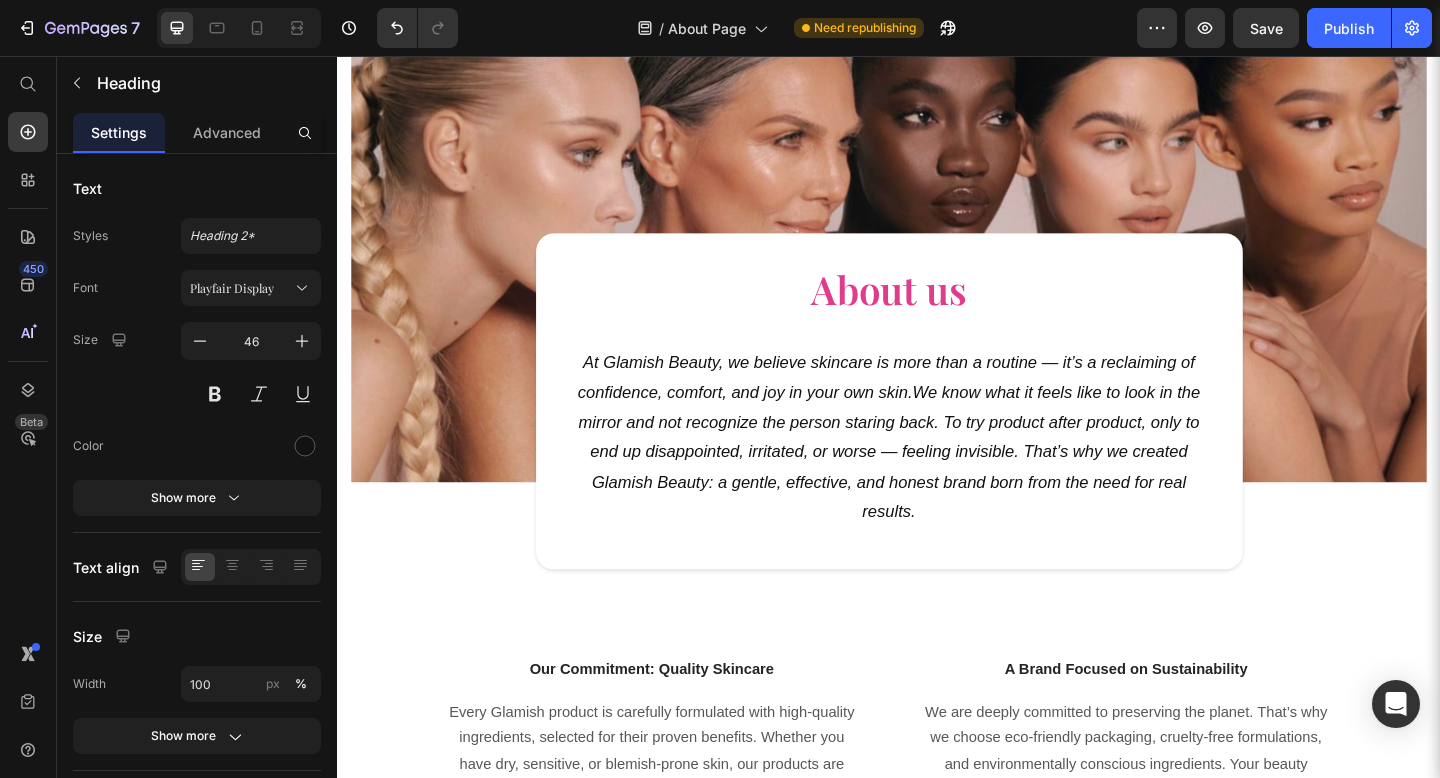 scroll, scrollTop: 0, scrollLeft: 0, axis: both 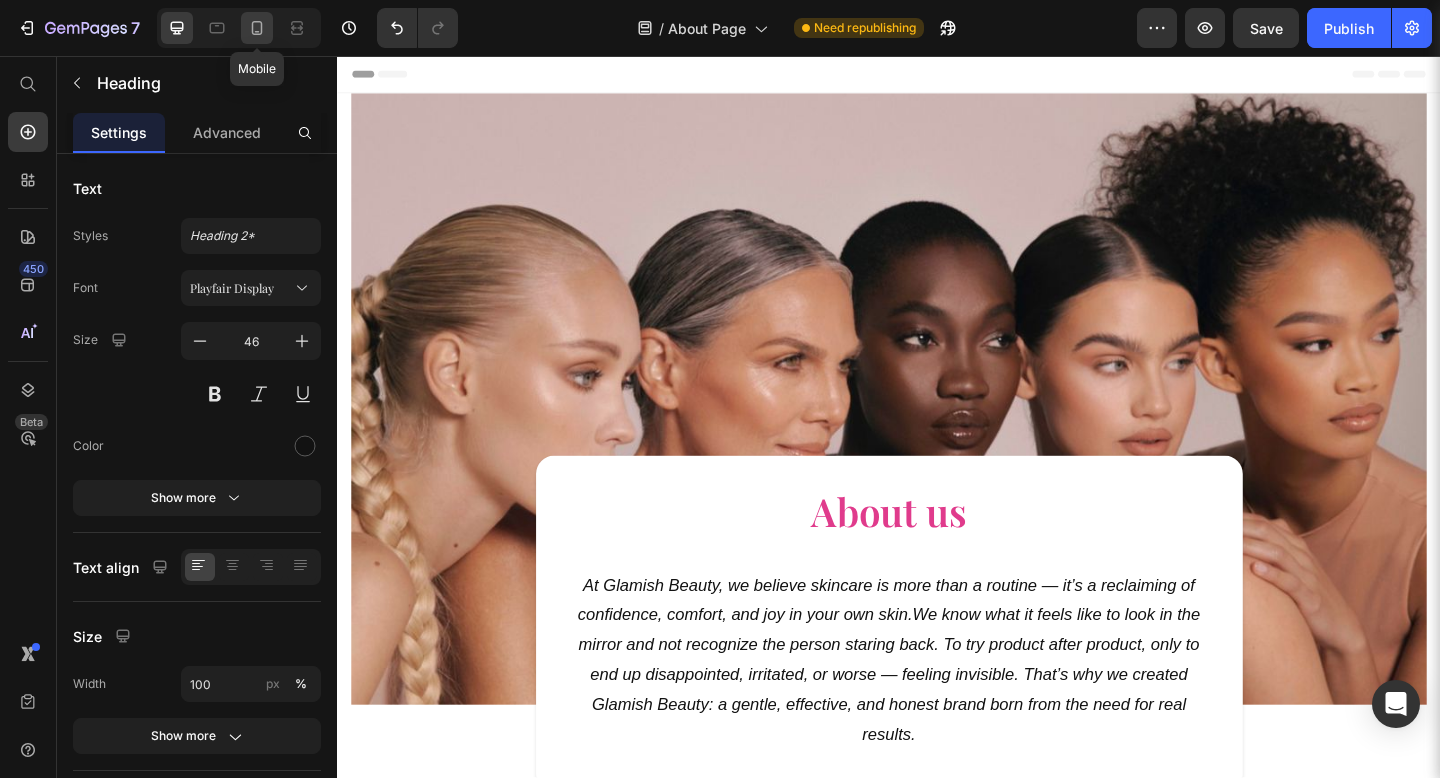click 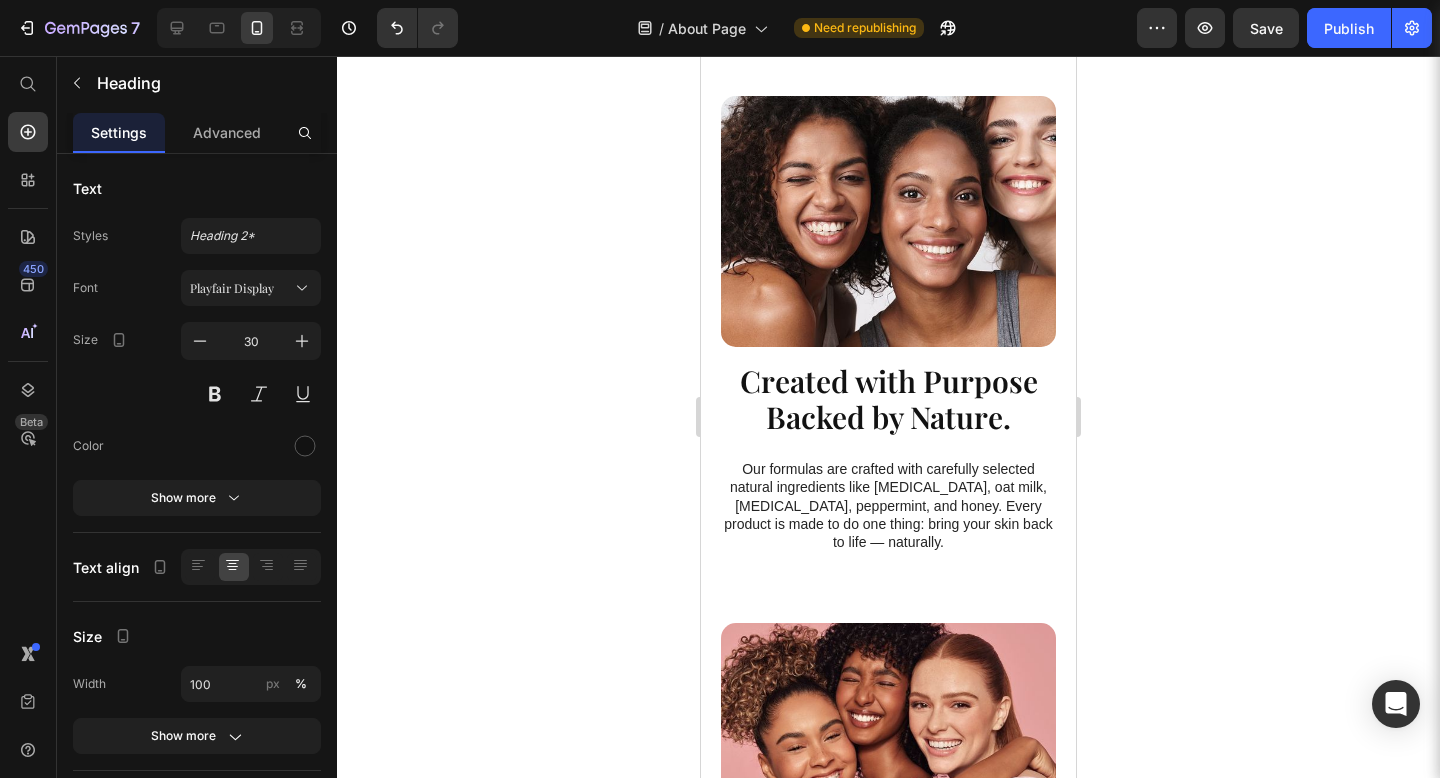 scroll, scrollTop: 1447, scrollLeft: 0, axis: vertical 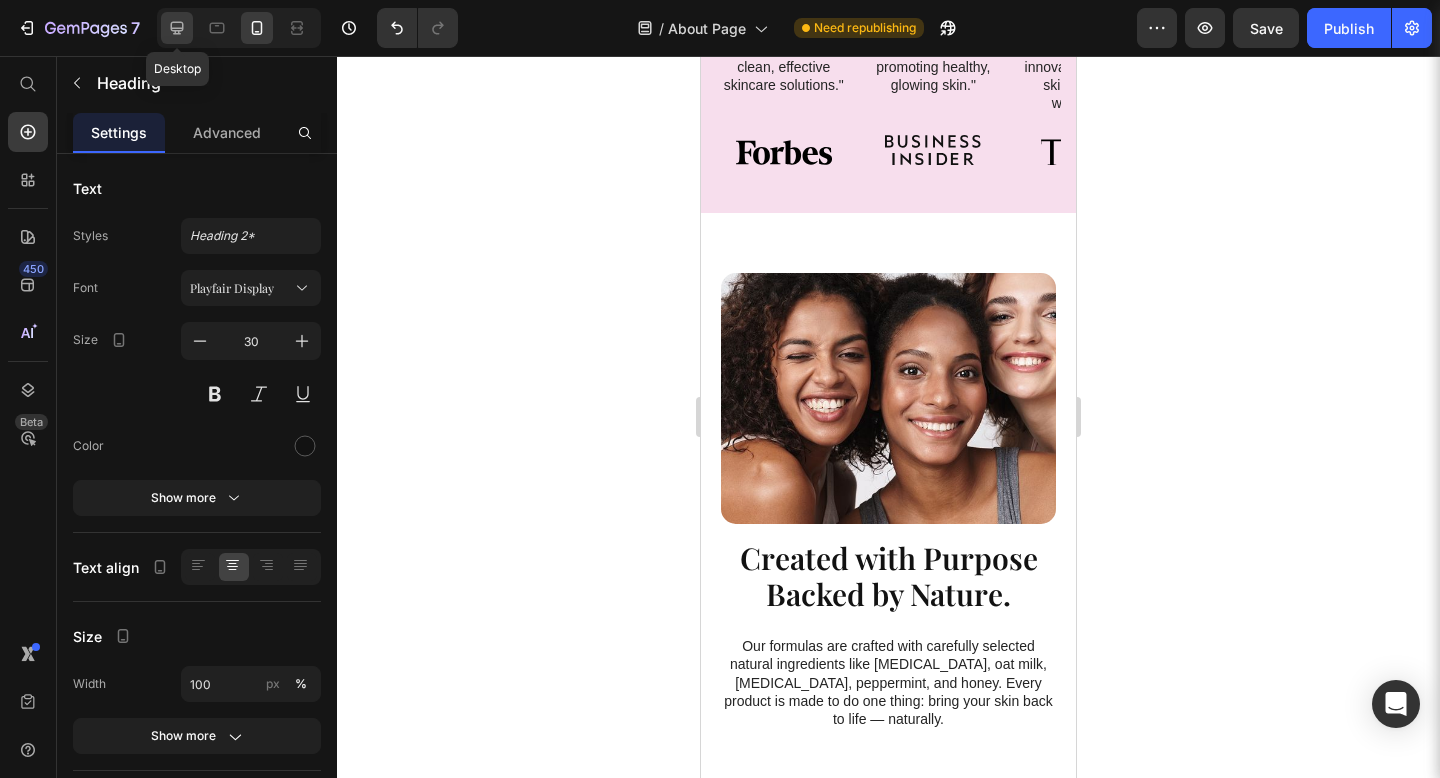 click 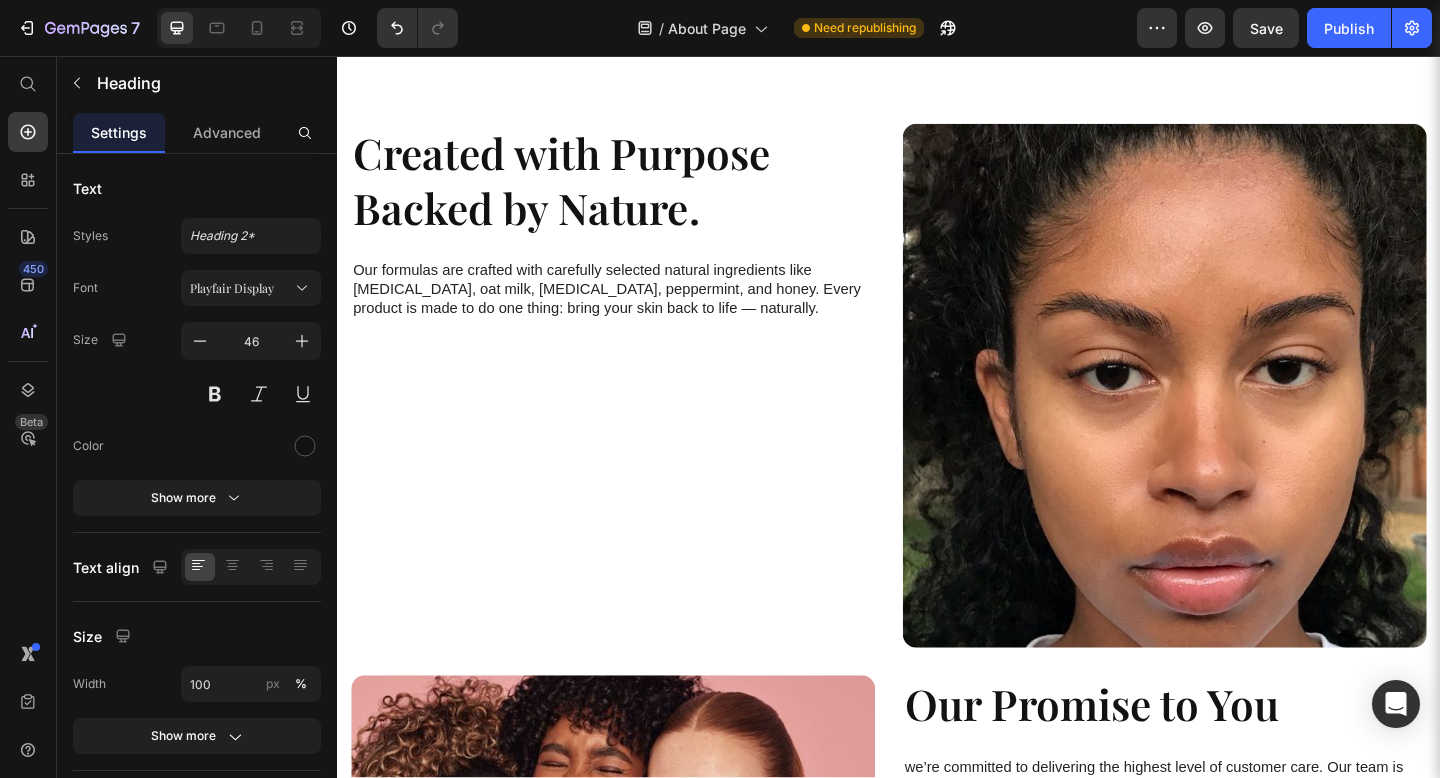 scroll, scrollTop: 1465, scrollLeft: 0, axis: vertical 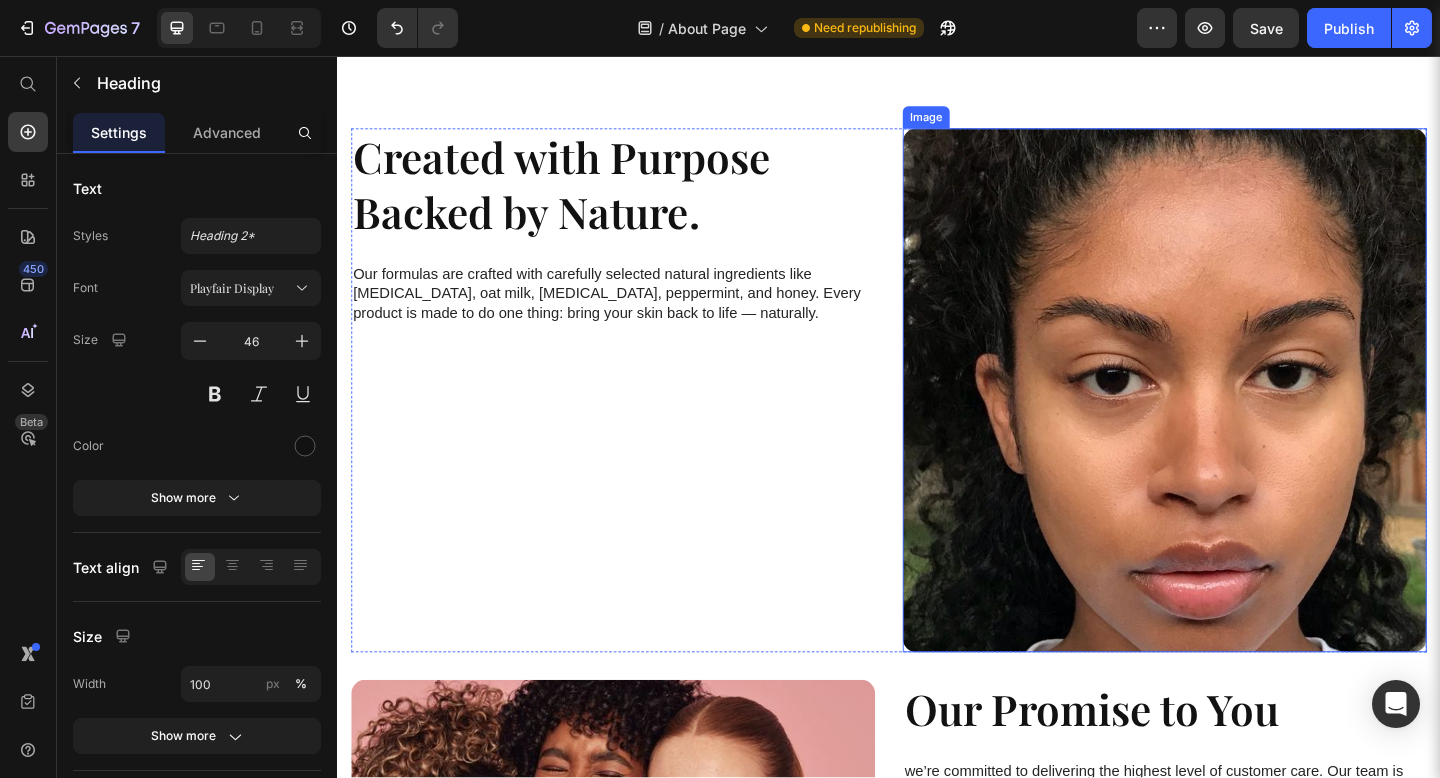 click at bounding box center [1237, 420] 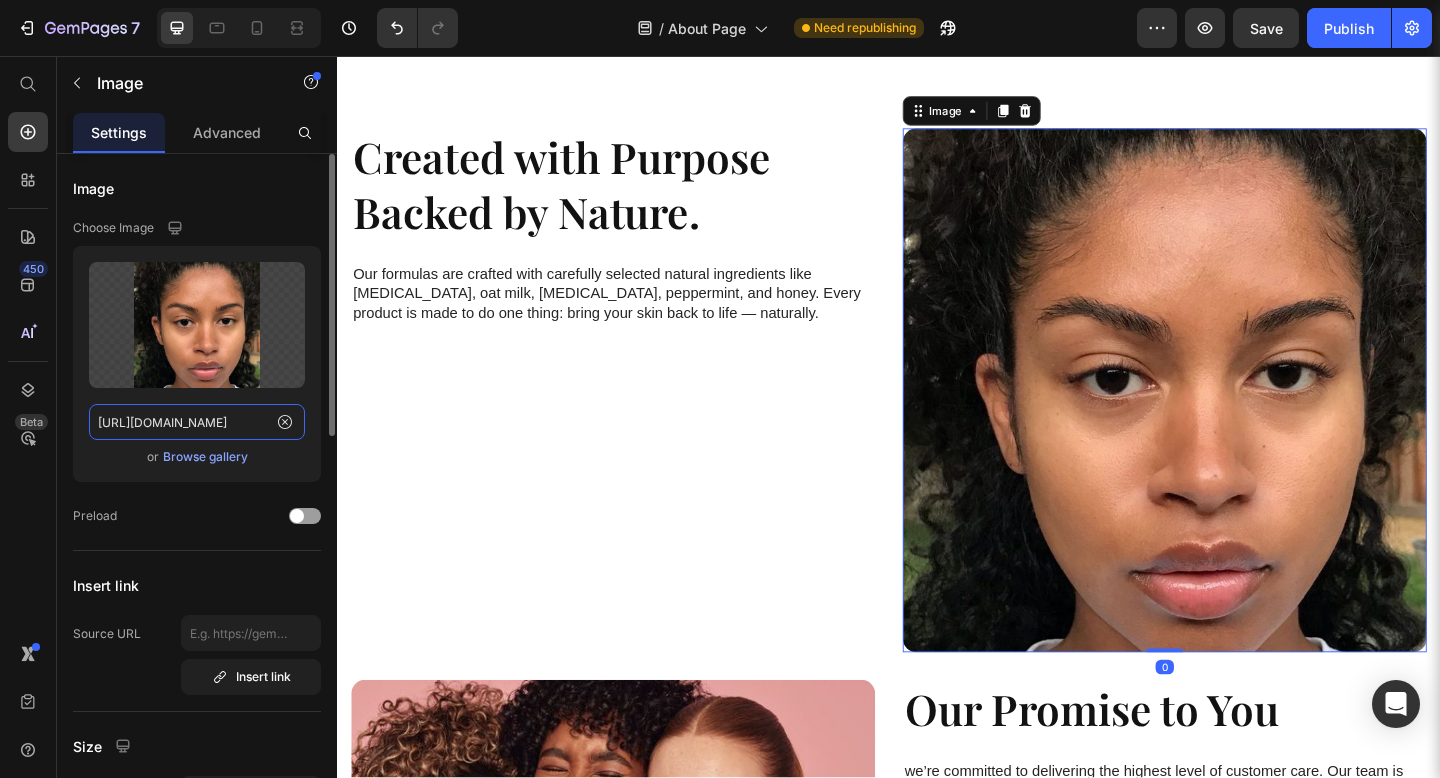 click on "https://i.pinimg.com/1200x/0b/67/f9/0b67f99094c519baeae907624ce7c993.jpg" 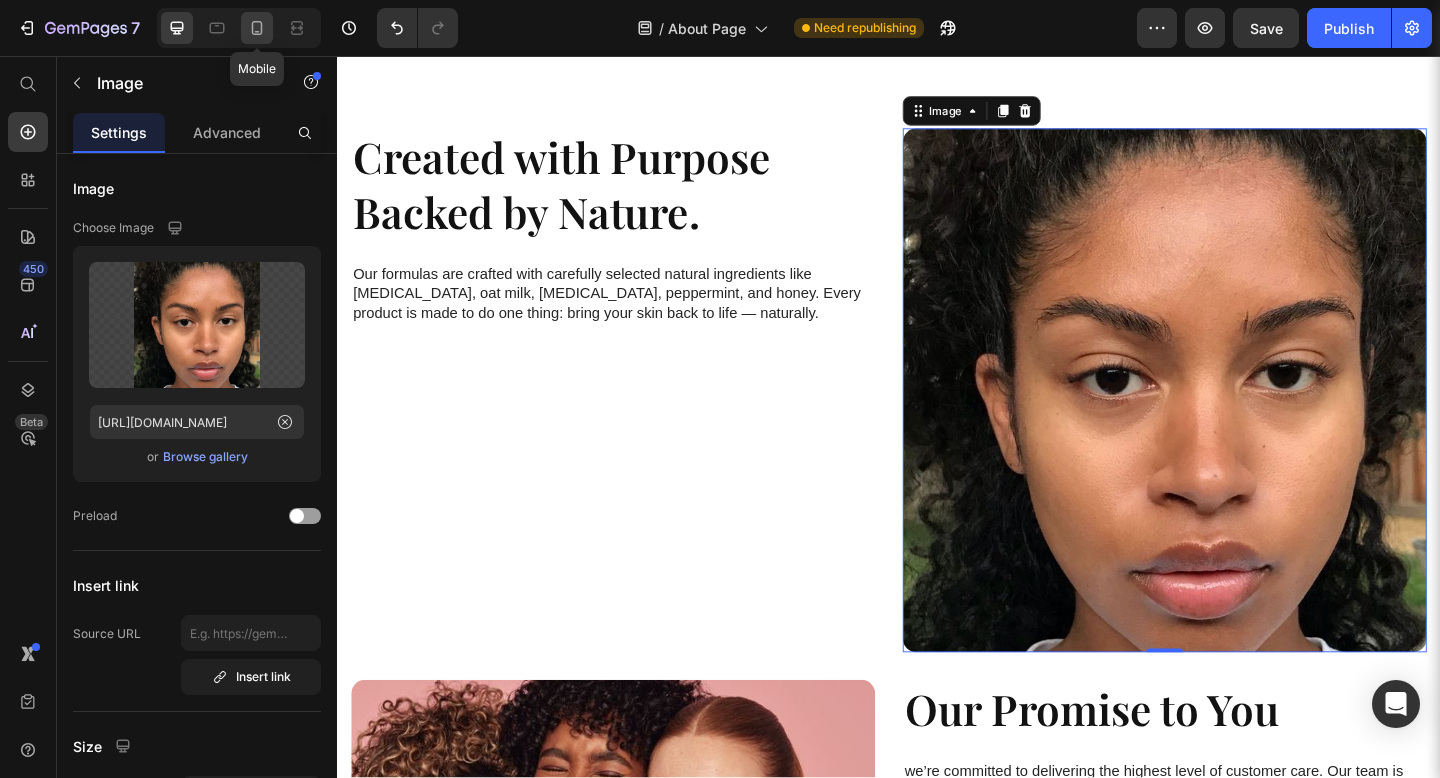 click 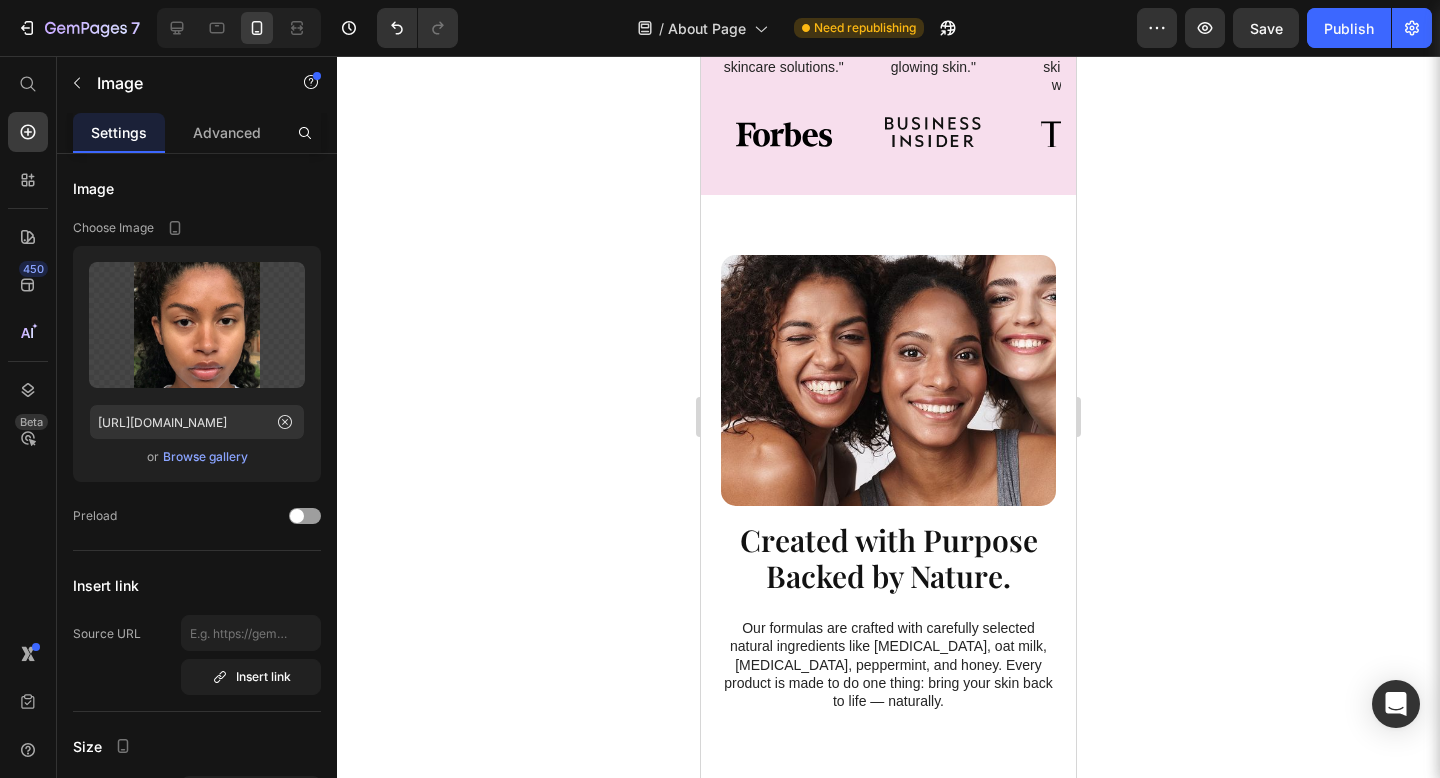 scroll, scrollTop: 1395, scrollLeft: 0, axis: vertical 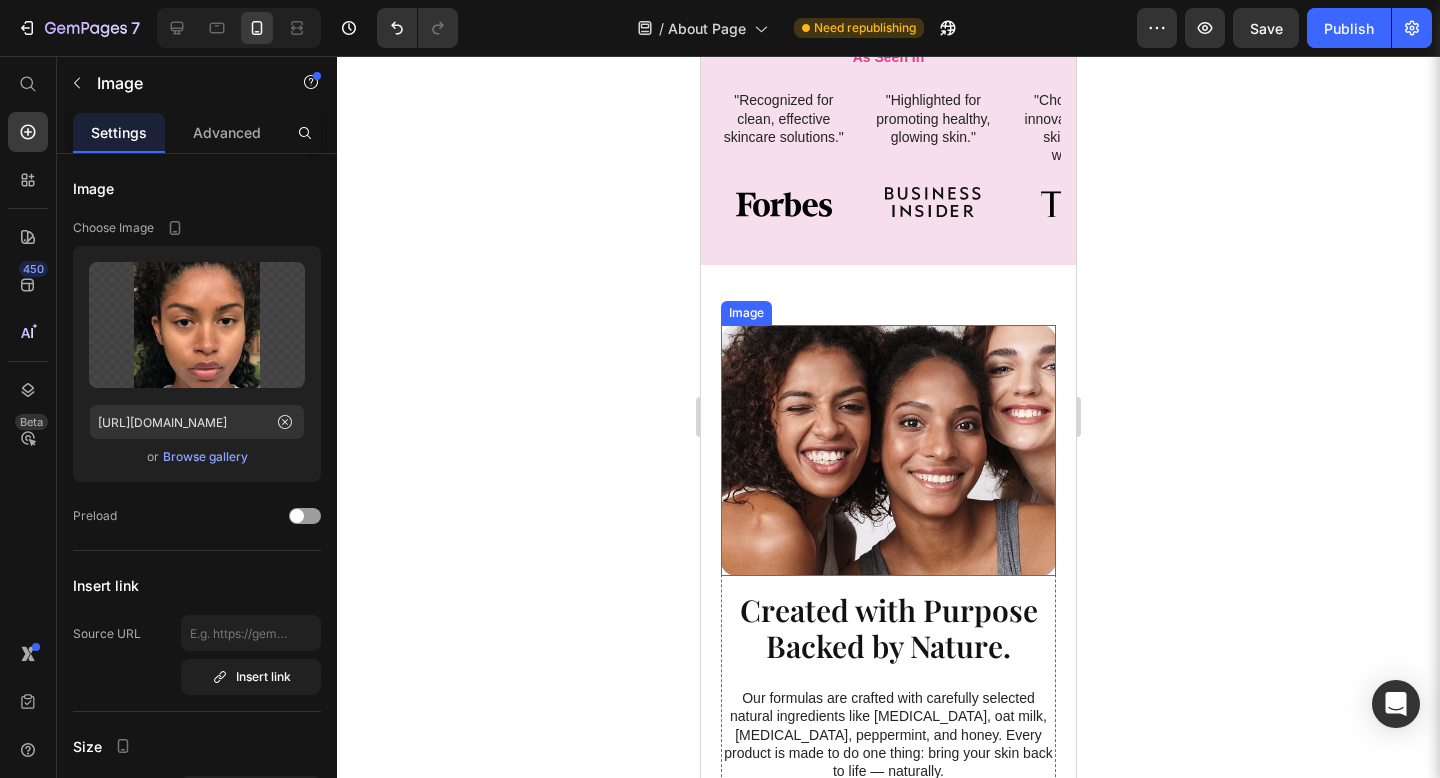 click at bounding box center [888, 450] 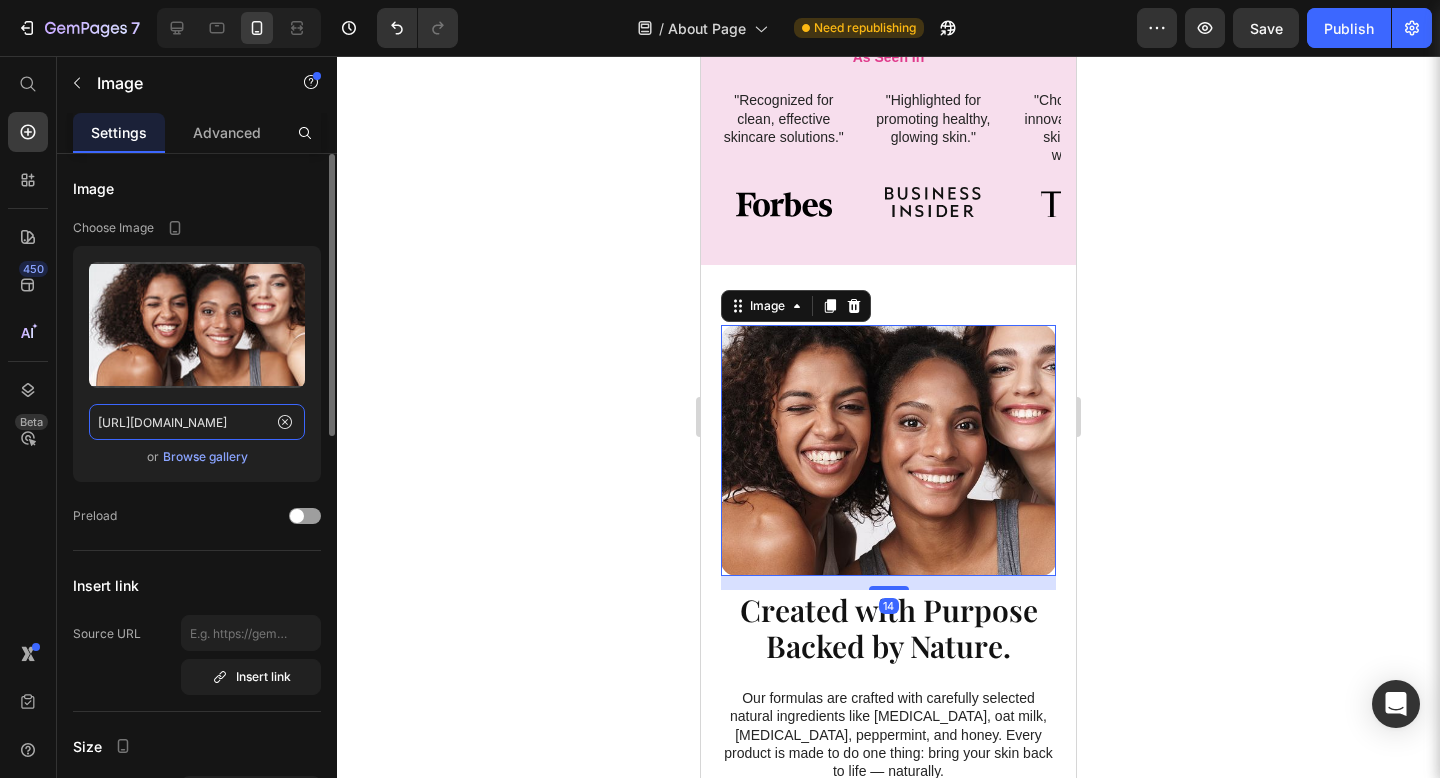 click on "https://cdn.shopify.com/s/files/1/0938/4067/0993/files/gempages_574750764644173029-0d09d836-8a28-4982-b21c-a057761cee89.jpg" 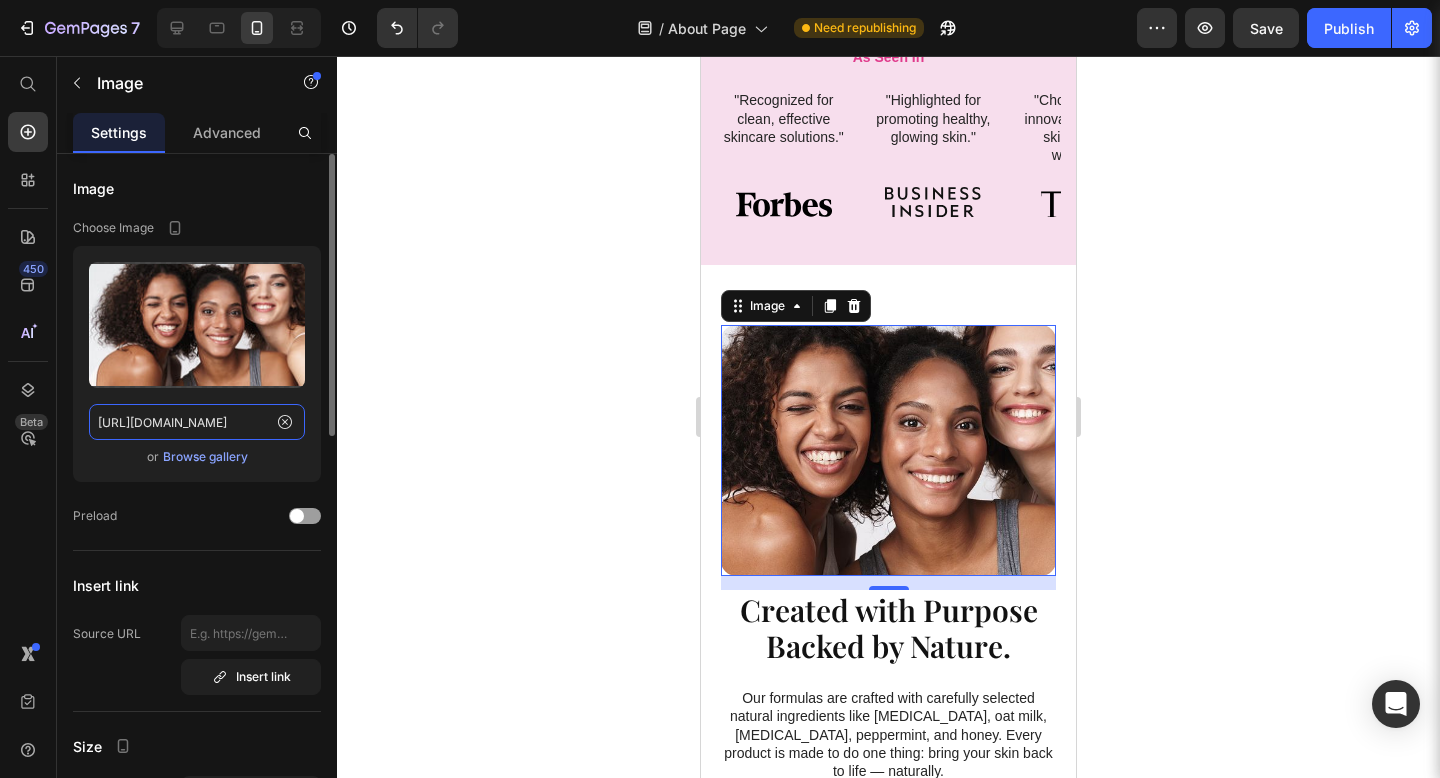 paste on "i.pinimg.com/1200x/0b/67/f9/0b67f99094c519baeae907624ce7c993" 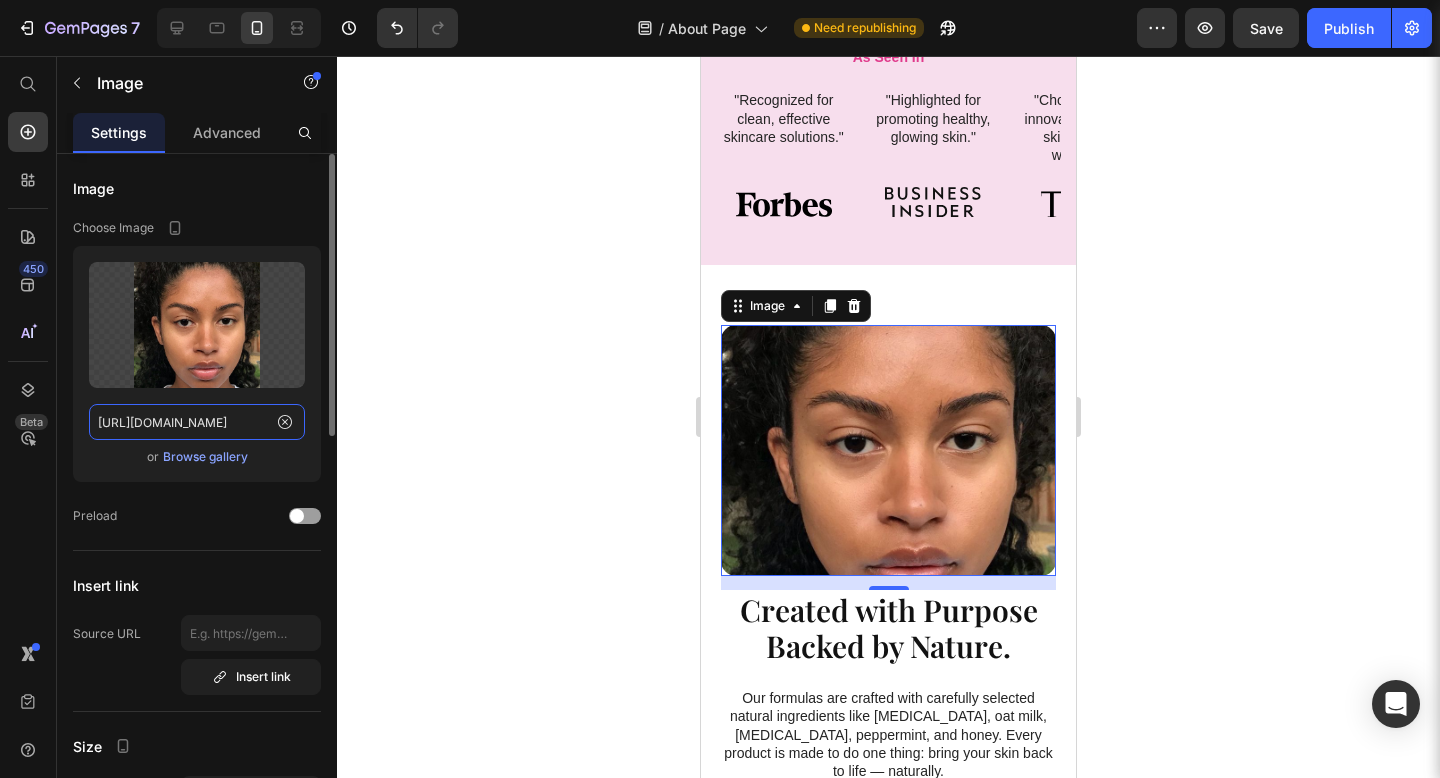 scroll, scrollTop: 0, scrollLeft: 282, axis: horizontal 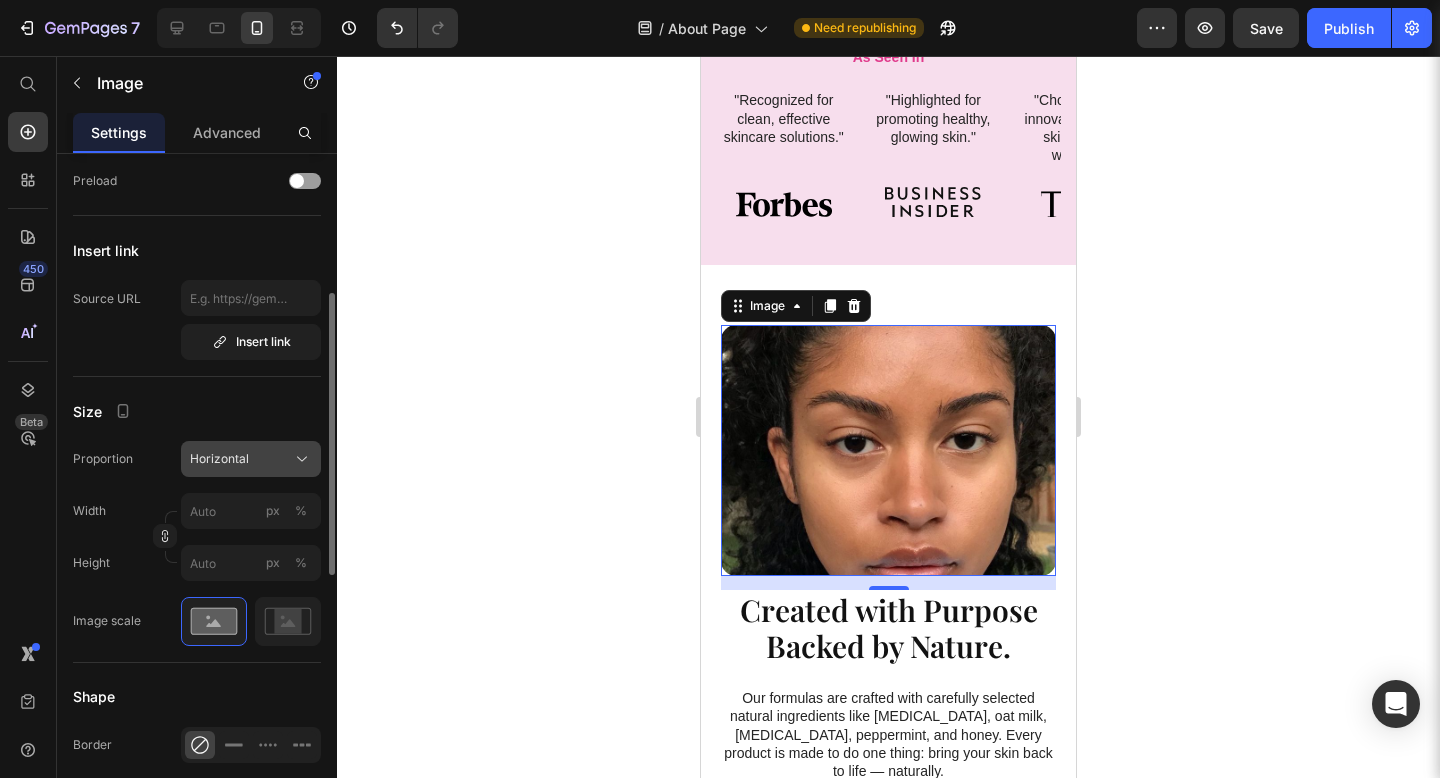 type on "https://i.pinimg.com/1200x/0b/67/f9/0b67f99094c519baeae907624ce7c993.jpg" 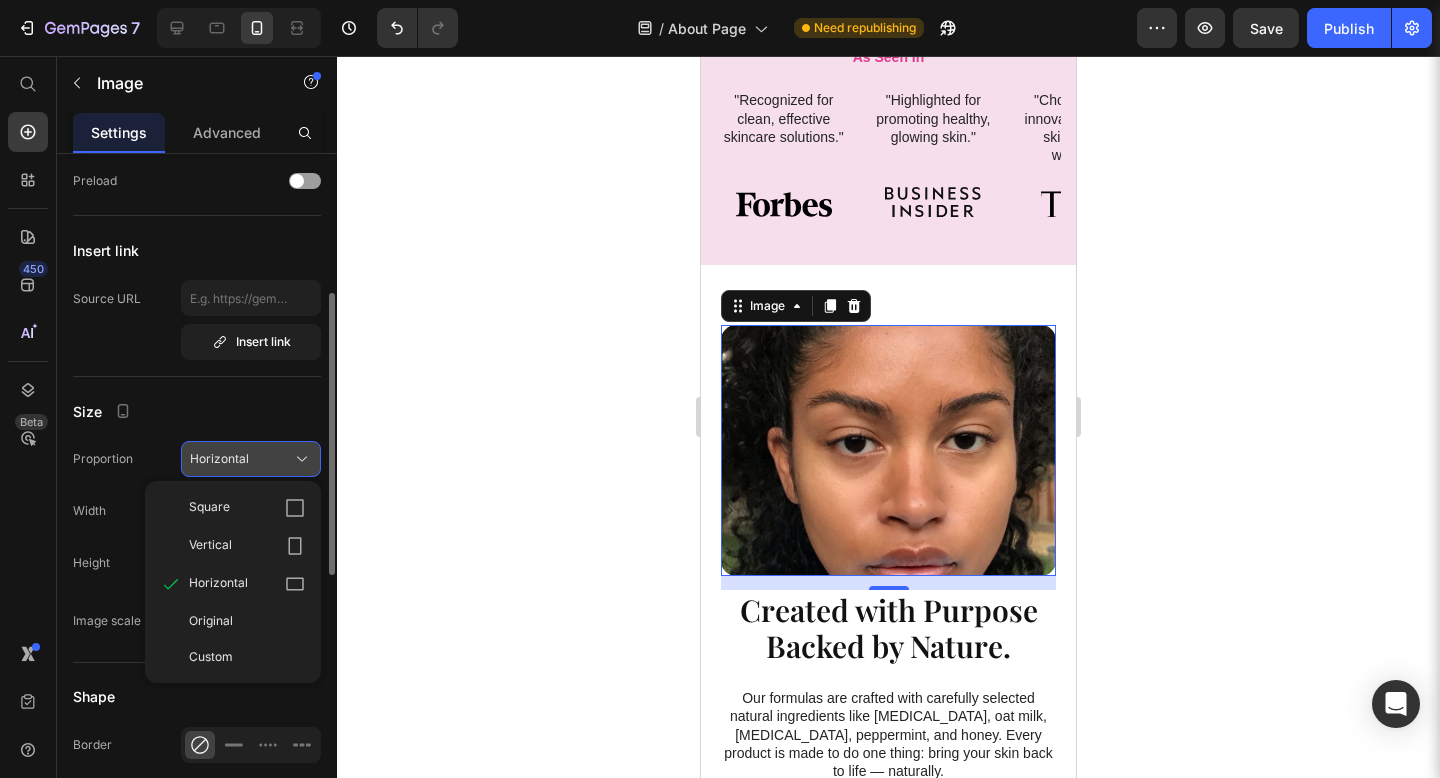 scroll, scrollTop: 0, scrollLeft: 0, axis: both 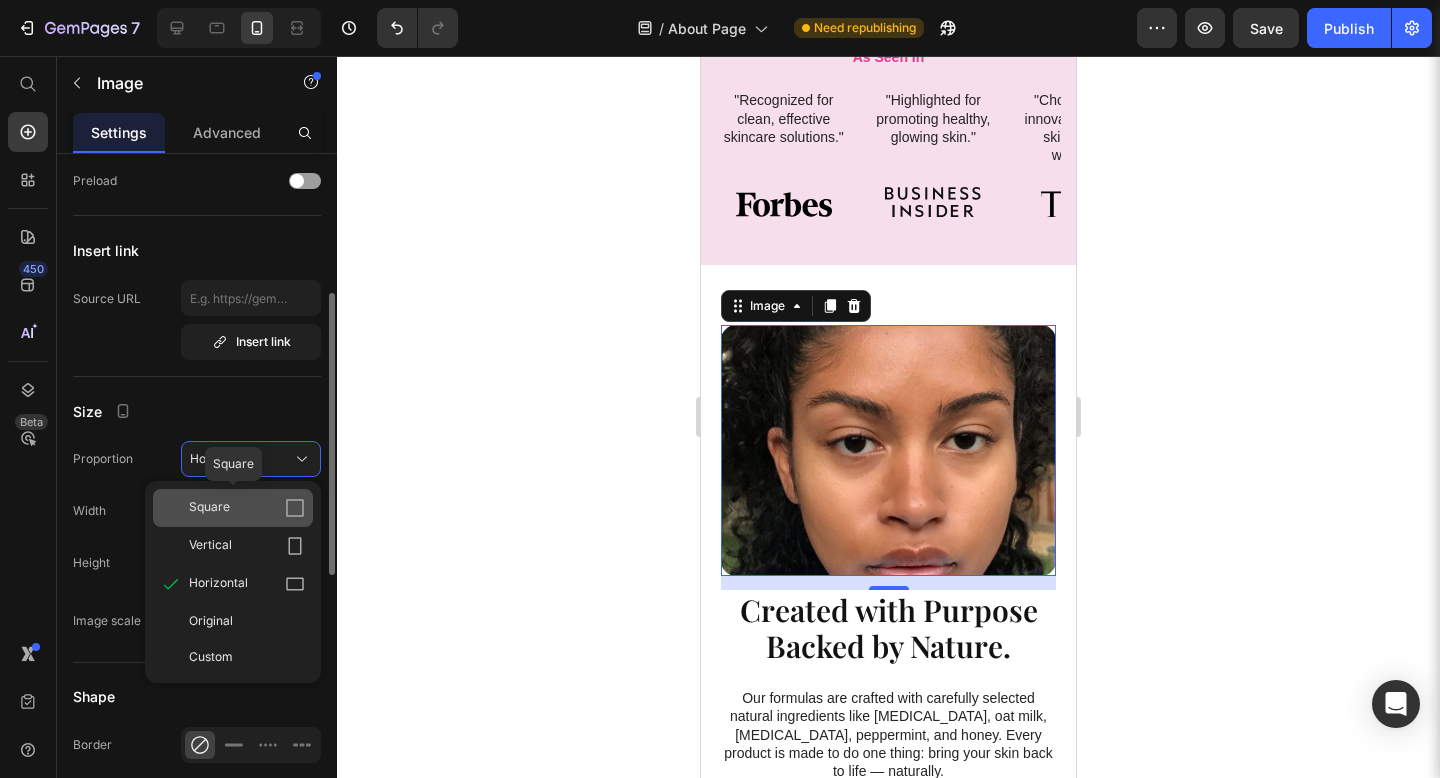 click on "Square" 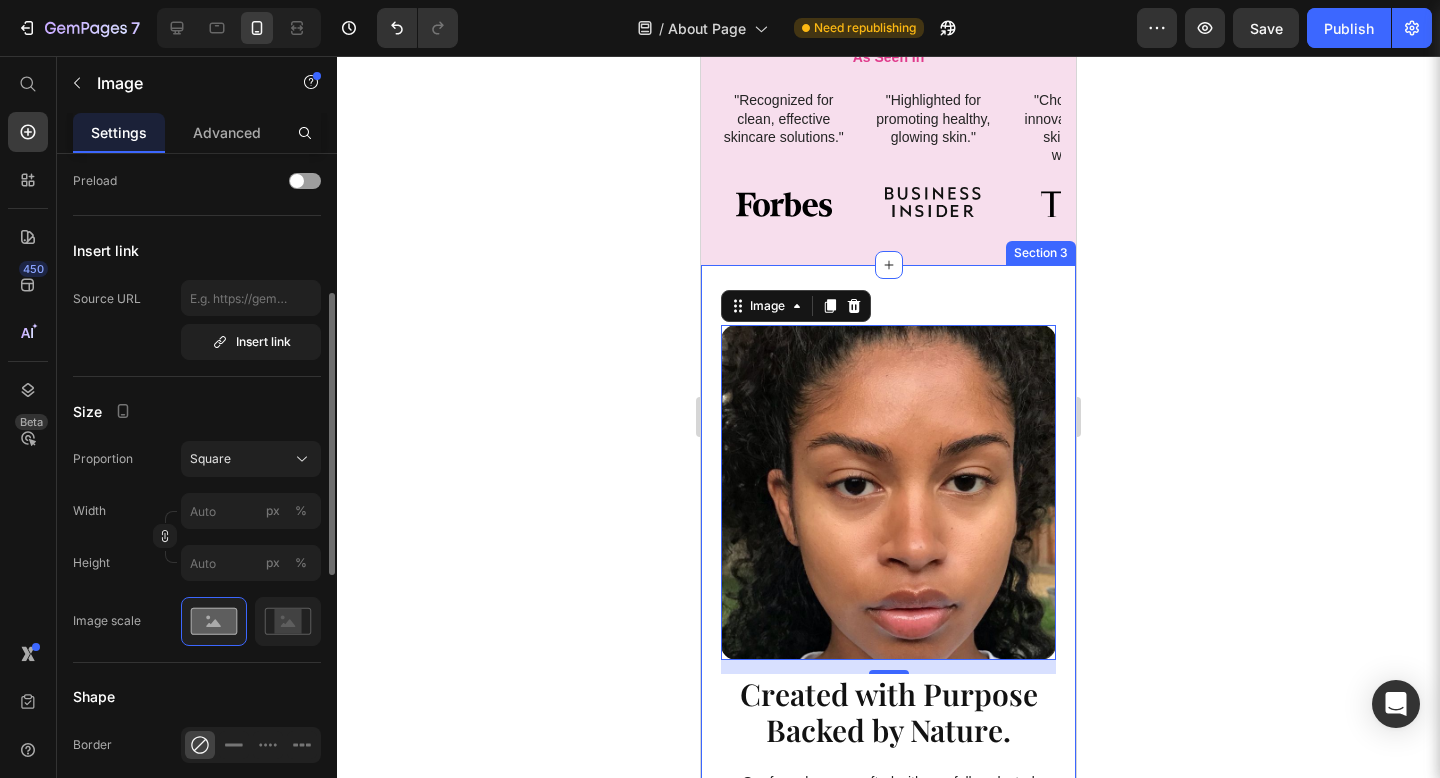 click on "Image   14 Created with Purpose Backed by Nature. Heading Our formulas are crafted with carefully selected natural ingredients like activated charcoal, oat milk, hyaluronic acid, peppermint, and honey. Every product is made to do one thing: bring your skin back to life — naturally. Text Block Image Row Our Promise to You Heading we’re committed to delivering the highest level of customer care. Our team is always here to assist you with any questions or concerns you may have, ensuring that your skincare journey is smooth and enjoyable. We promise to continue innovating and evolving, providing you with the best in skincare. Text Block SHOP NOW Button Image Row Section 3" at bounding box center [888, 894] 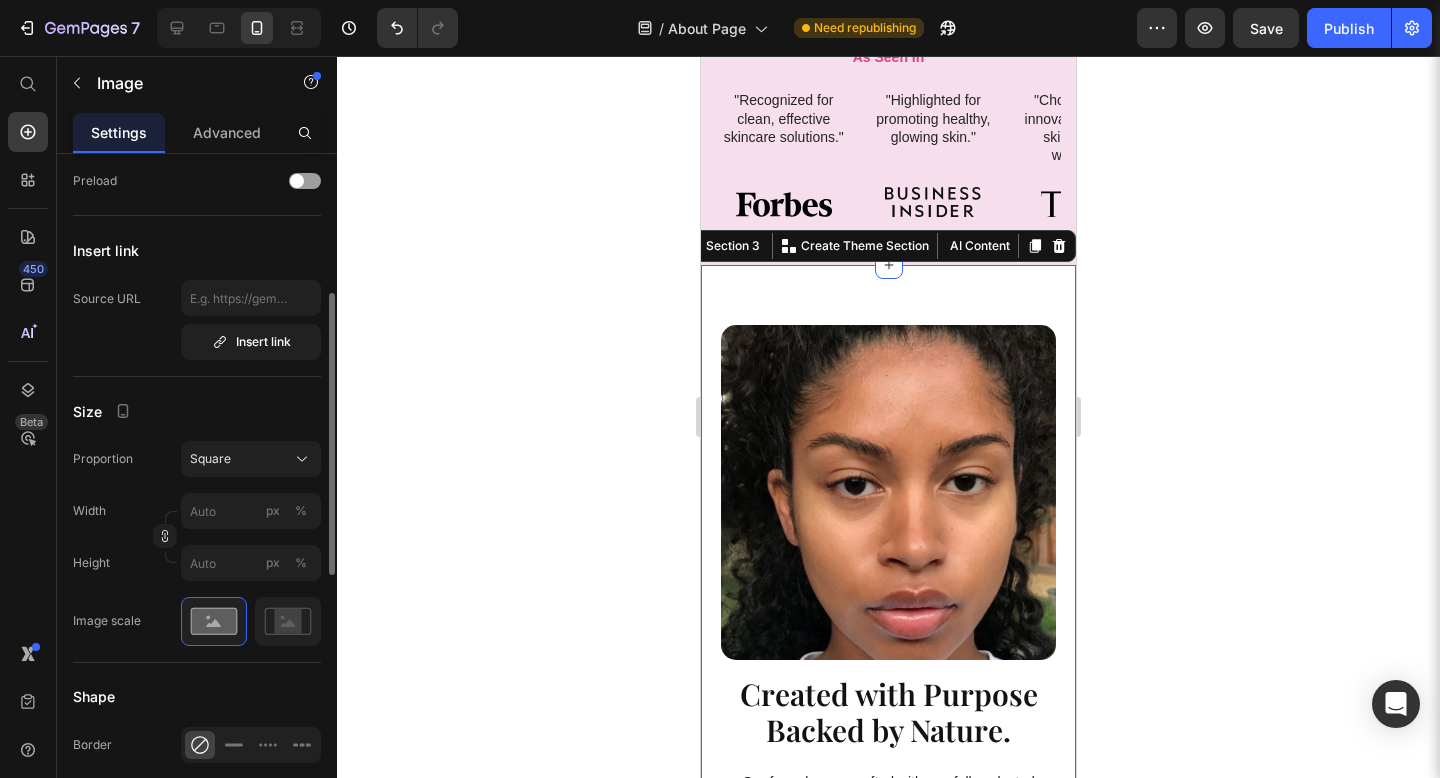 scroll, scrollTop: 0, scrollLeft: 0, axis: both 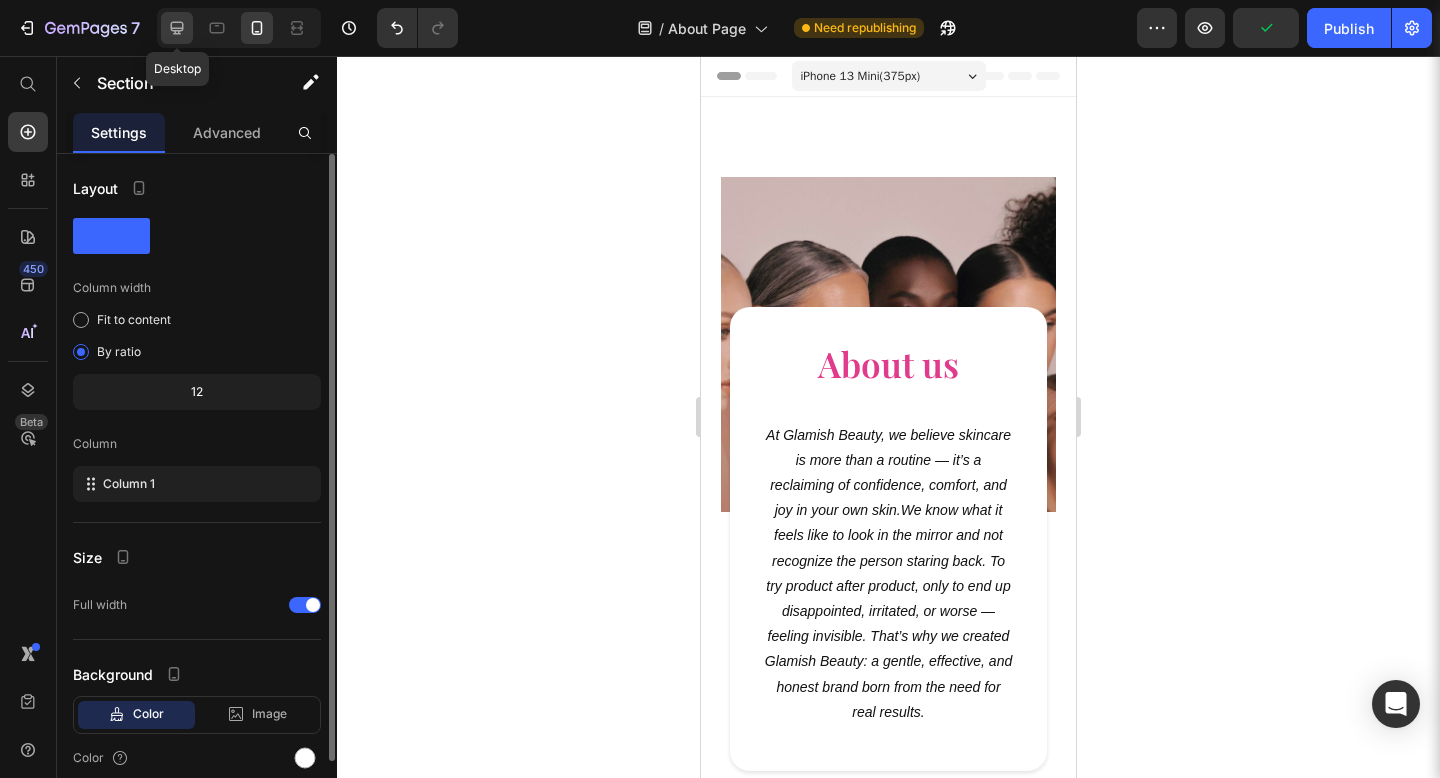 click 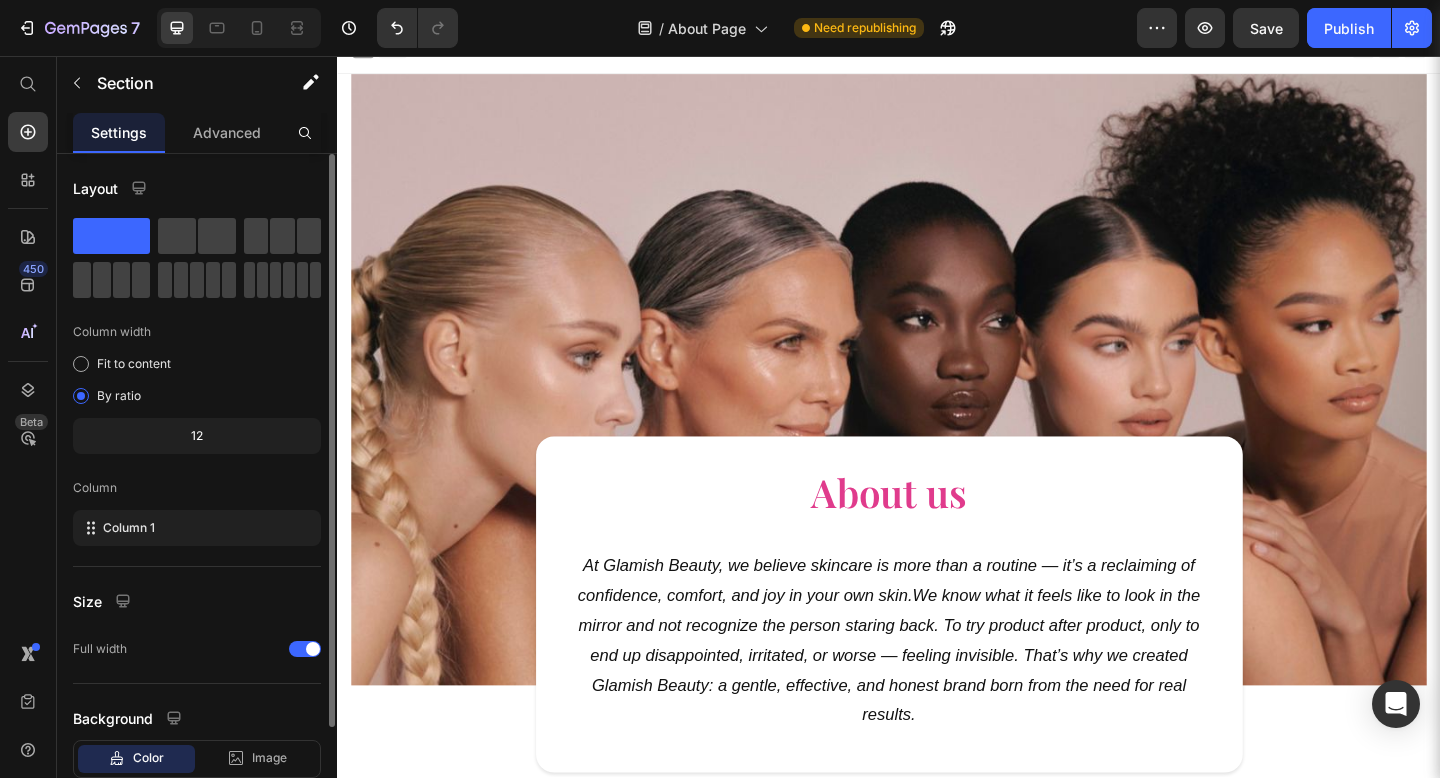 scroll, scrollTop: 0, scrollLeft: 0, axis: both 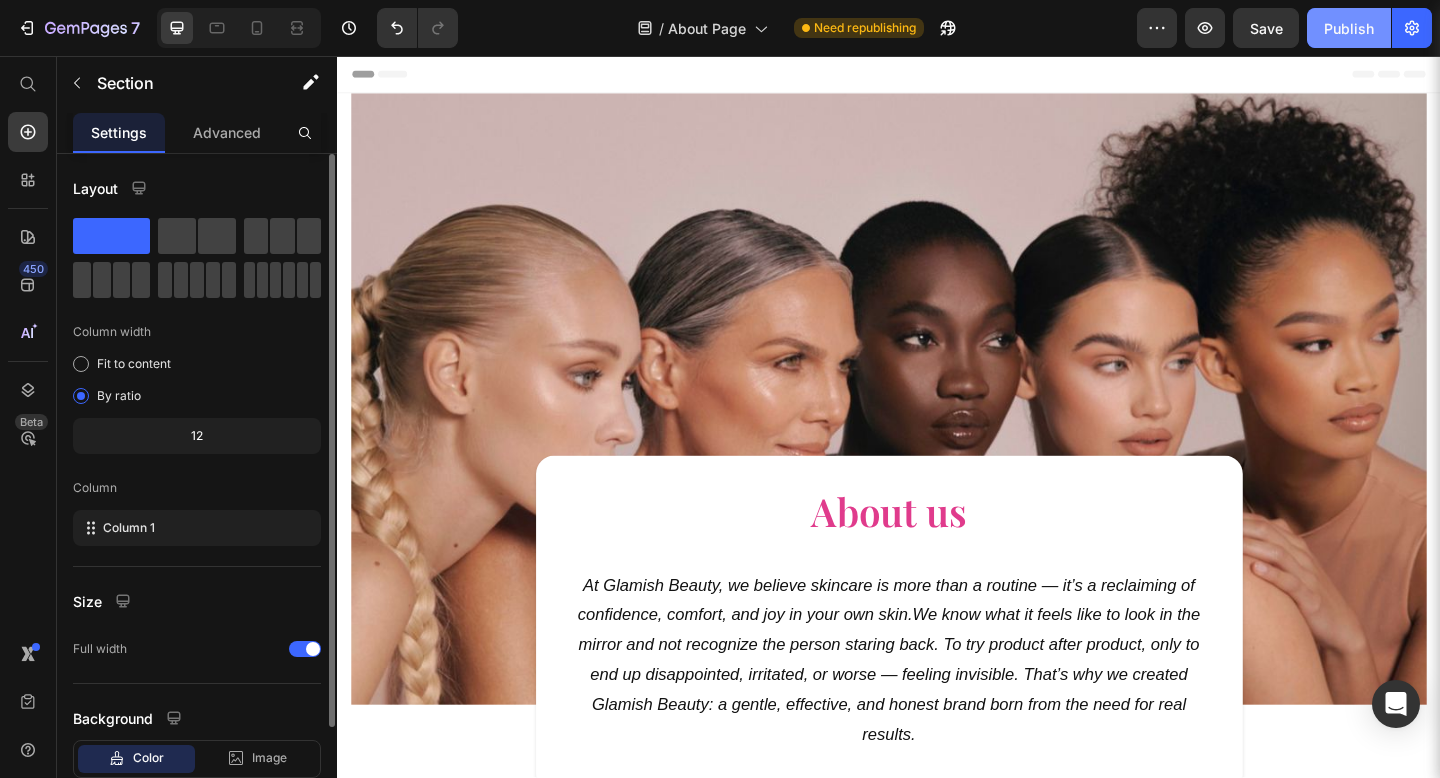 click on "Publish" 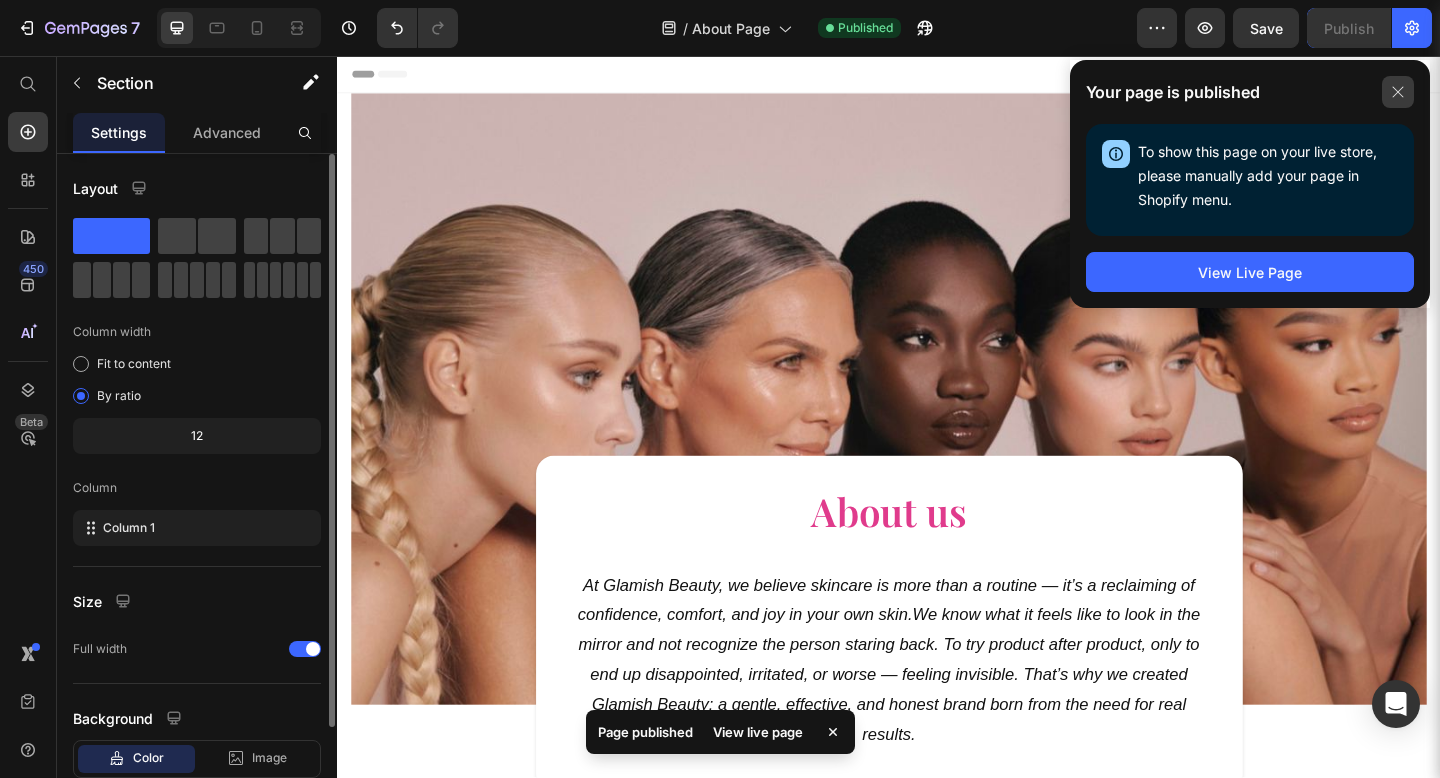 click 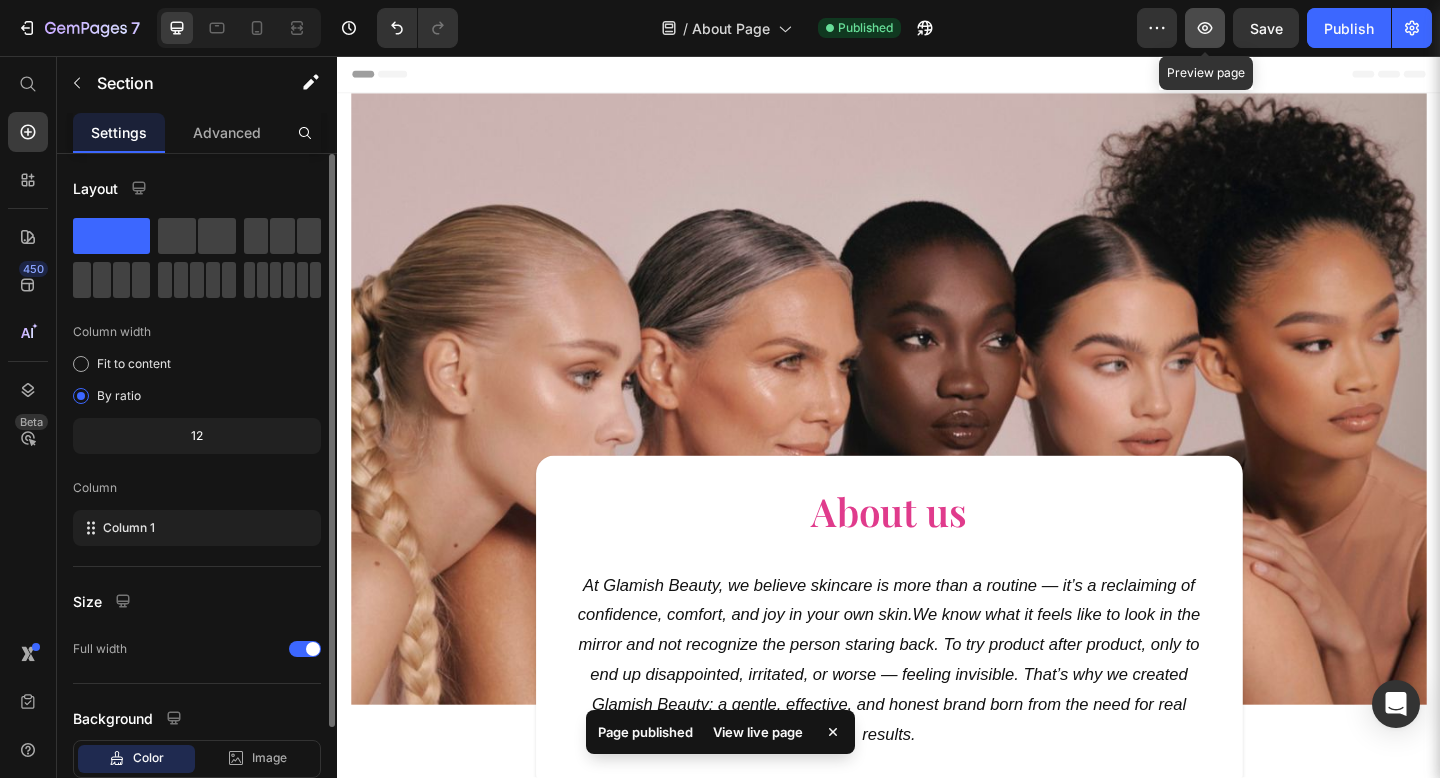 click 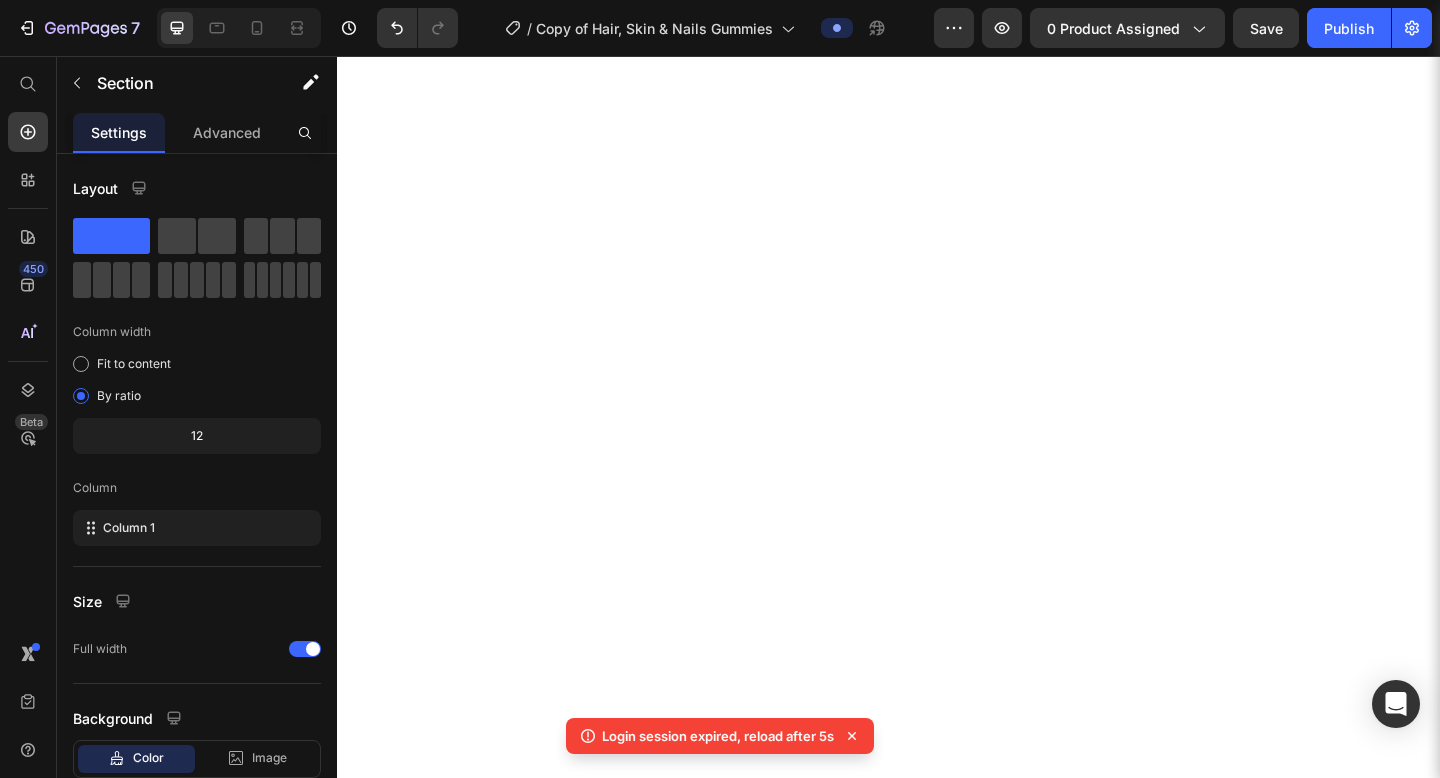 scroll, scrollTop: 0, scrollLeft: 0, axis: both 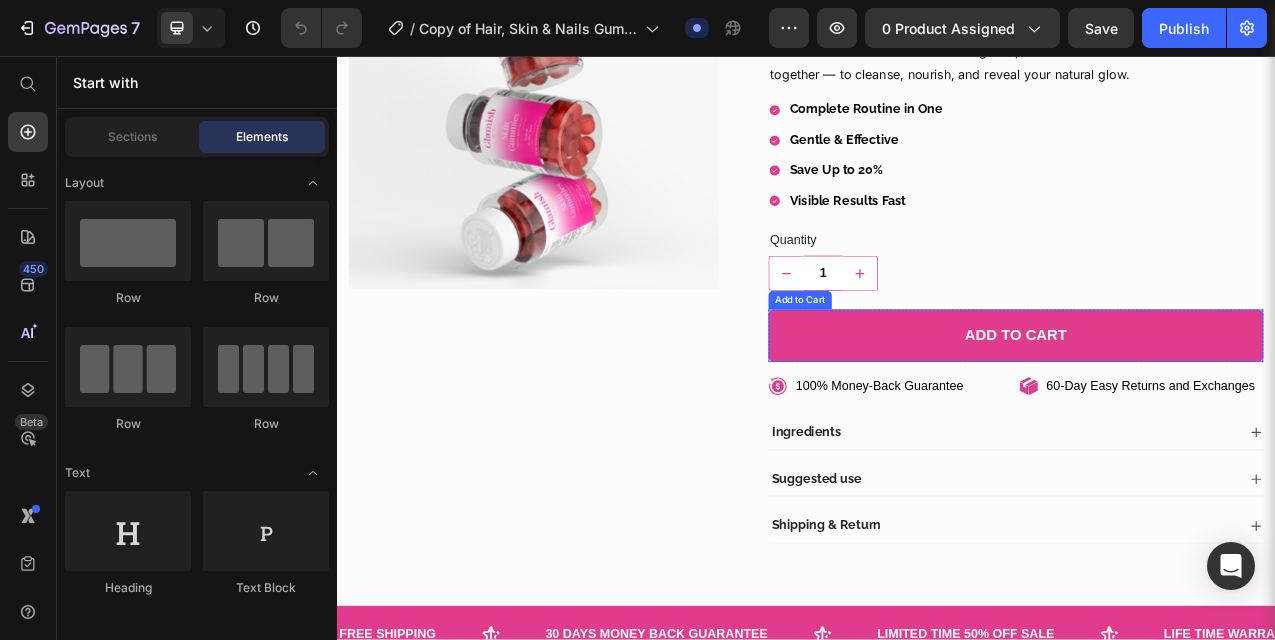 click on "Add to cart" at bounding box center (1205, 414) 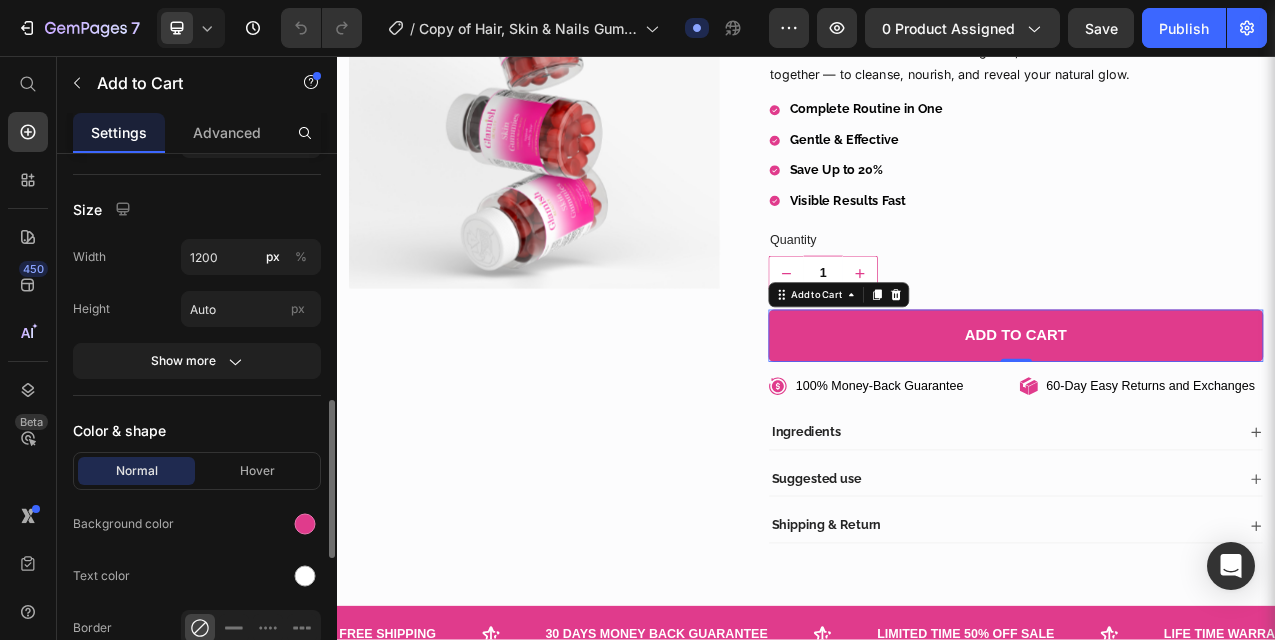 scroll, scrollTop: 788, scrollLeft: 0, axis: vertical 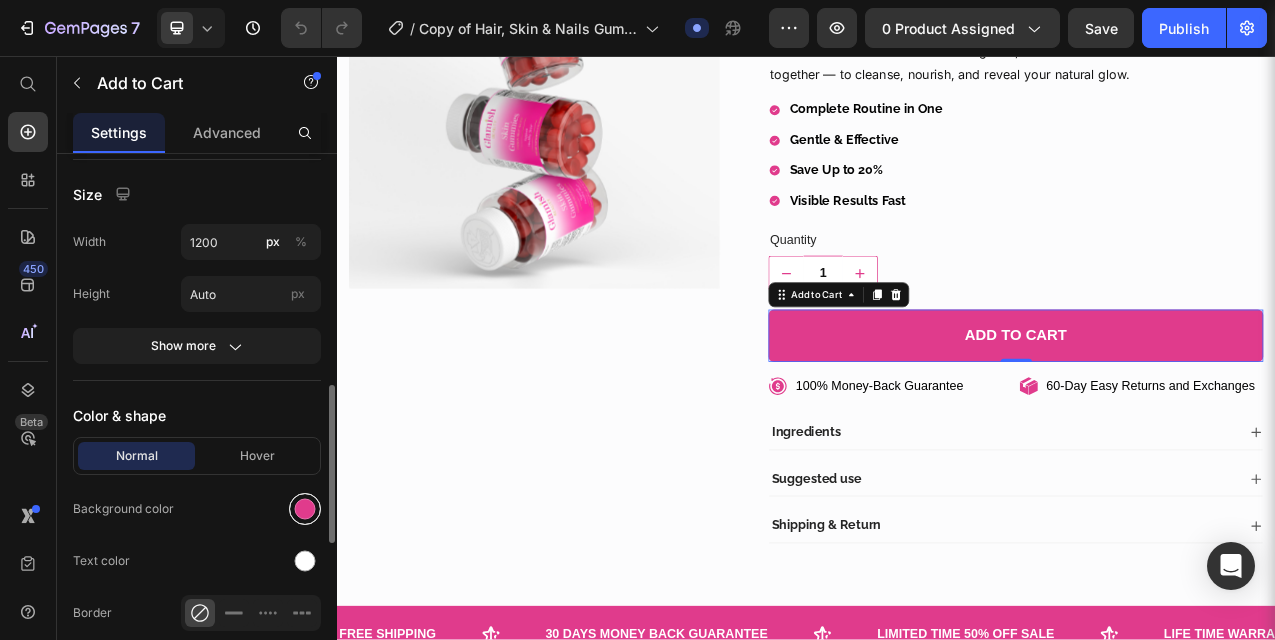 click at bounding box center (305, 509) 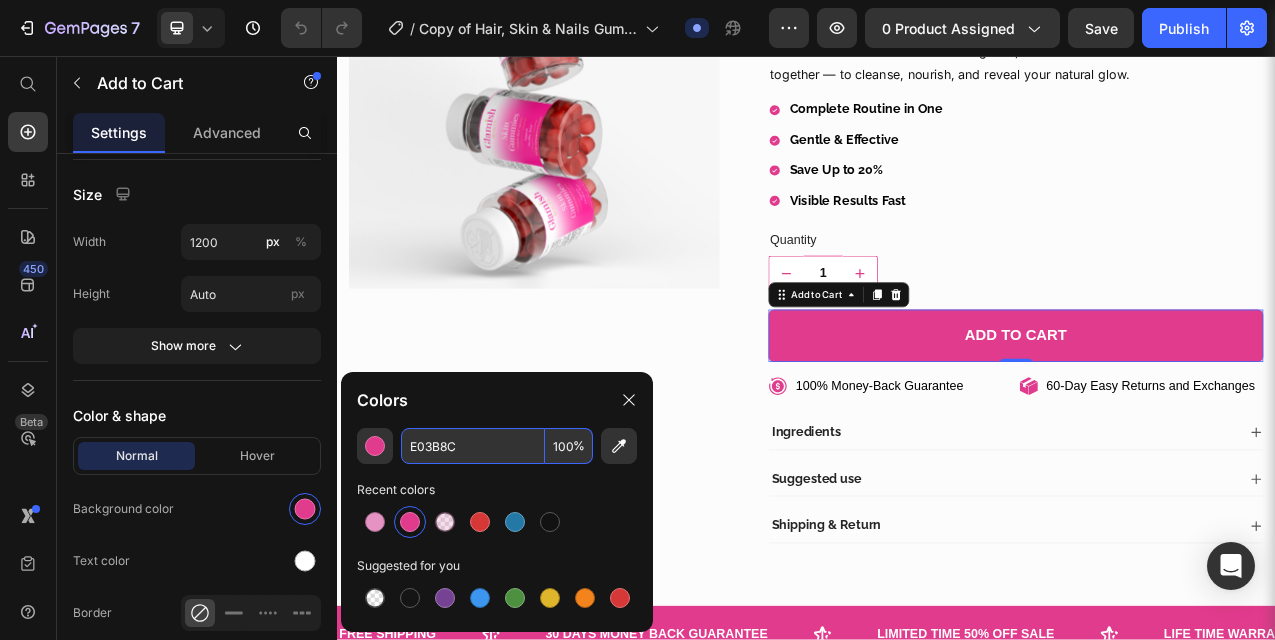 click on "E03B8C" at bounding box center [473, 446] 